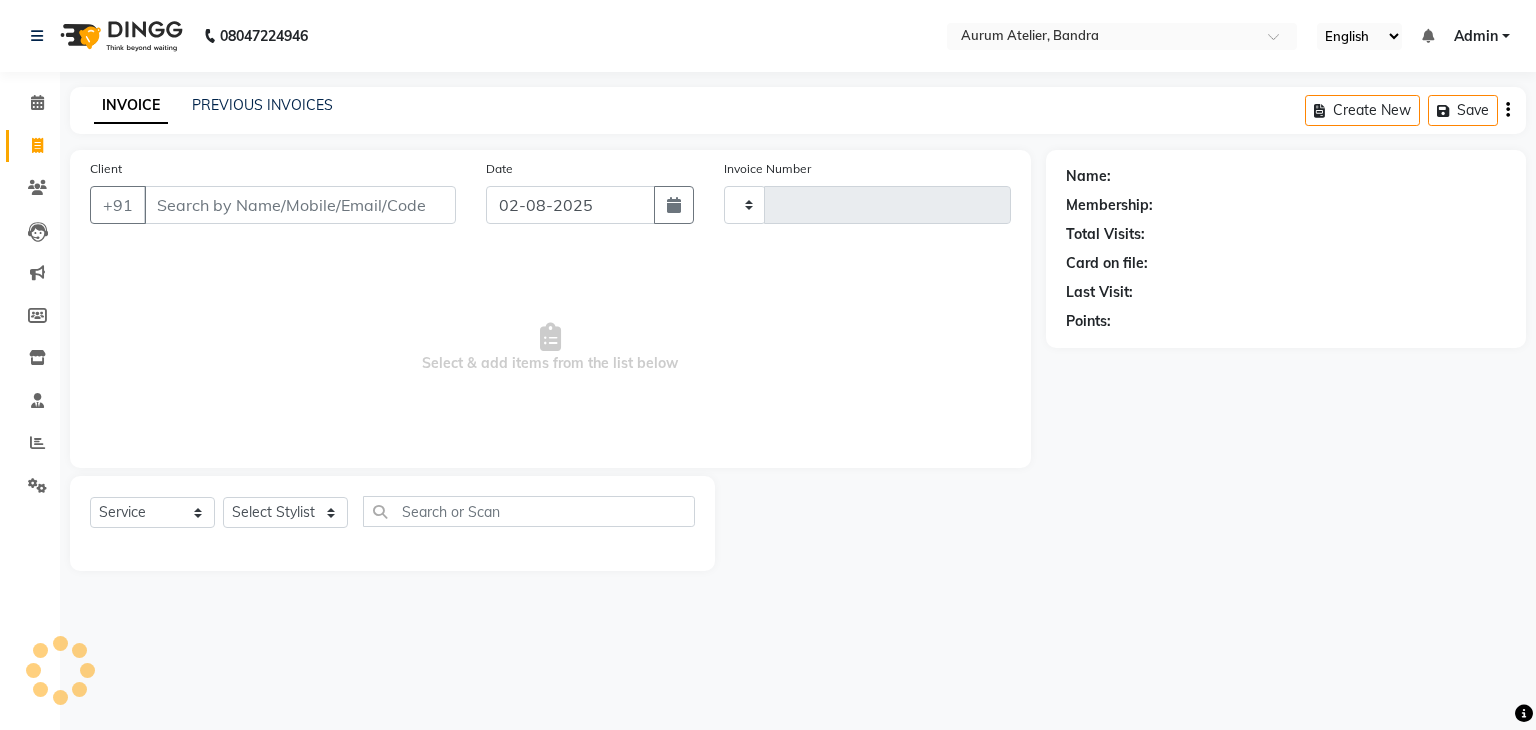 select on "service" 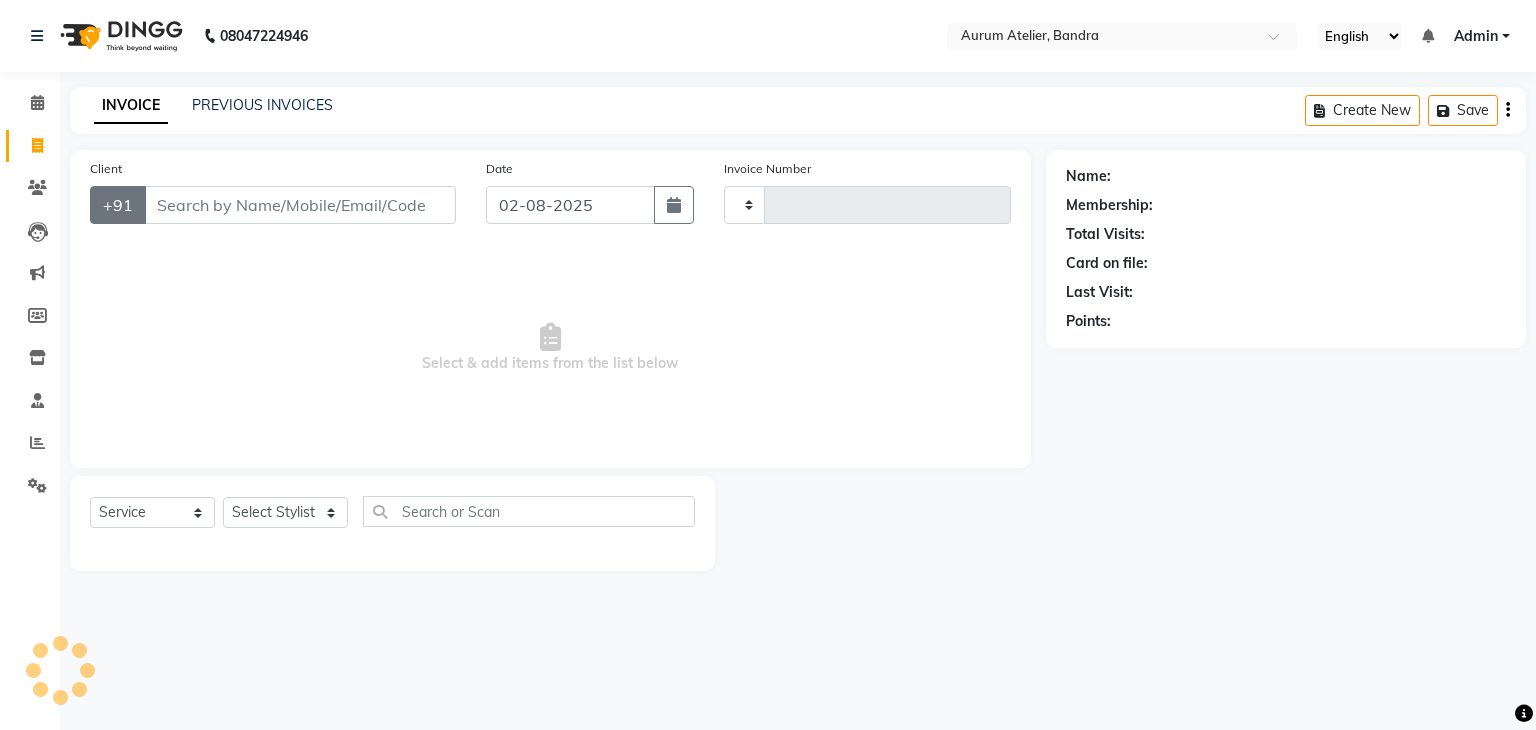 scroll, scrollTop: 0, scrollLeft: 0, axis: both 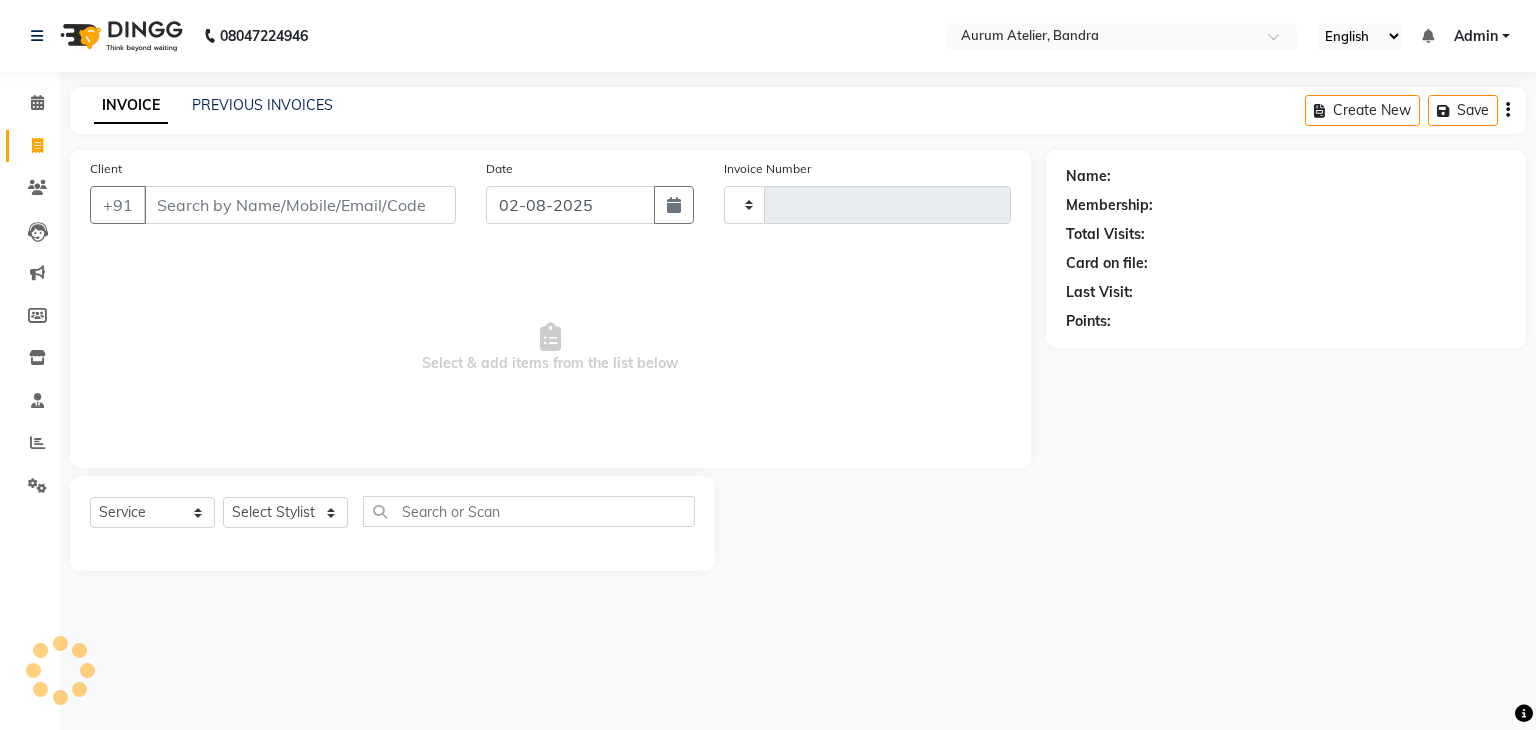 type on "0493" 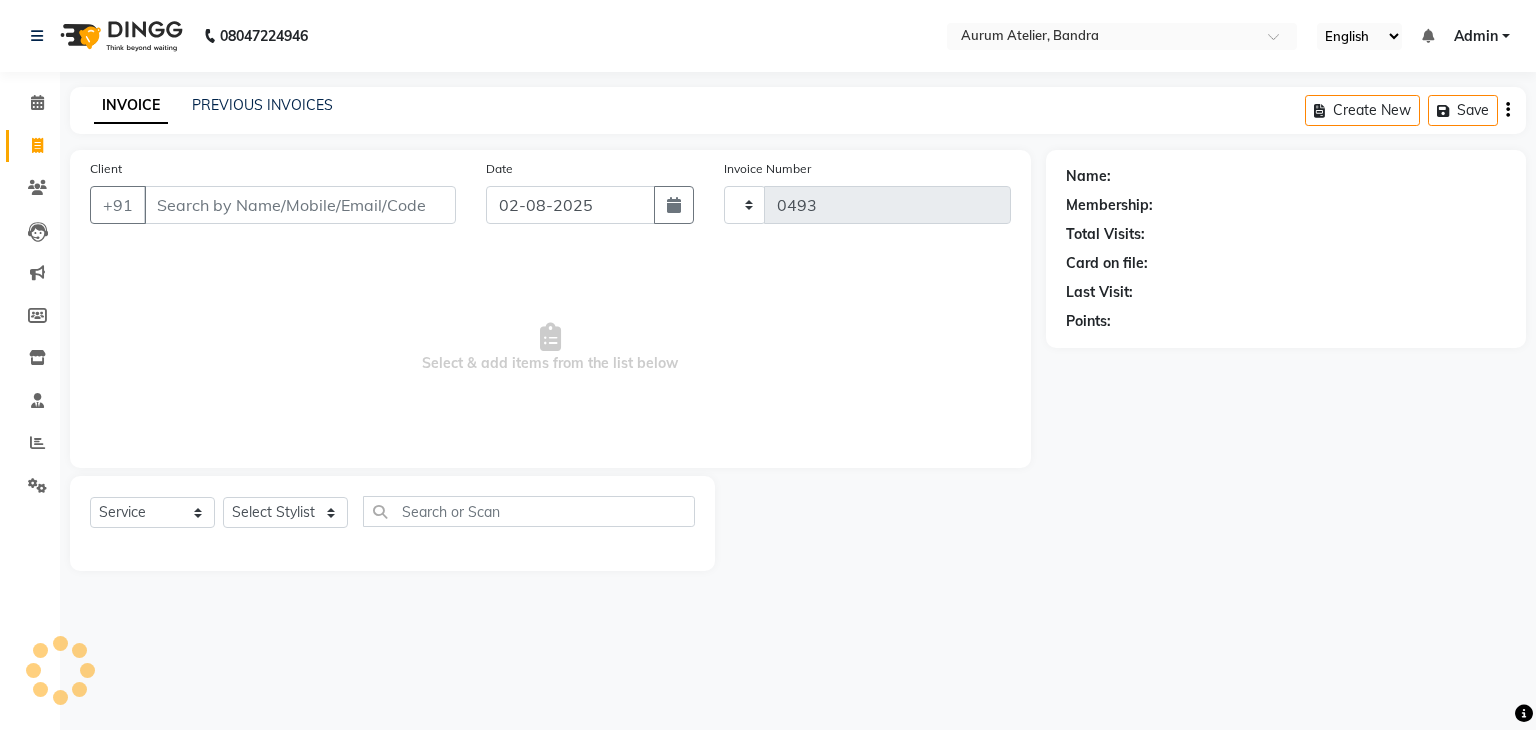 select on "7410" 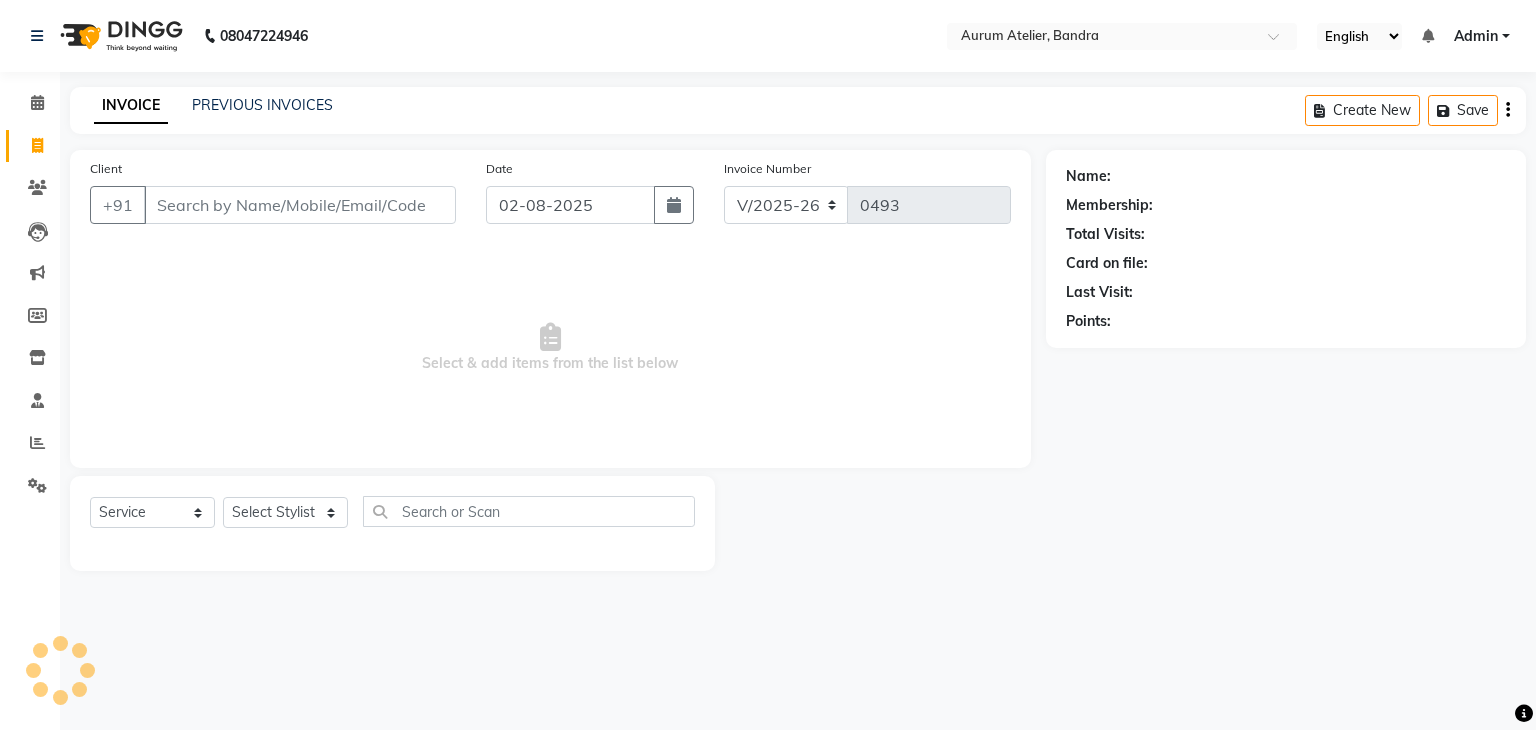 click on "Client" at bounding box center [300, 205] 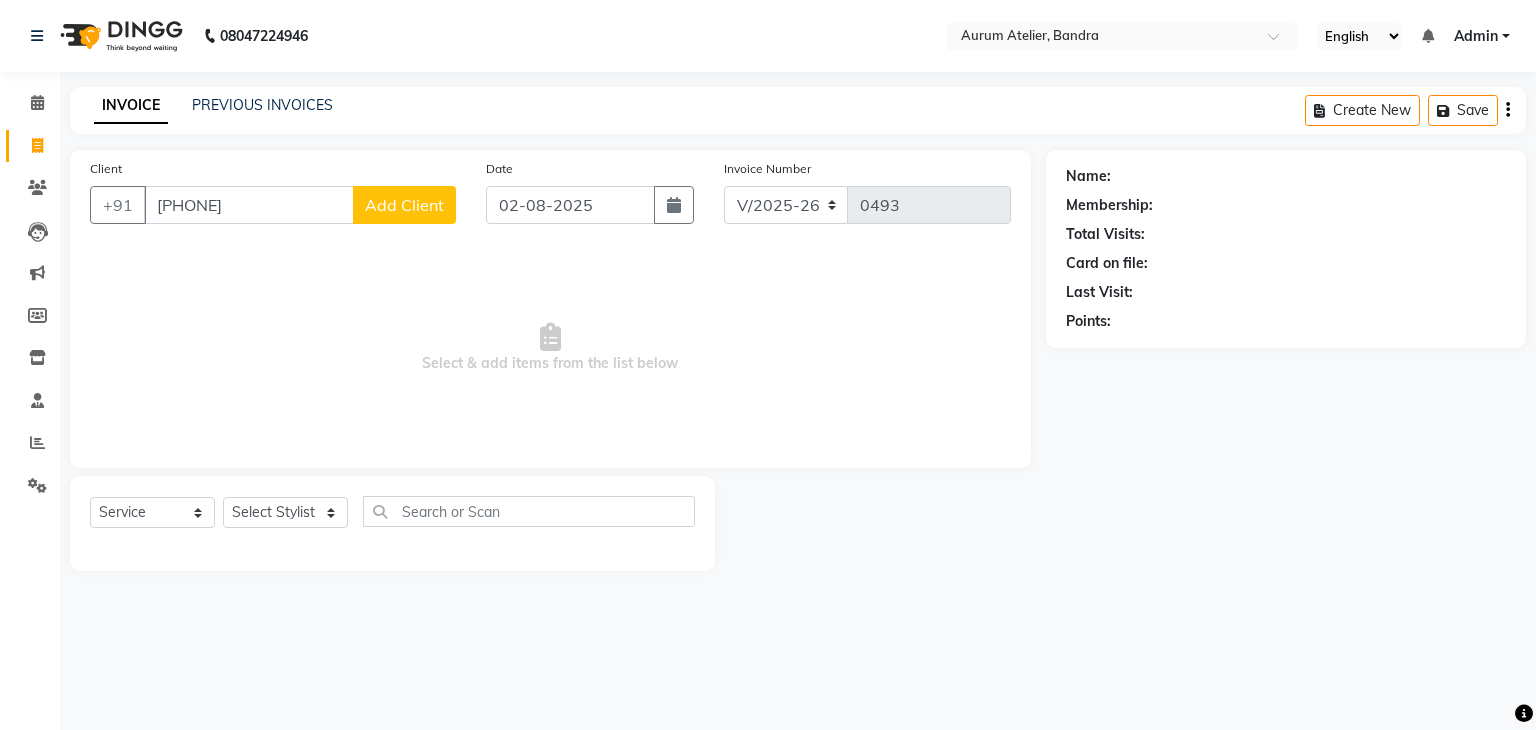 type on "[PHONE]" 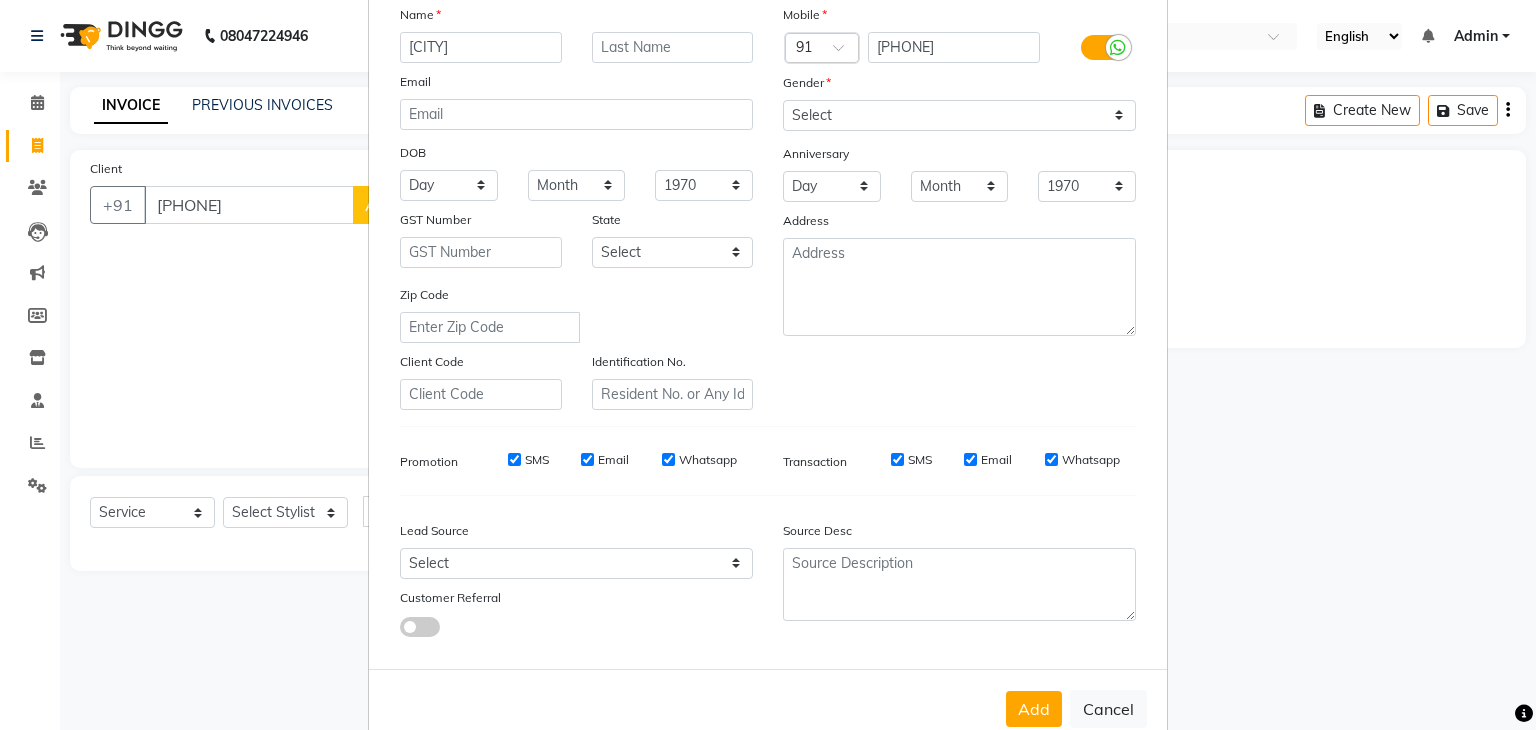 scroll, scrollTop: 103, scrollLeft: 0, axis: vertical 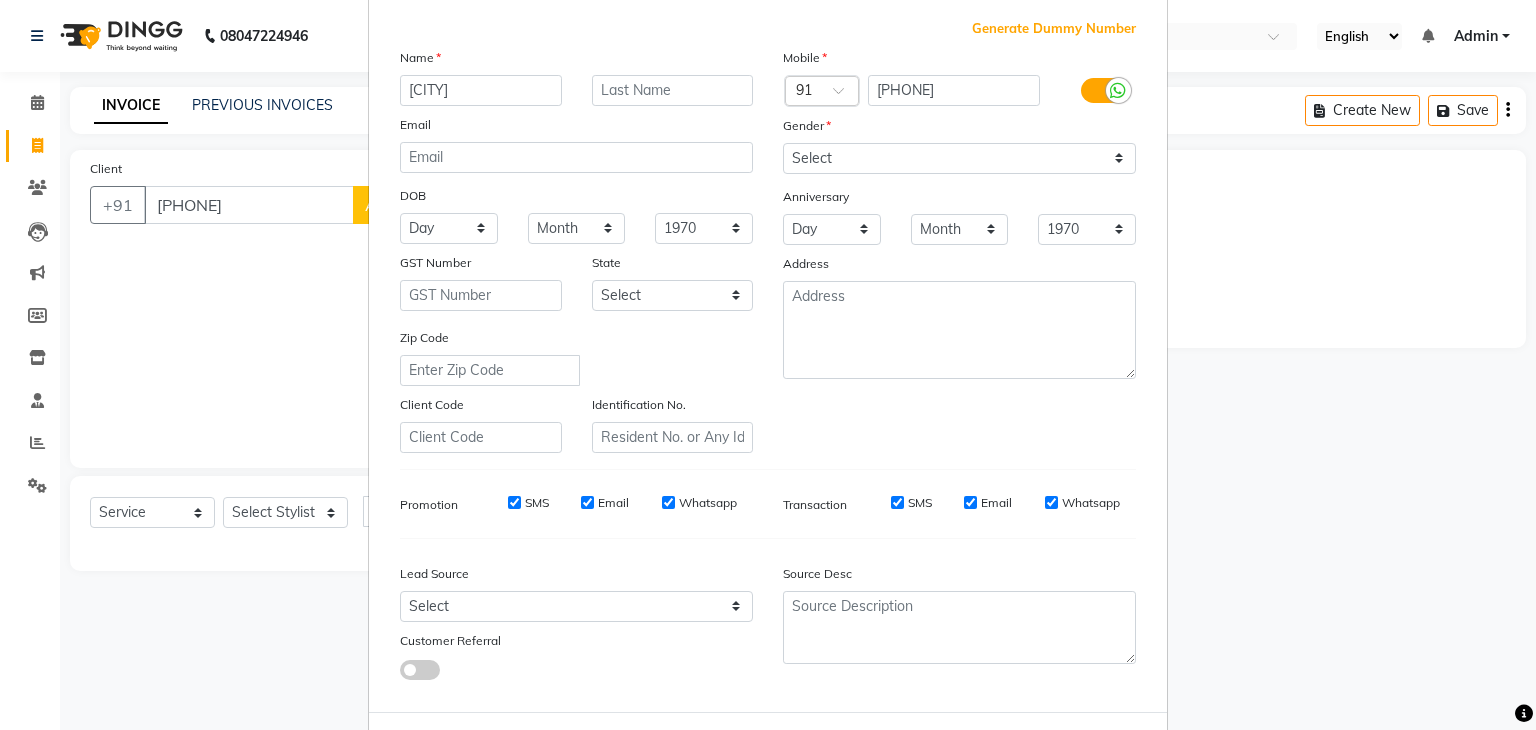 type on "[CITY]" 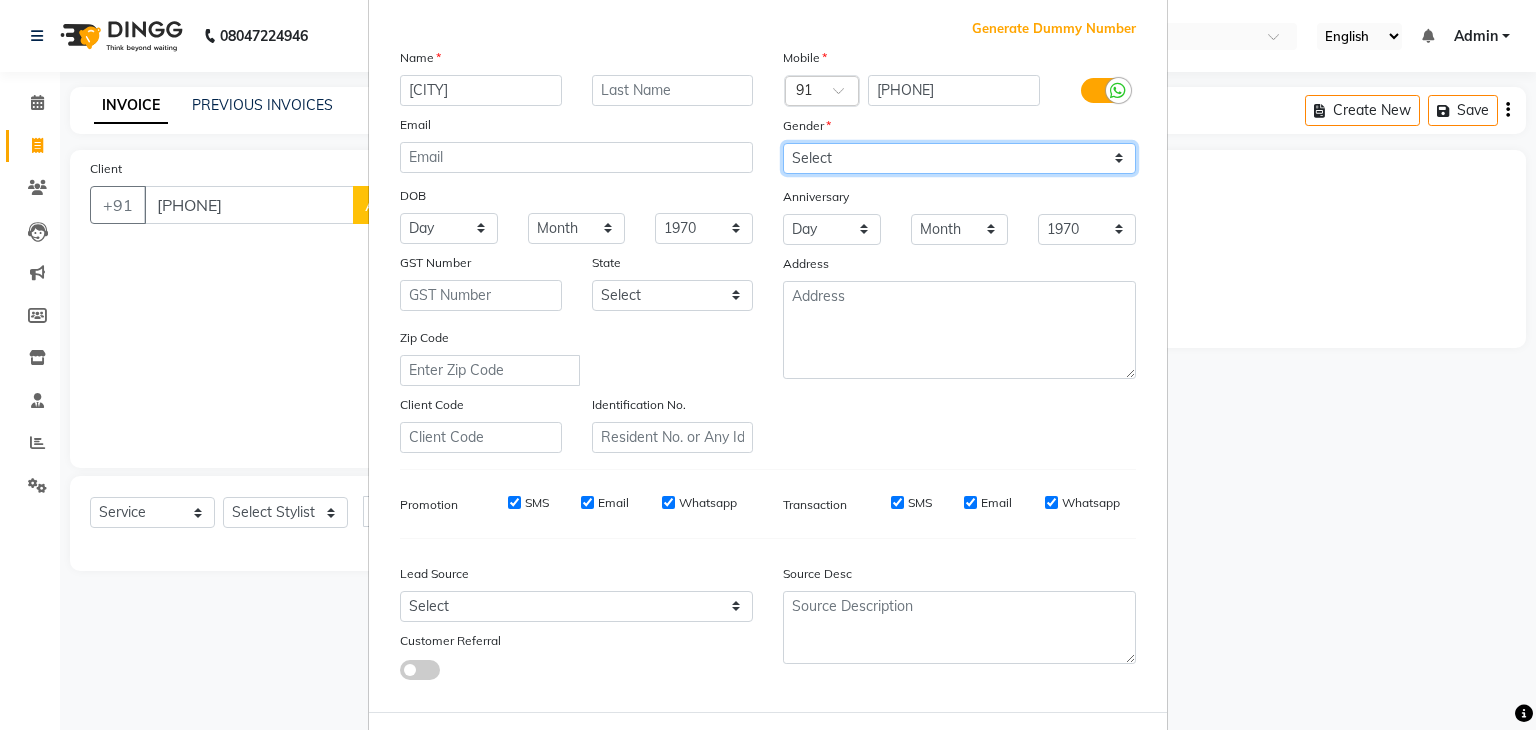 click on "Select Male Female Other Prefer Not To Say" at bounding box center (959, 158) 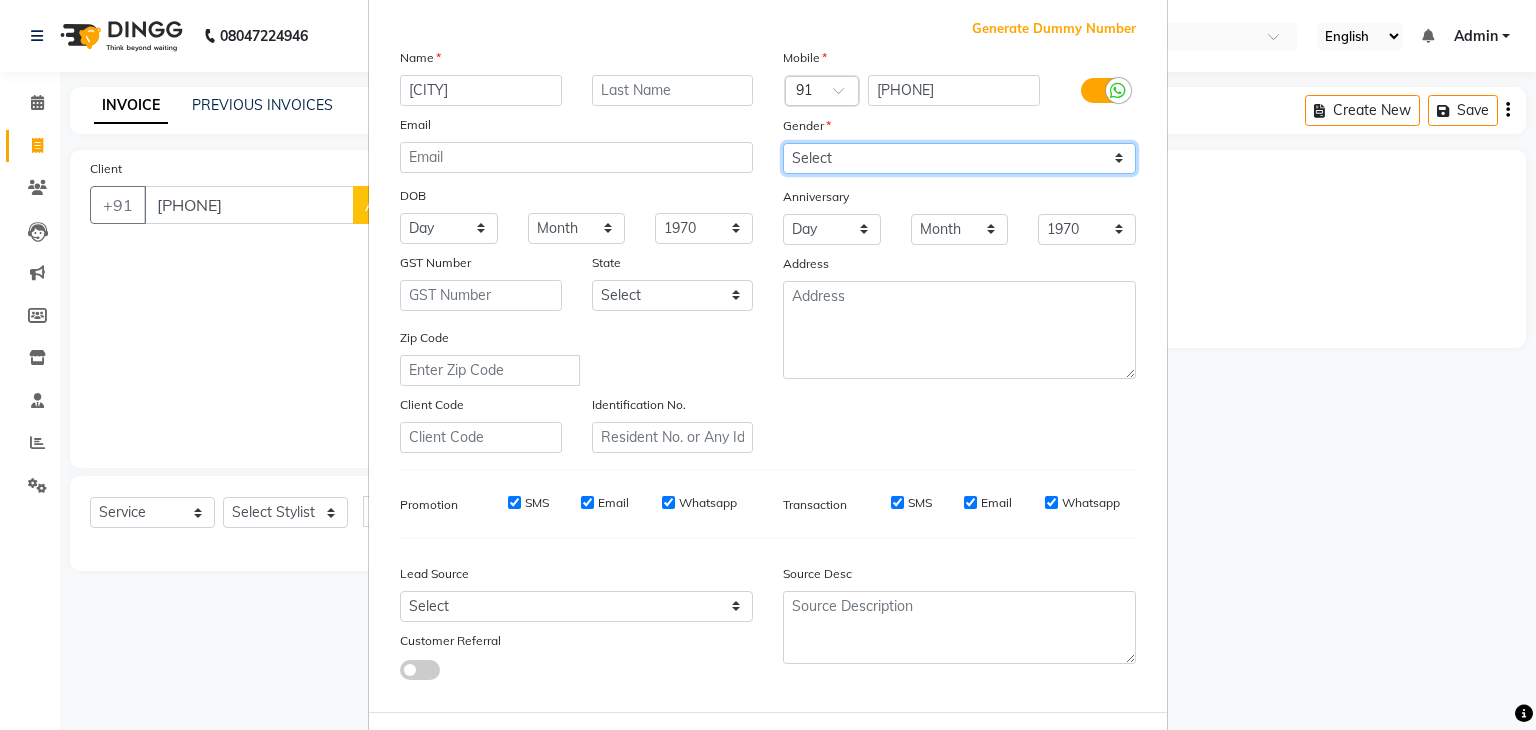 select on "female" 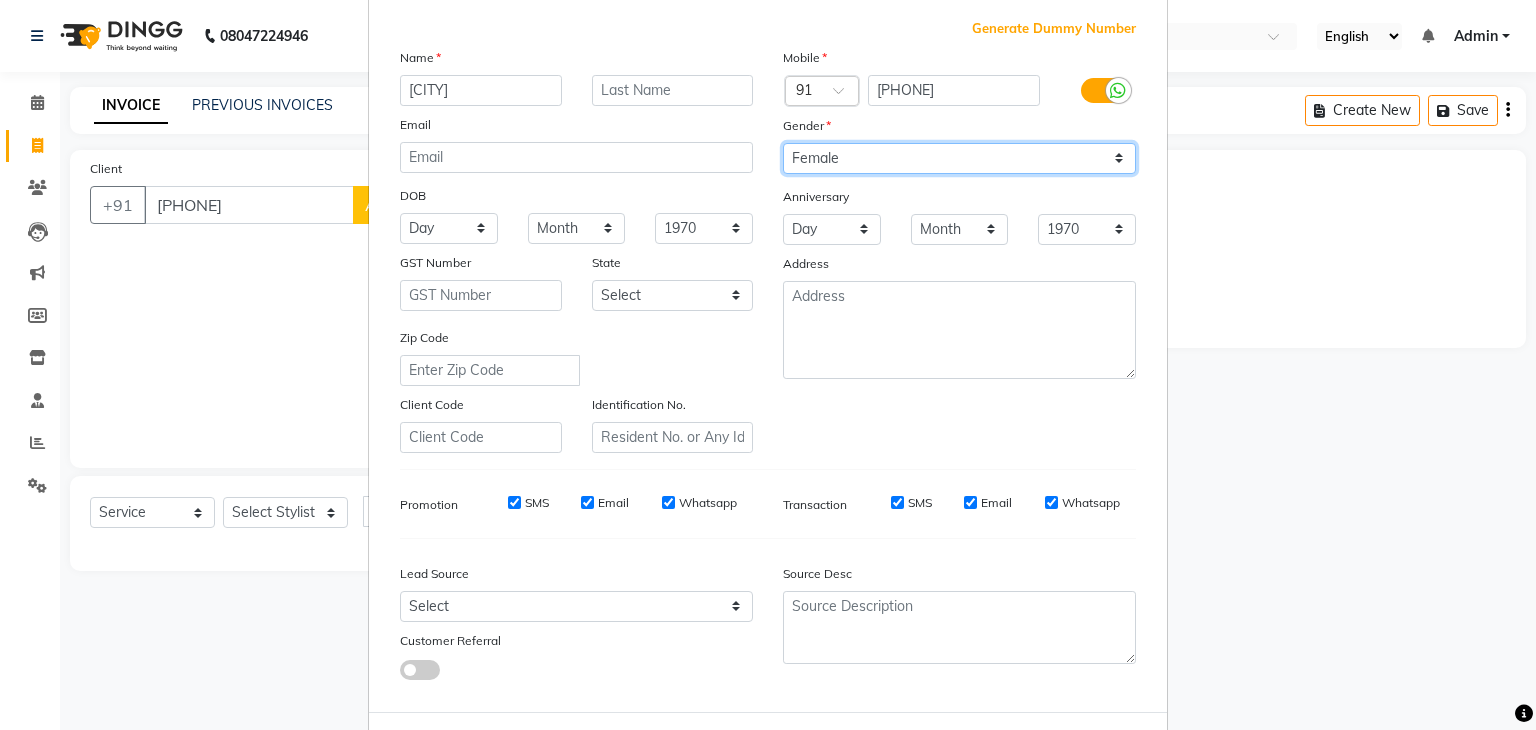 click on "Select Male Female Other Prefer Not To Say" at bounding box center (959, 158) 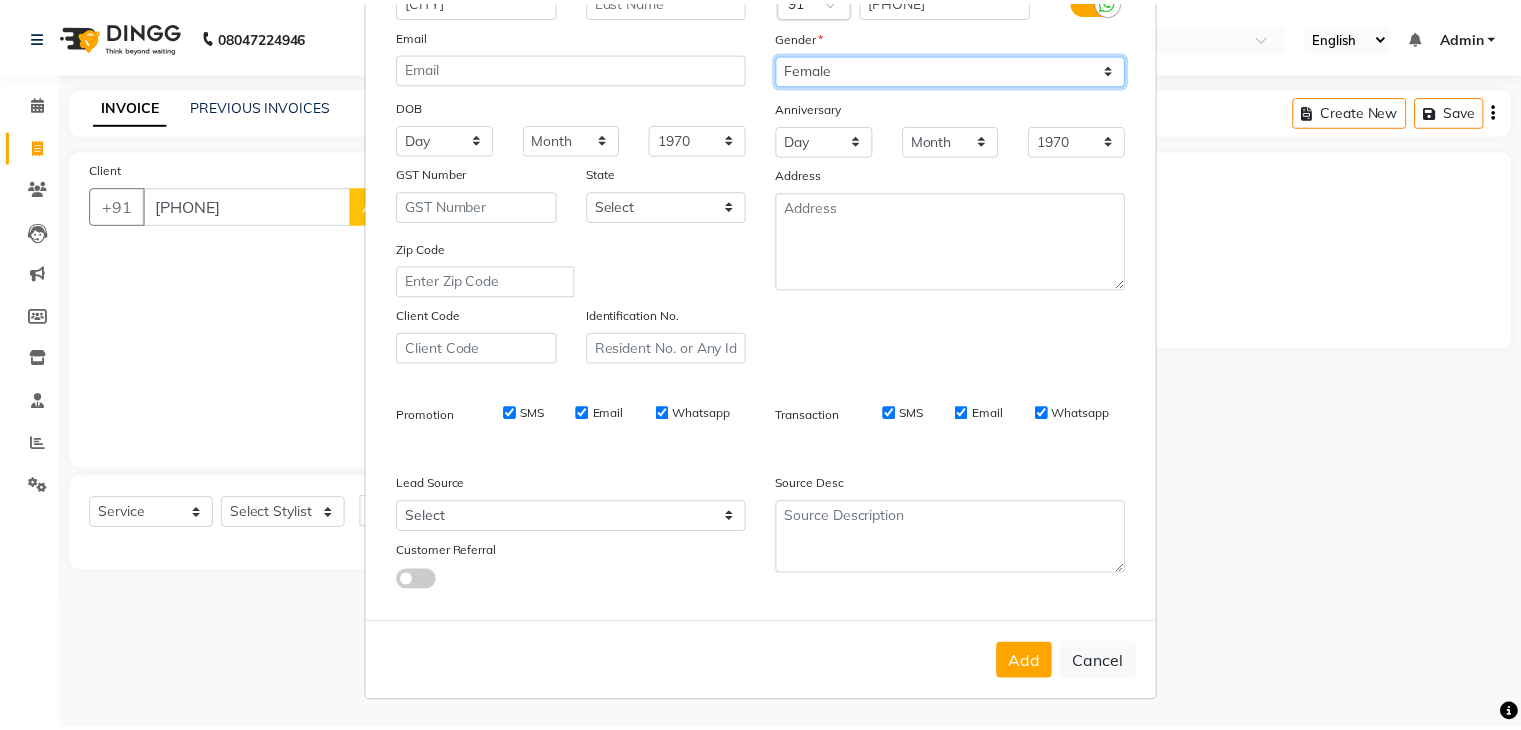 scroll, scrollTop: 203, scrollLeft: 0, axis: vertical 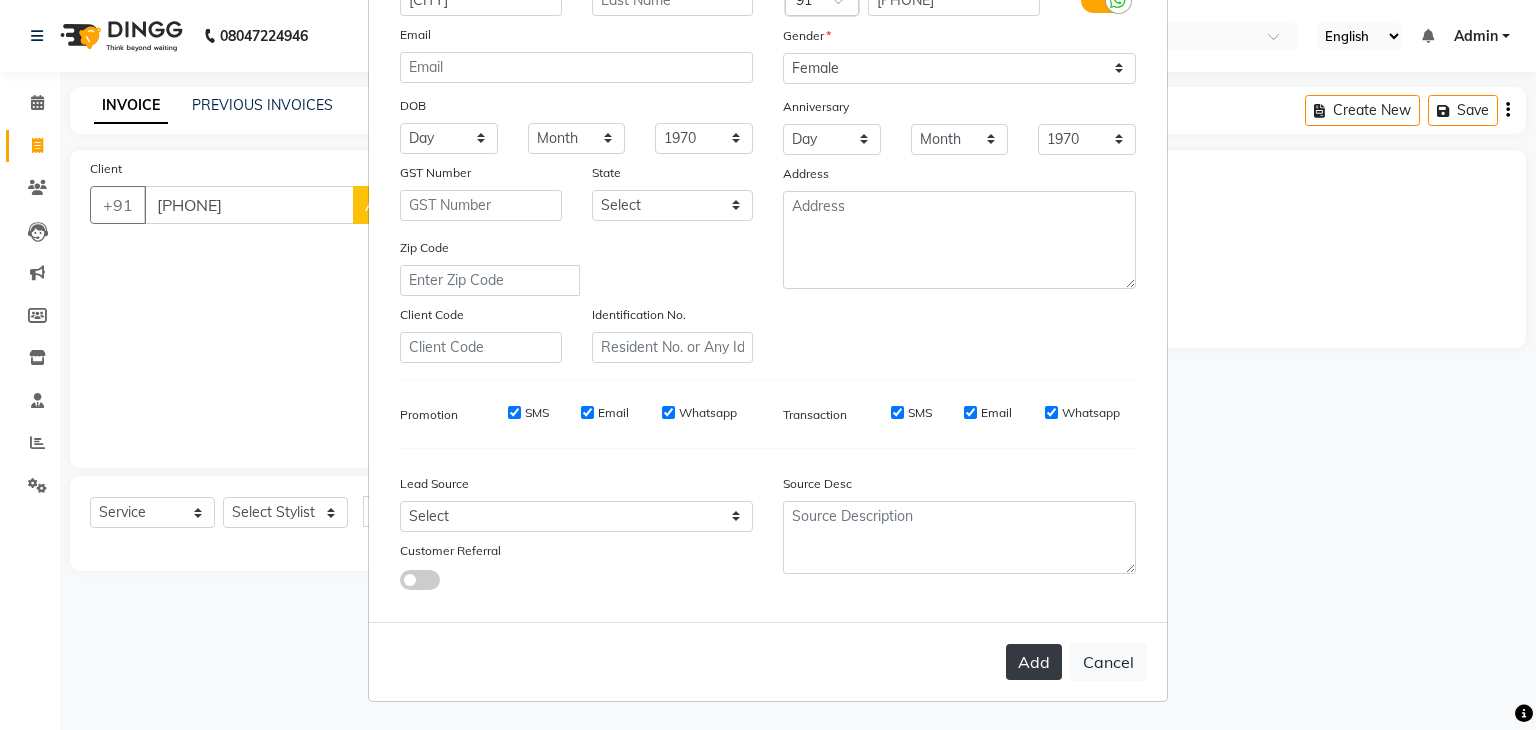 click on "Add" at bounding box center [1034, 662] 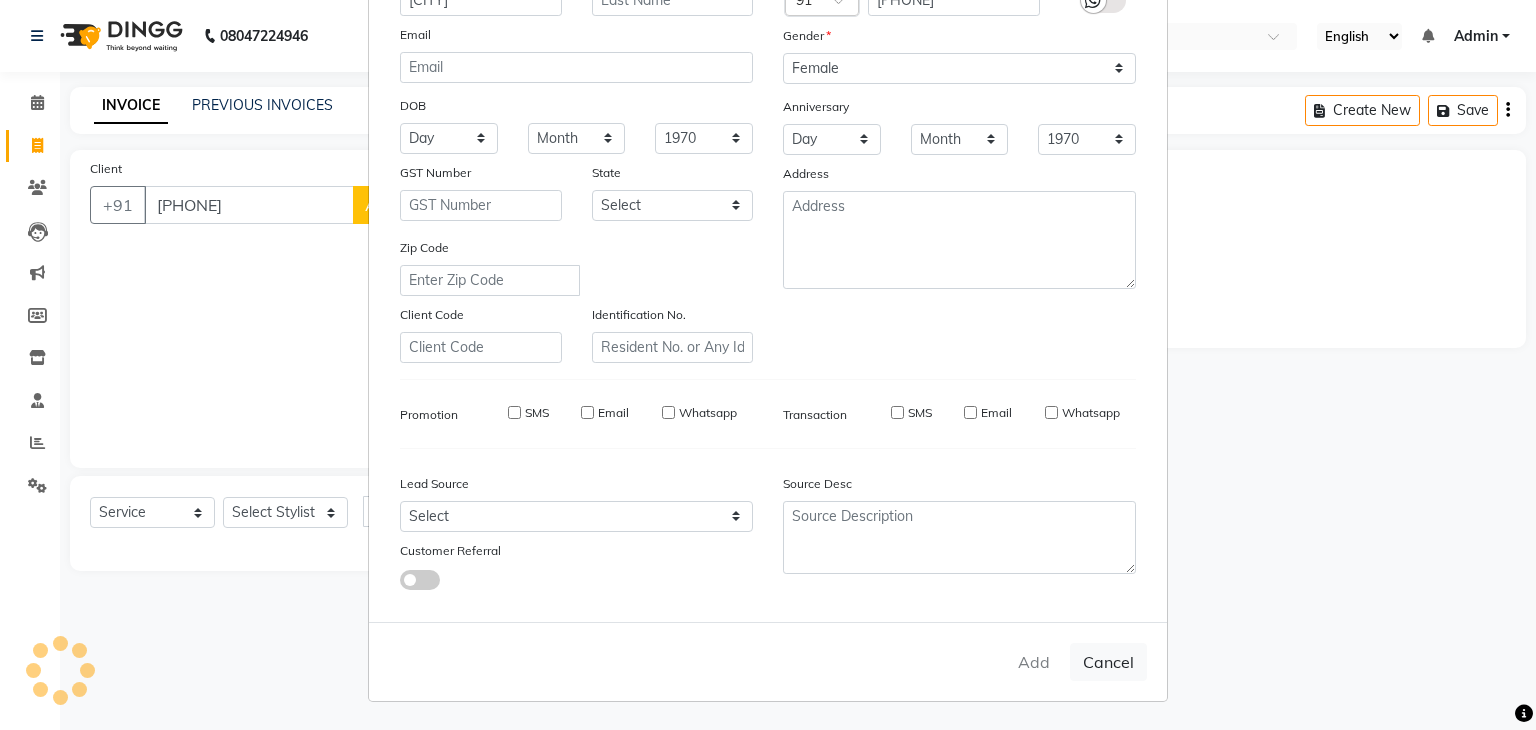type 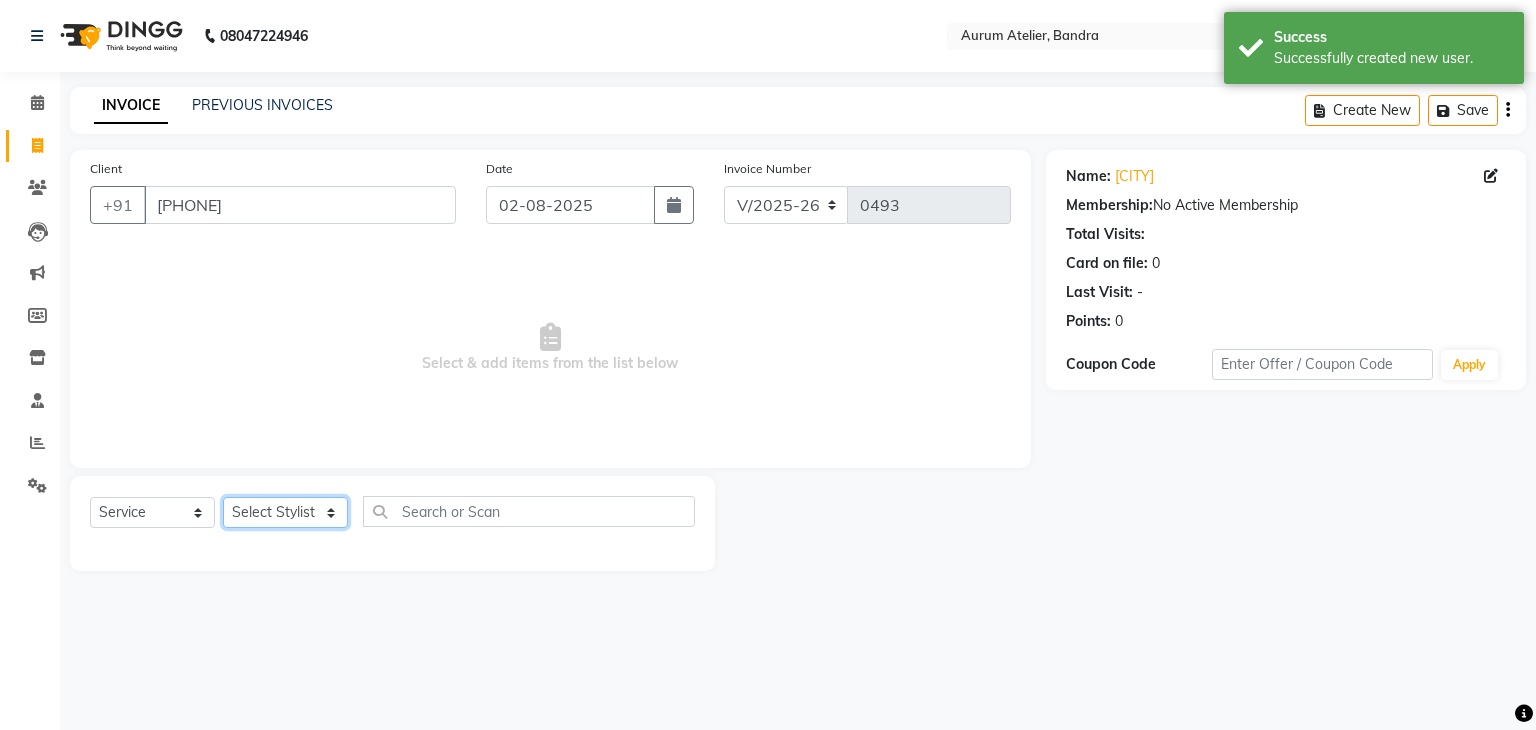 click on "Select Stylist [NAME] [NAME] [NAME] [NAME] [NAME] [NAME] [NAME] [NAME] [NAME] [NAME]" 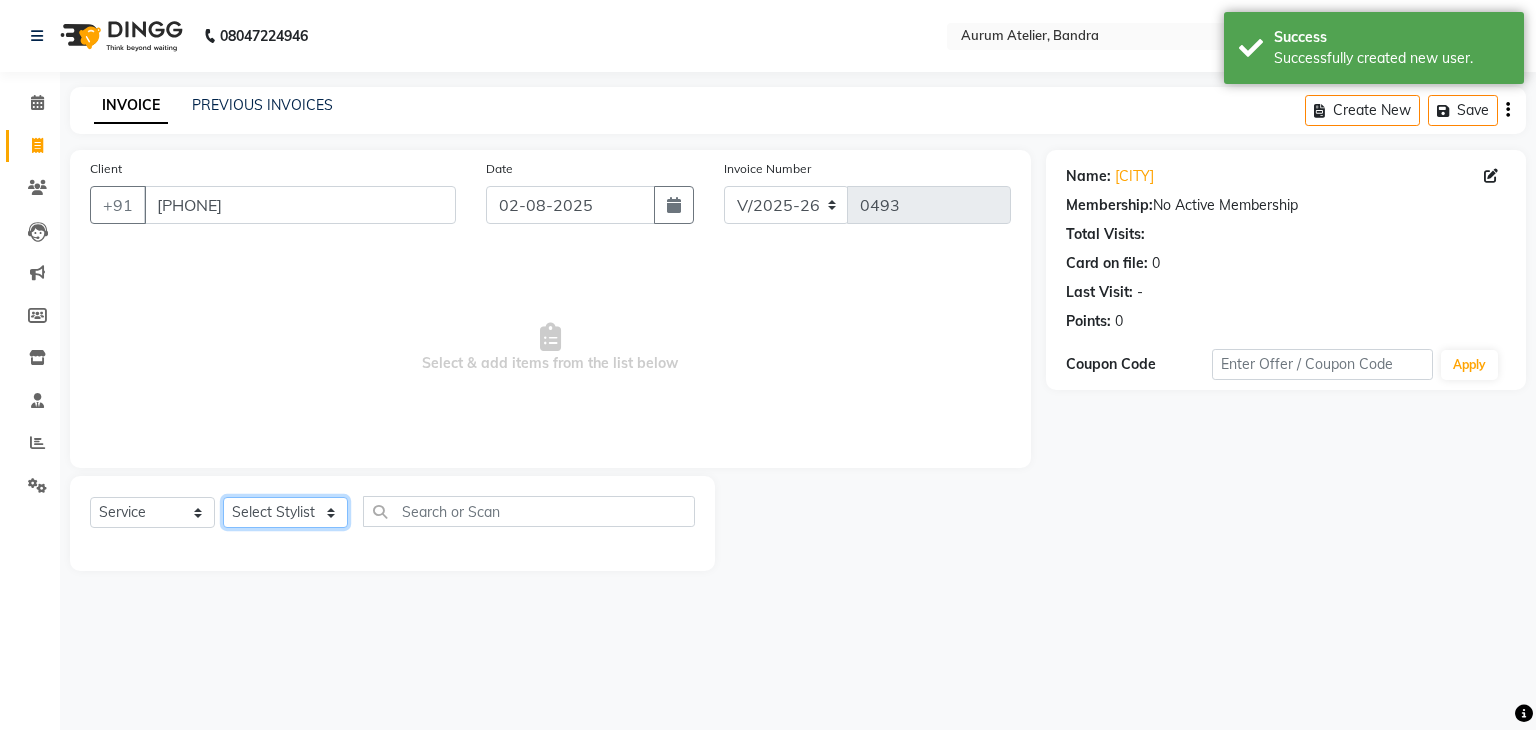 select on "73211" 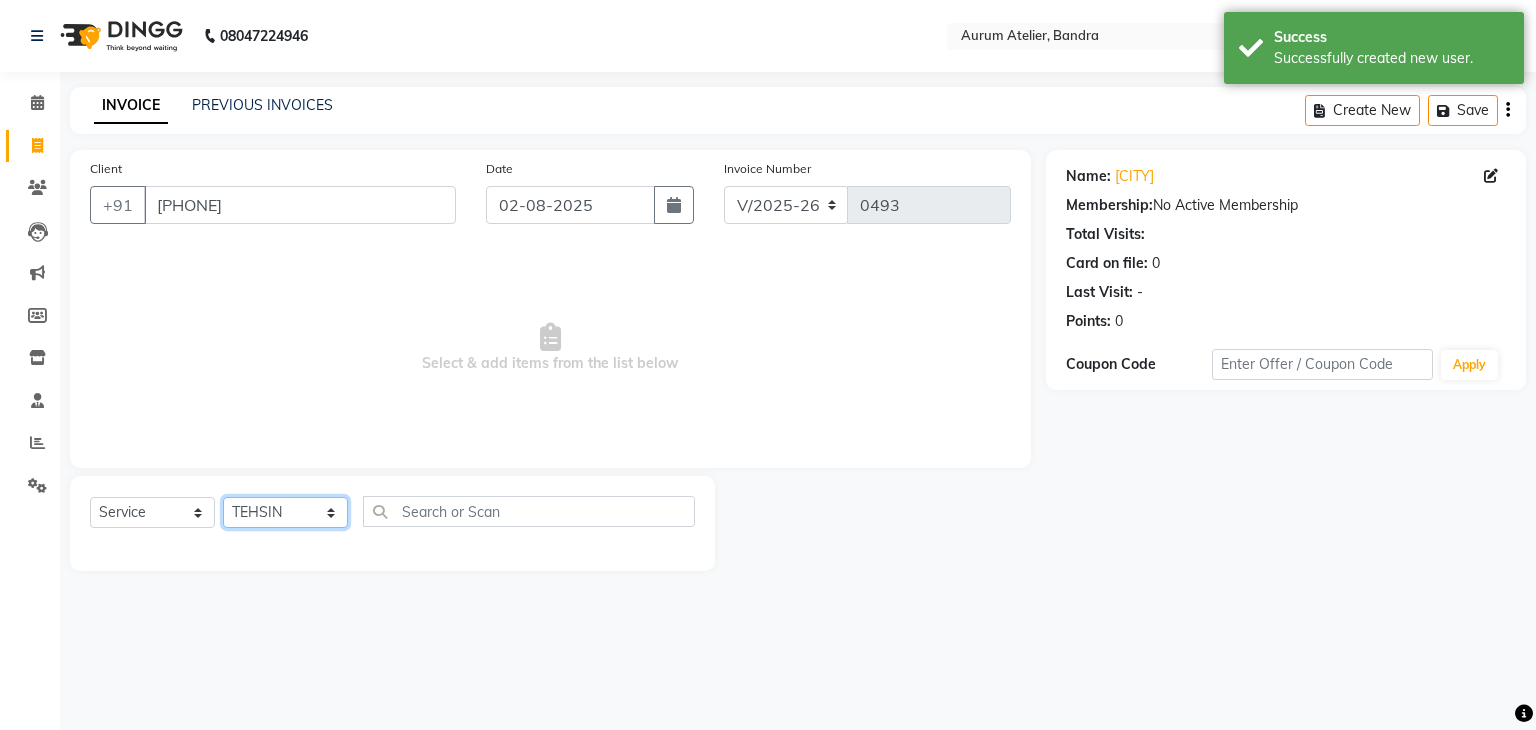 click on "Select Stylist [NAME] [NAME] [NAME] [NAME] [NAME] [NAME] [NAME] [NAME] [NAME] [NAME]" 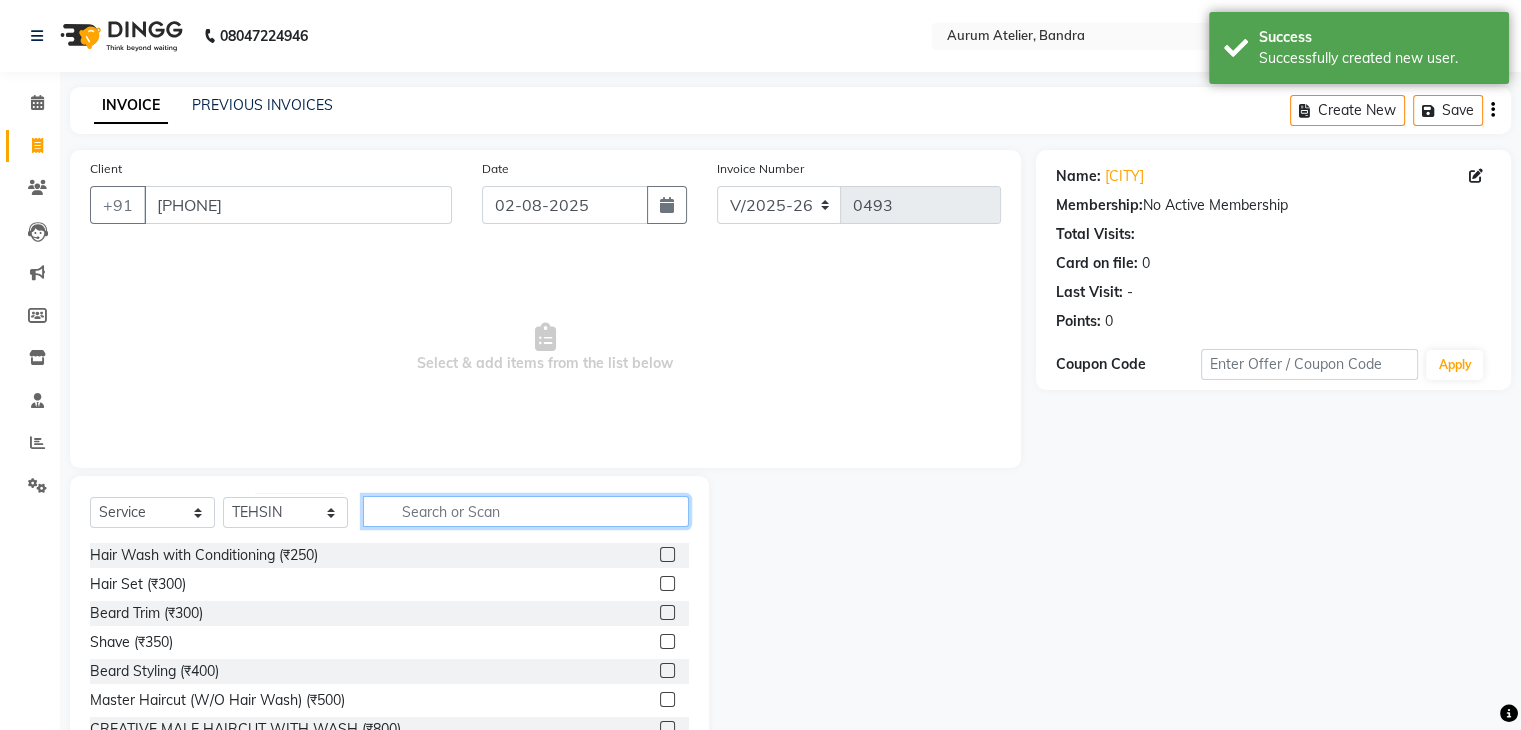 click 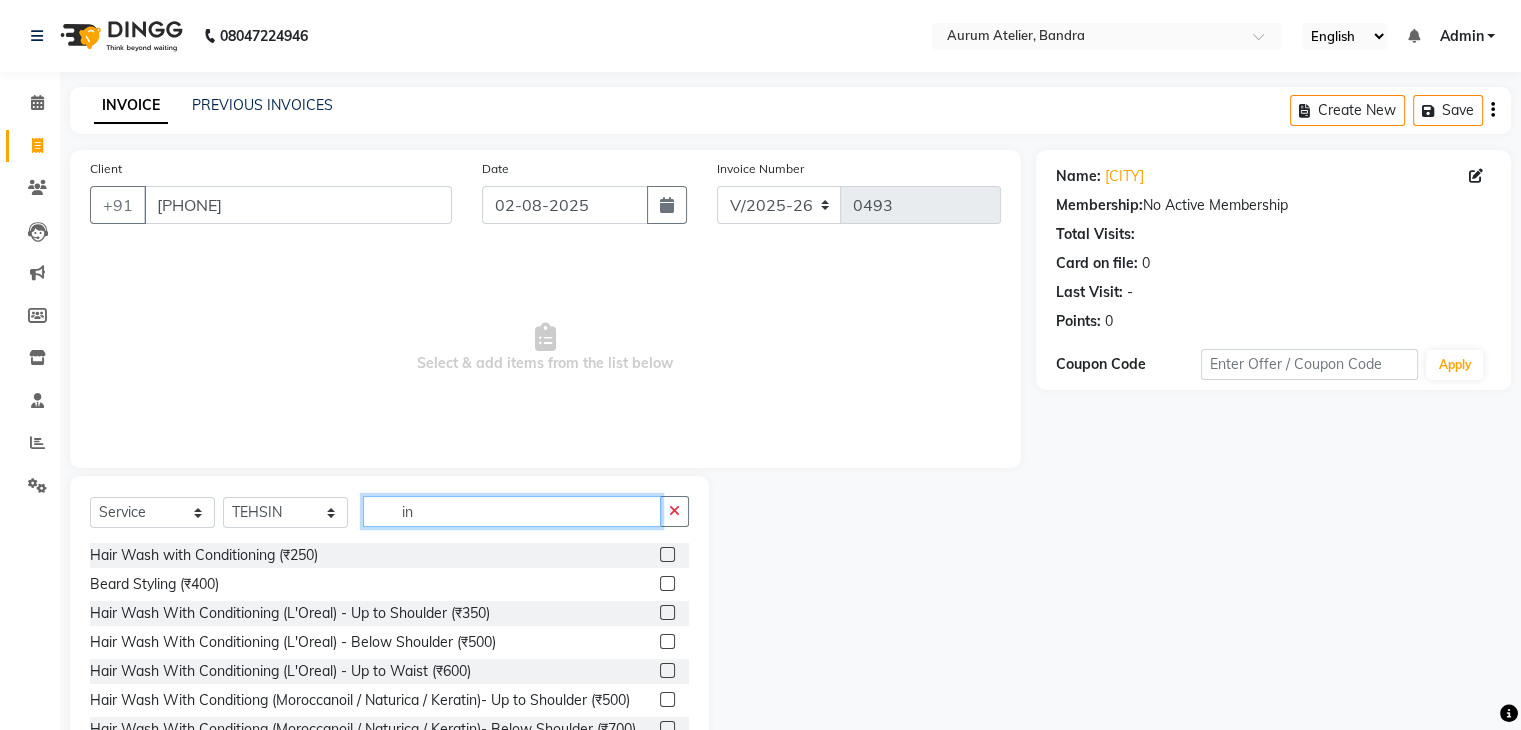 type on "i" 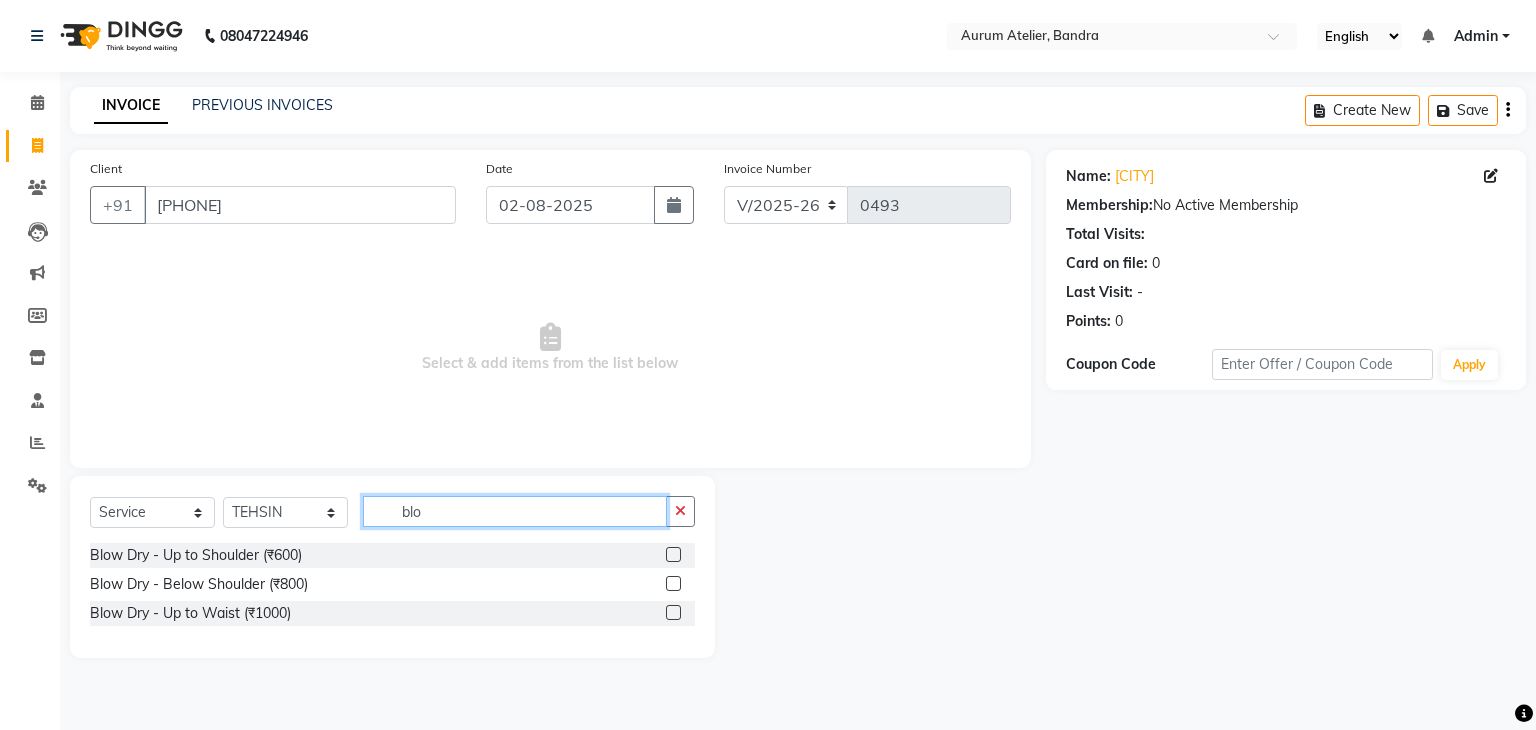 type on "blo" 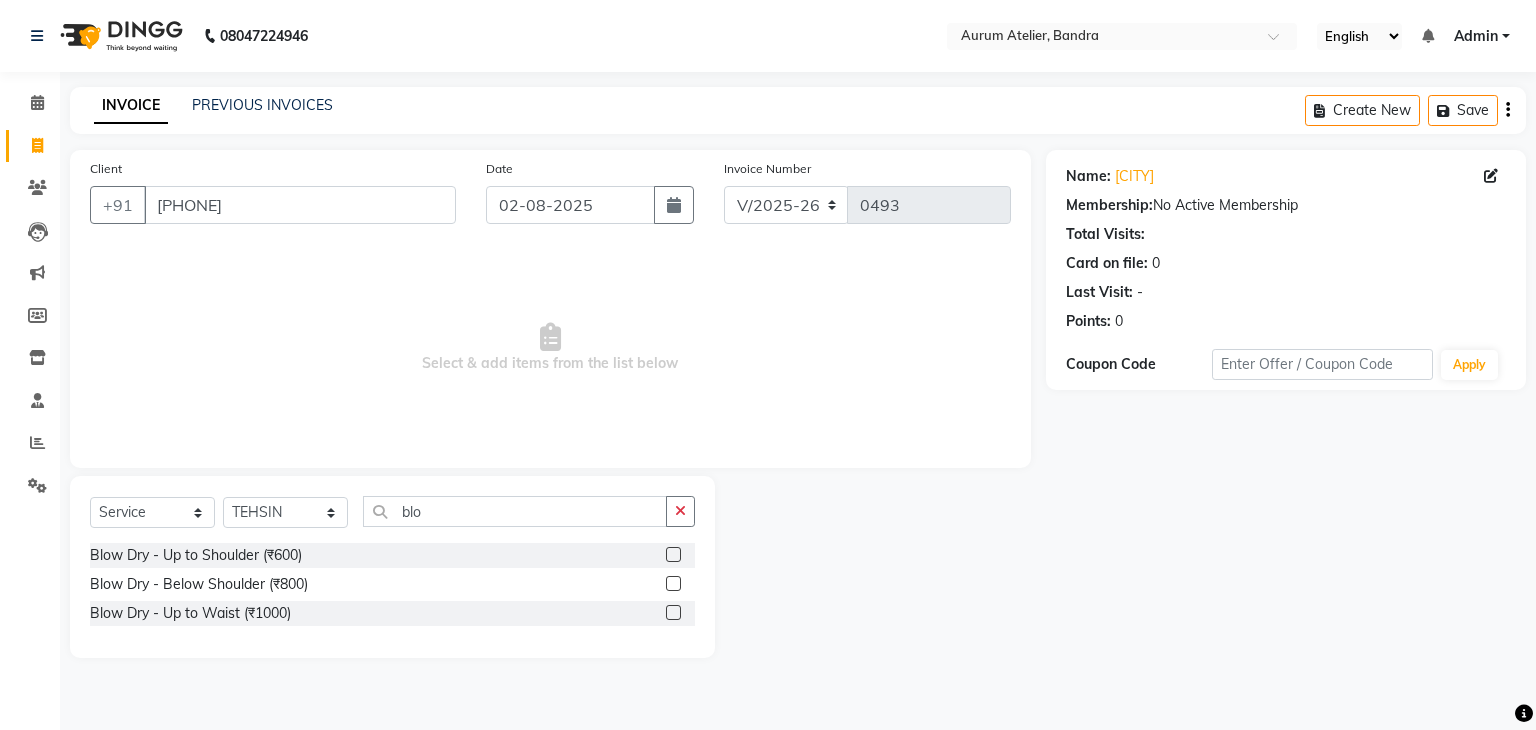 click 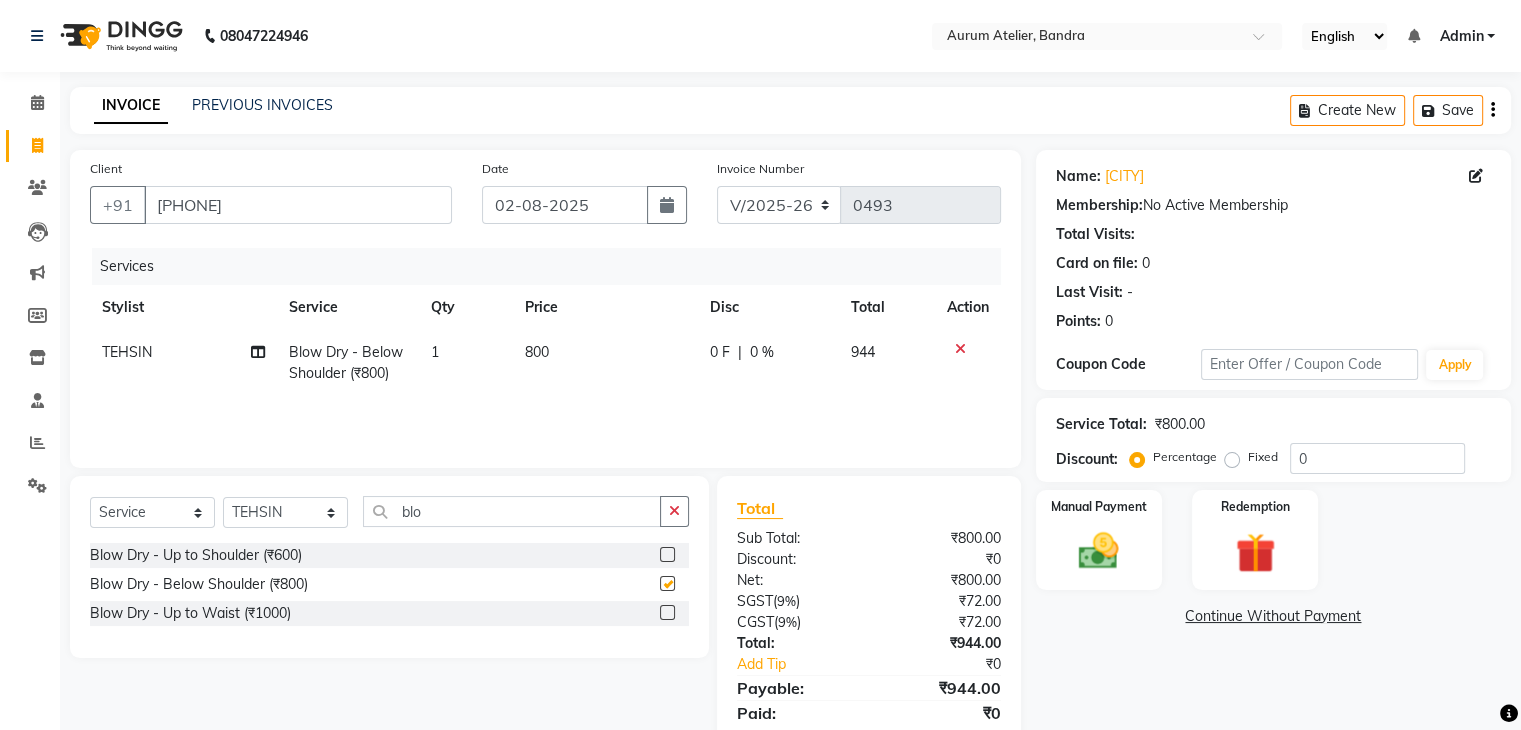 checkbox on "false" 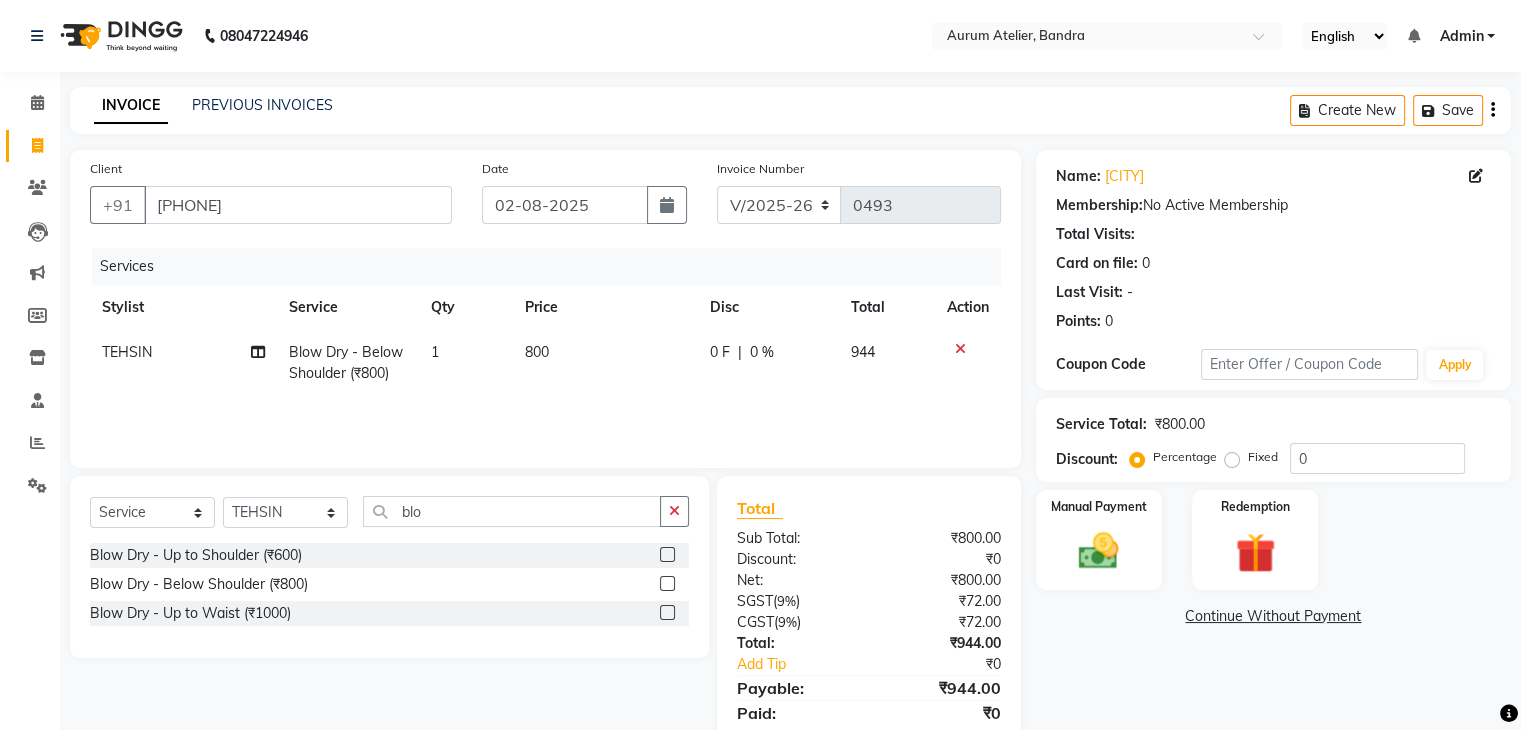 click on "800" 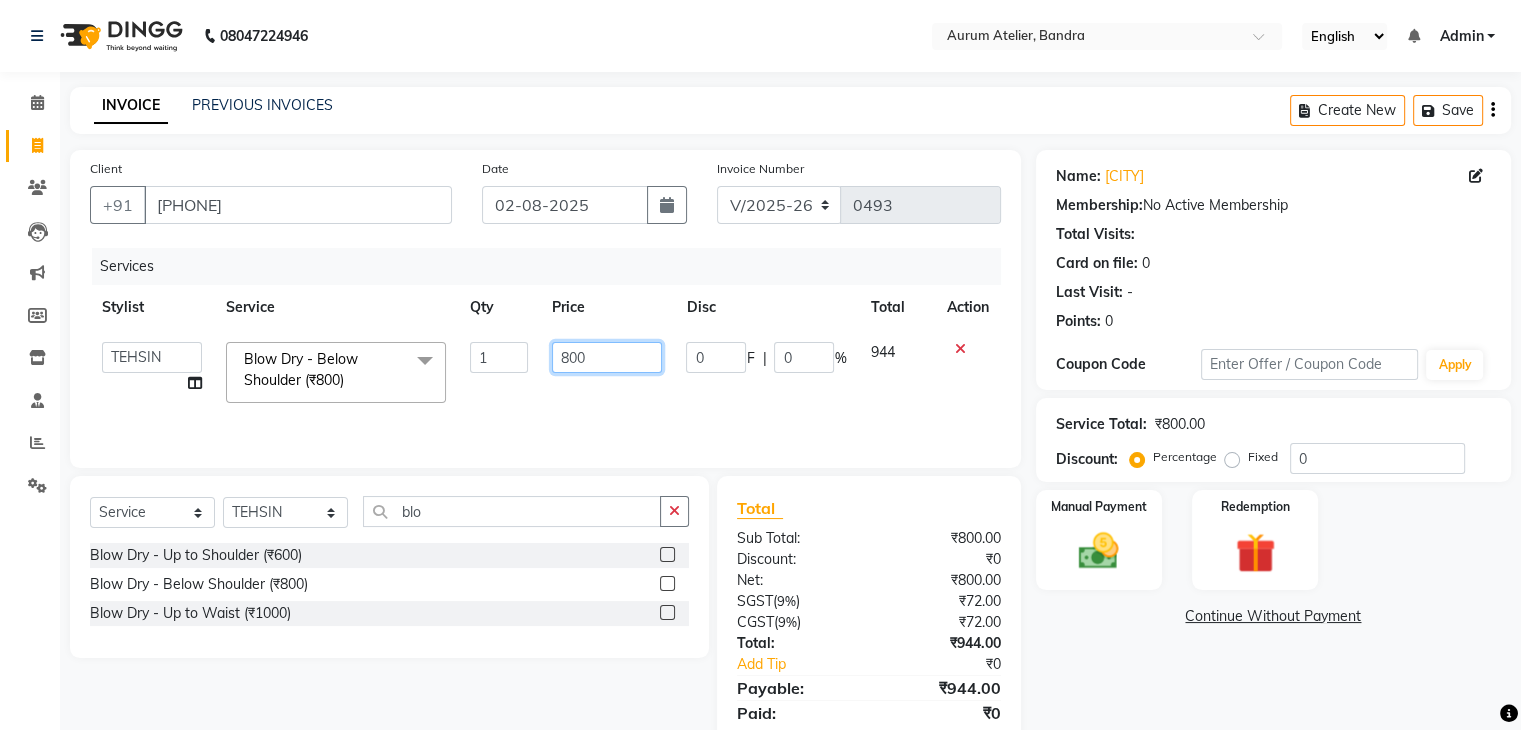 click on "800" 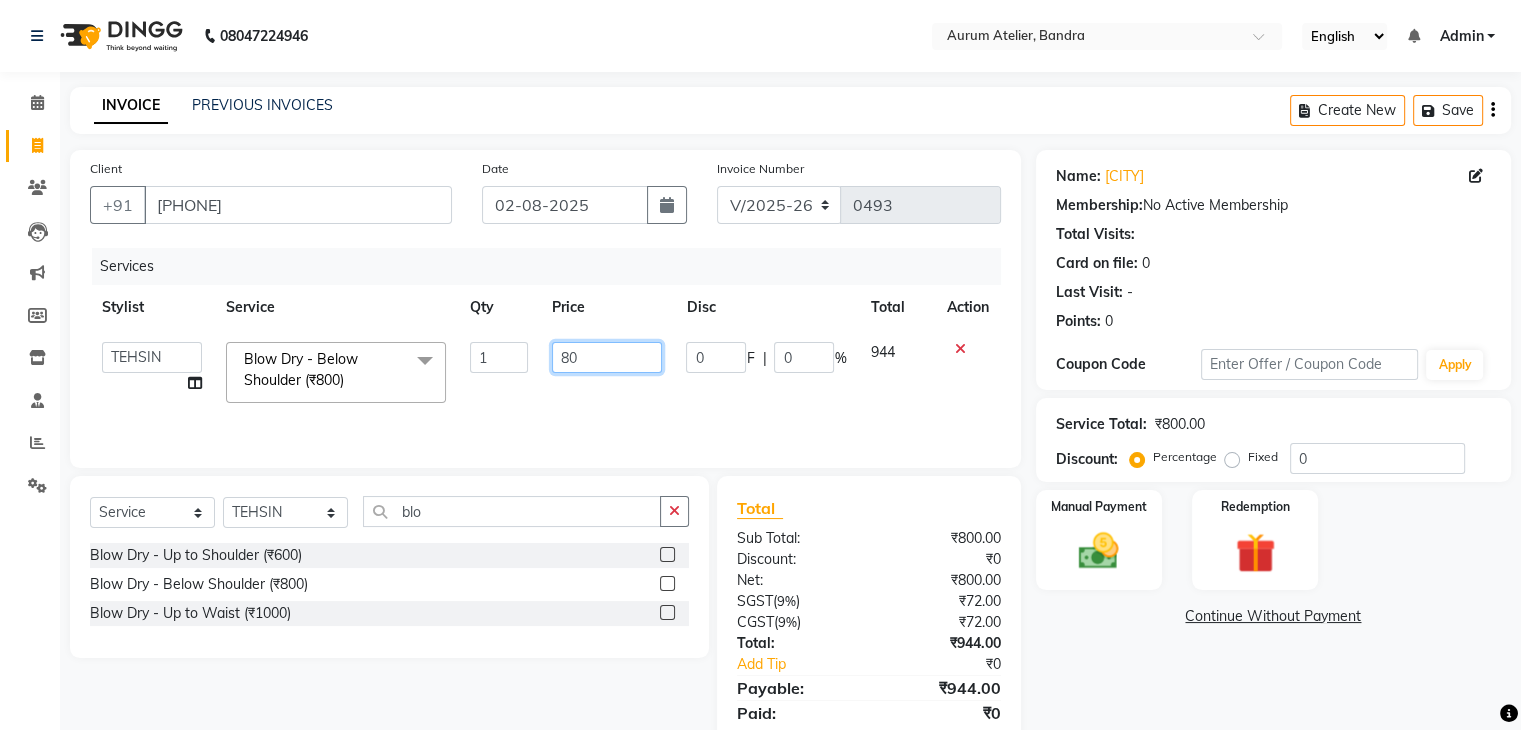 type on "8" 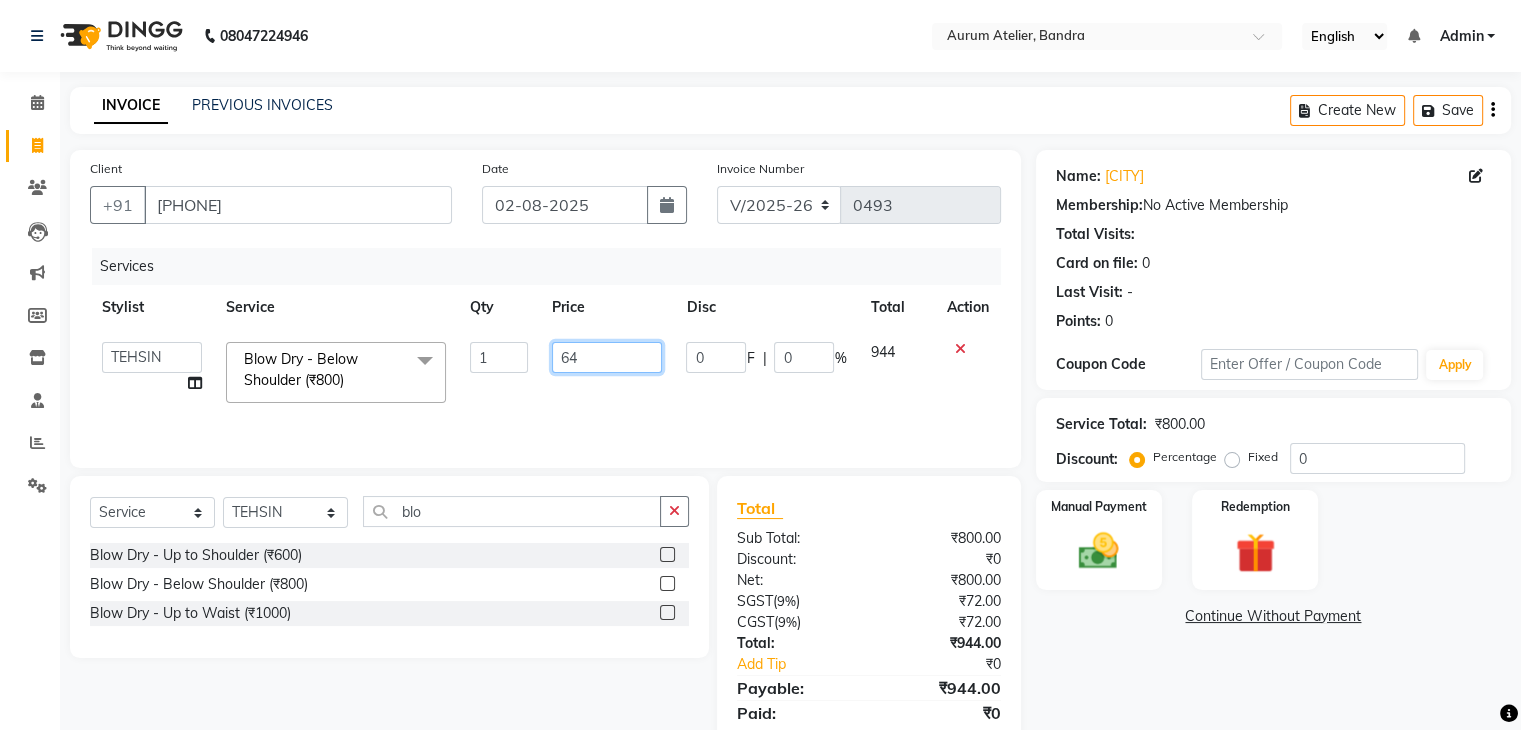type on "640" 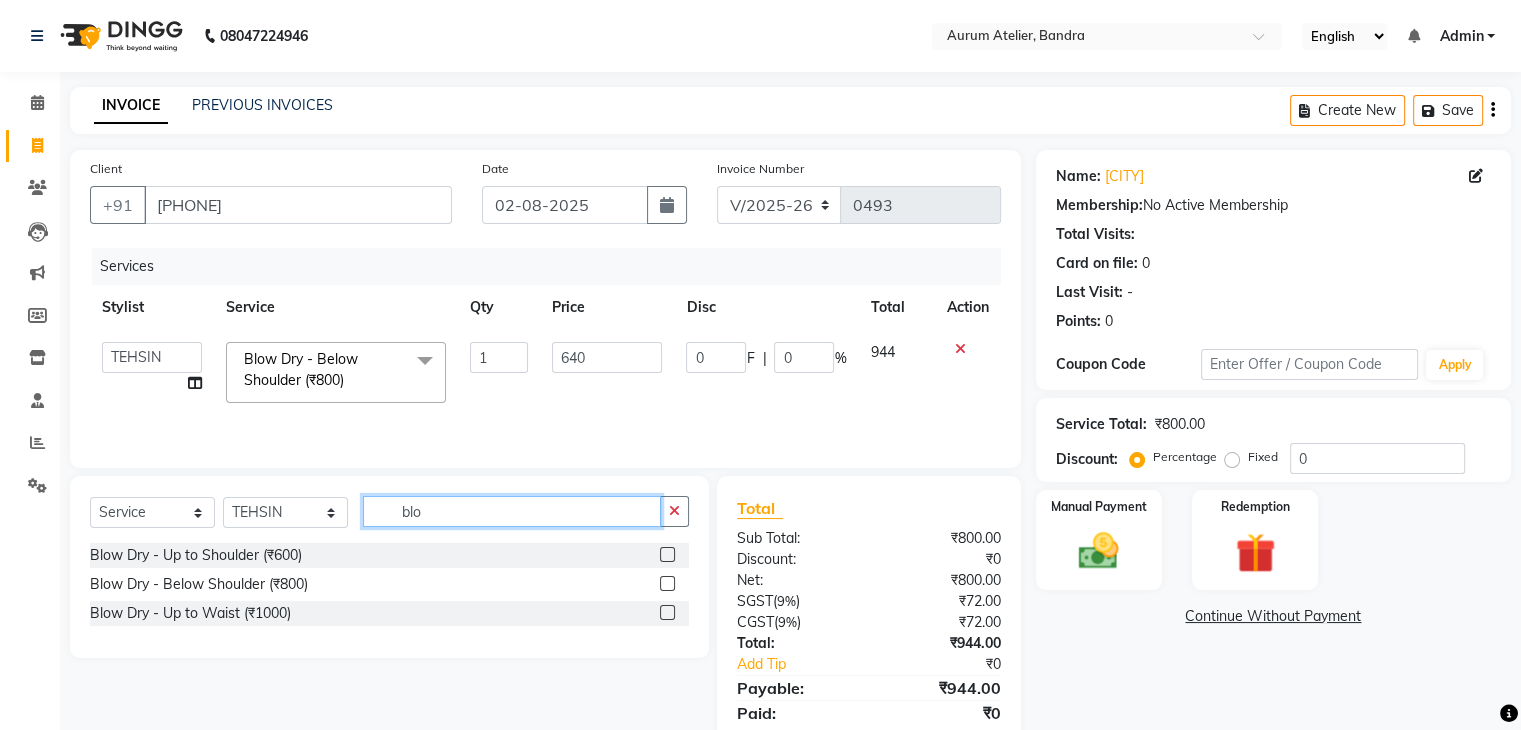 click on "blo" 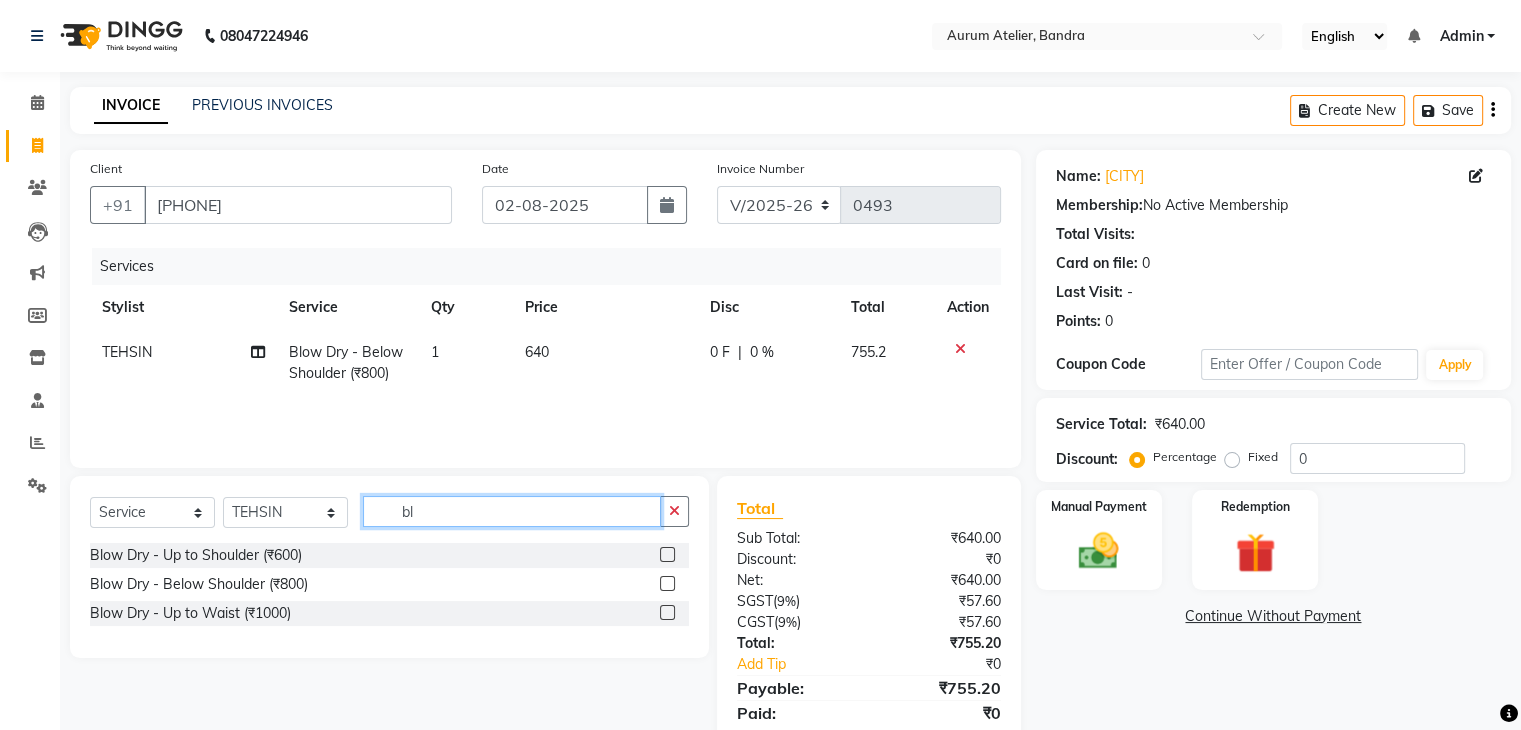 type on "b" 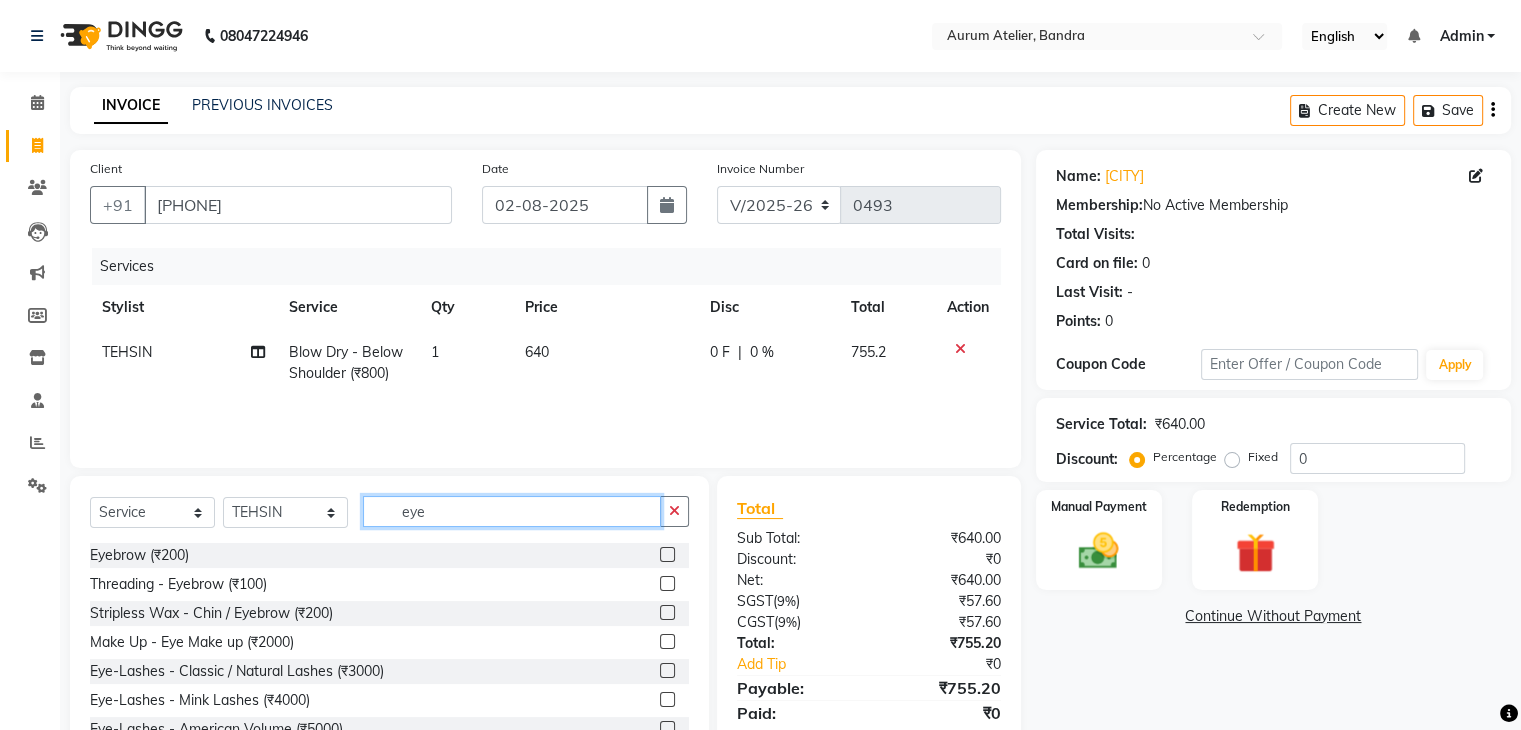 type on "eye" 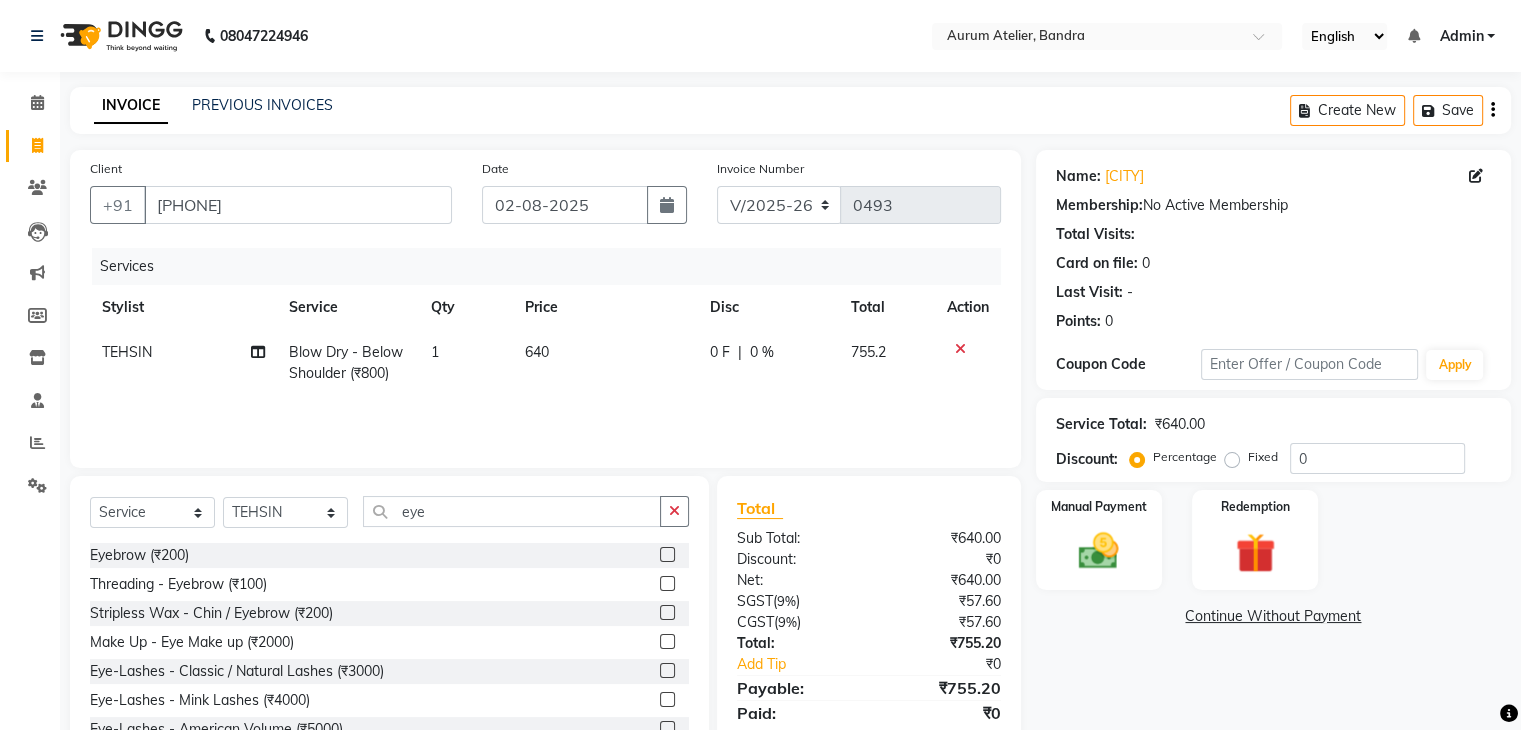 click 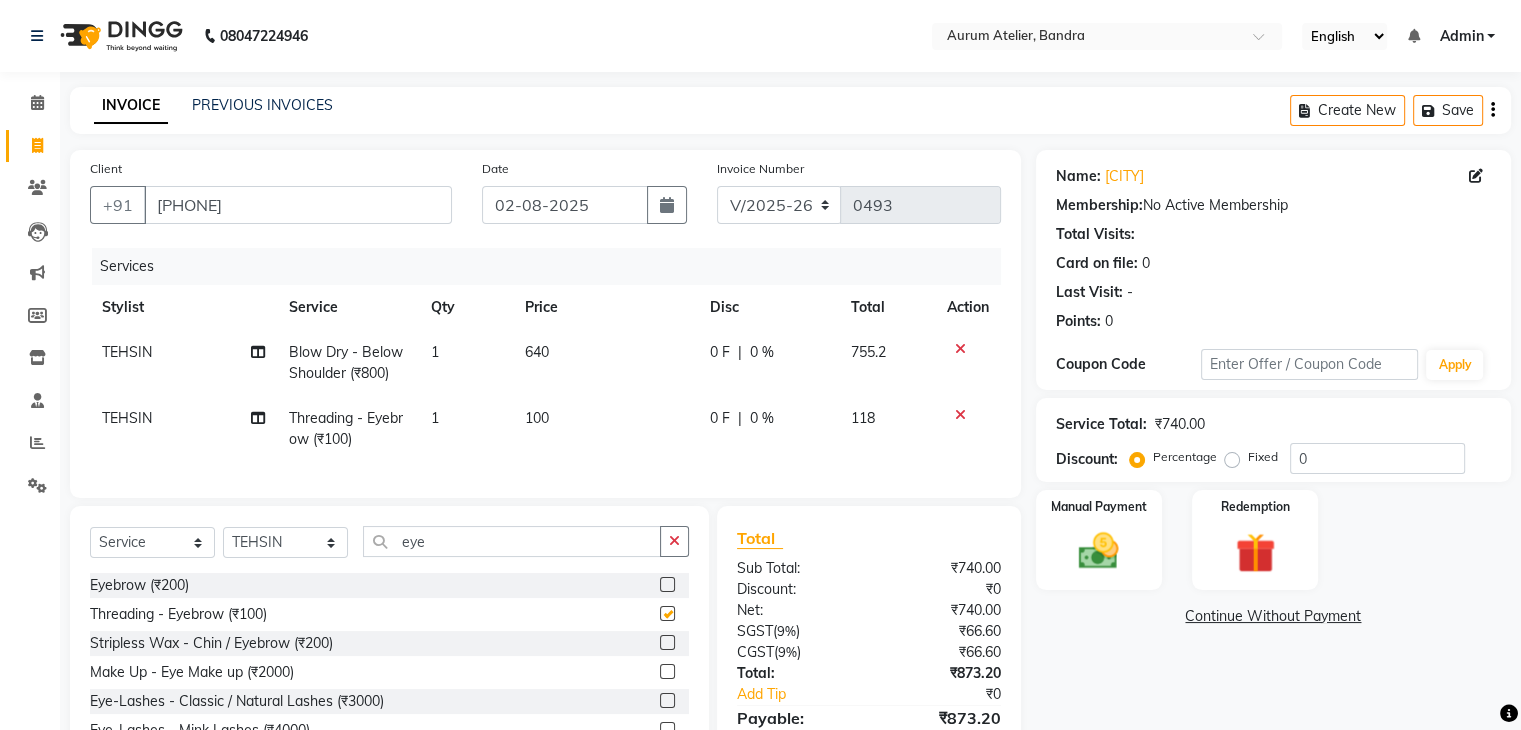checkbox on "false" 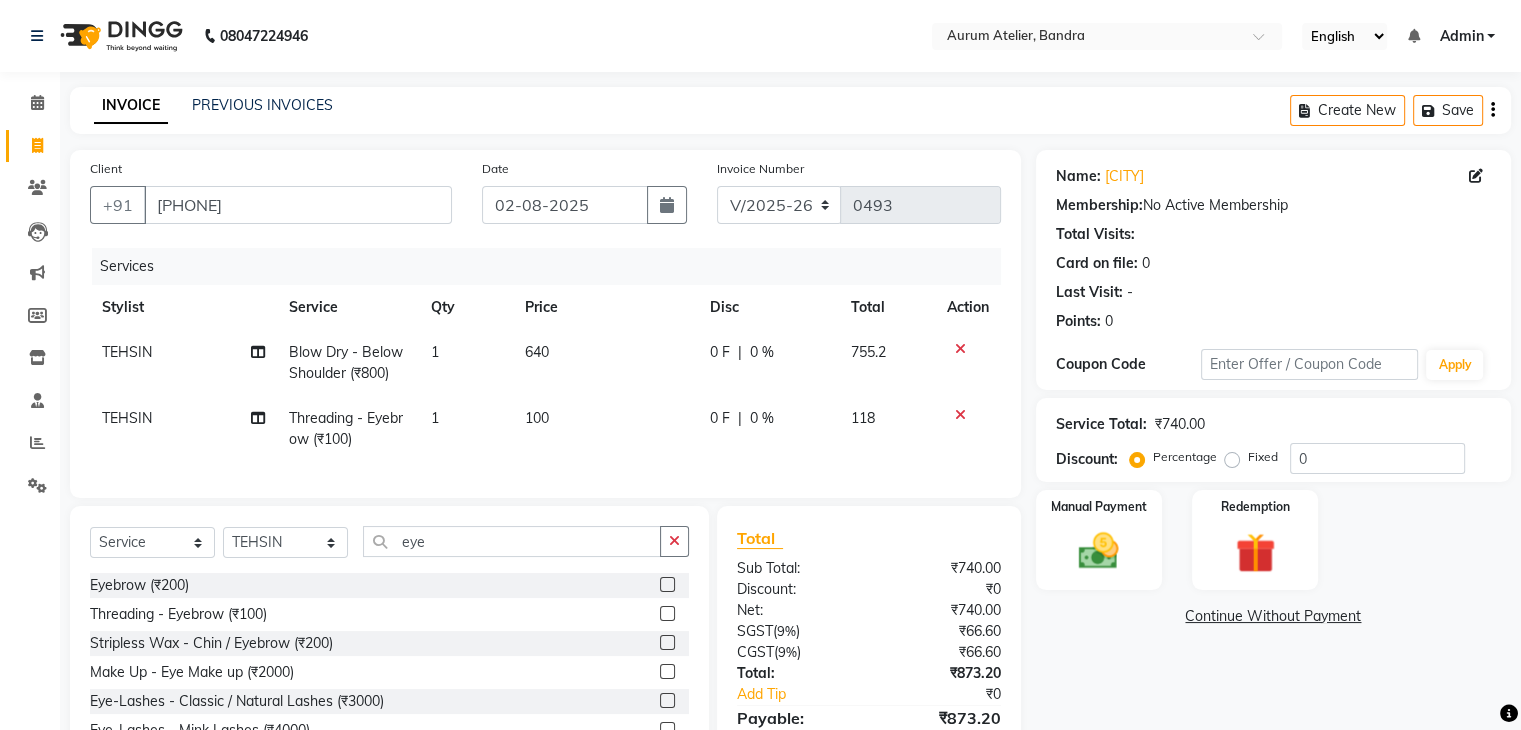 click on "100" 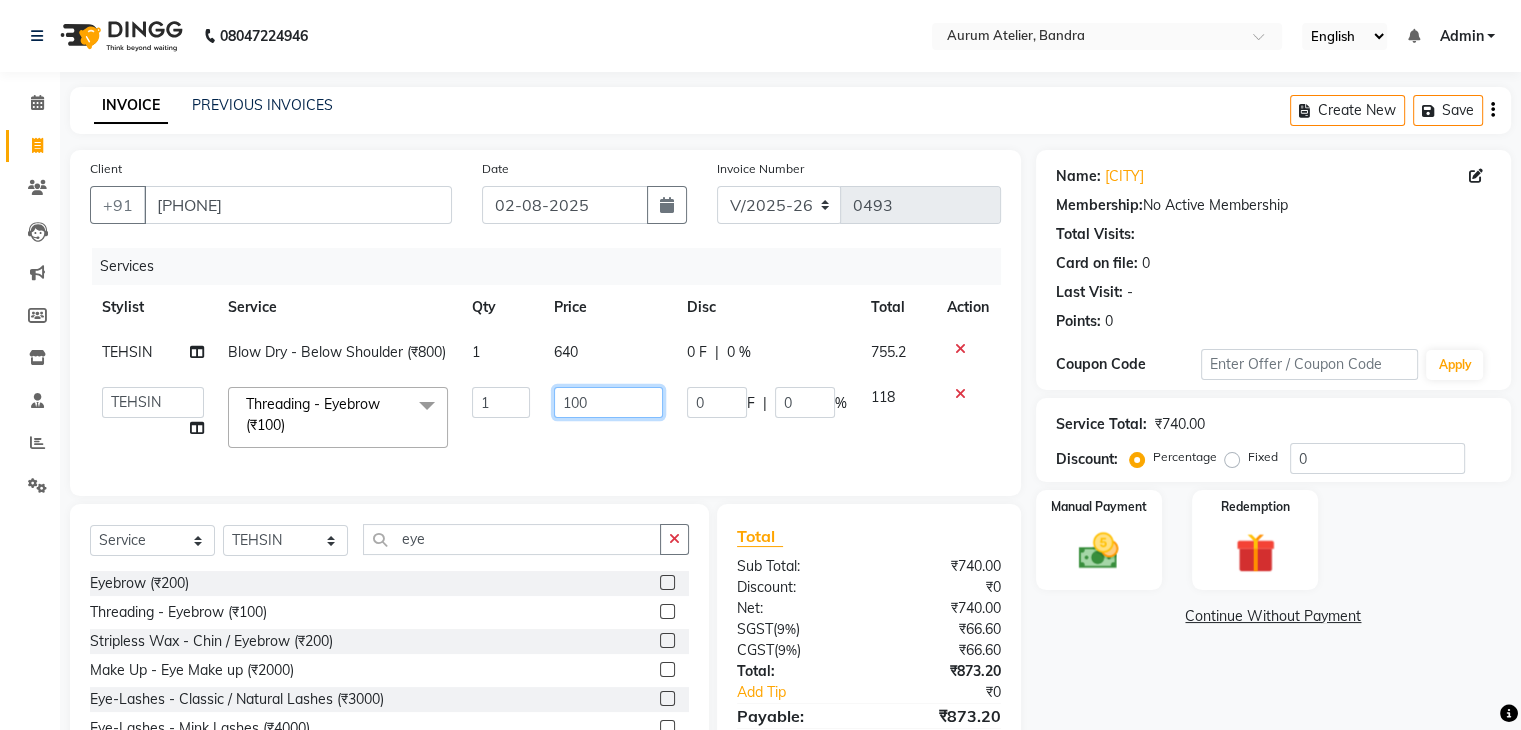 click on "100" 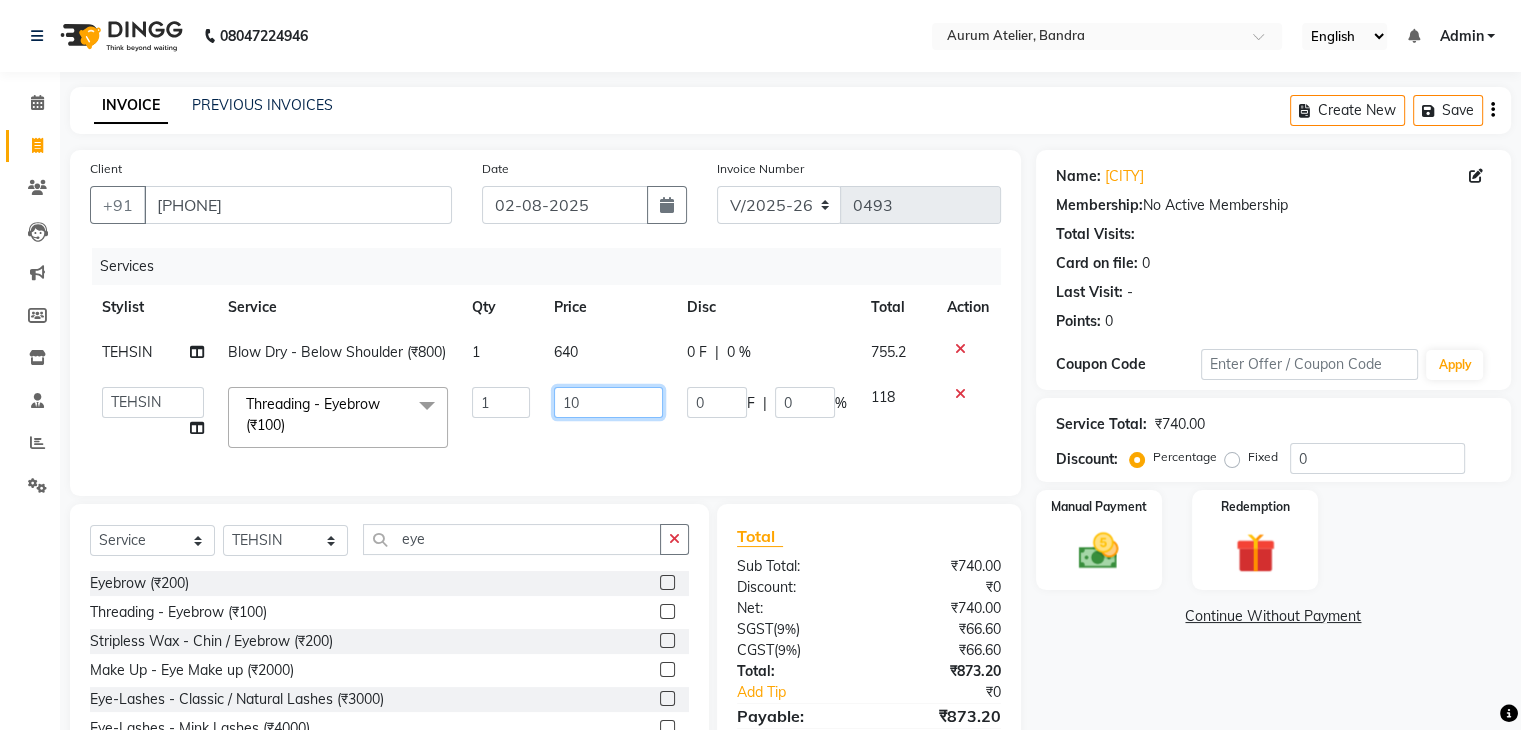 type on "1" 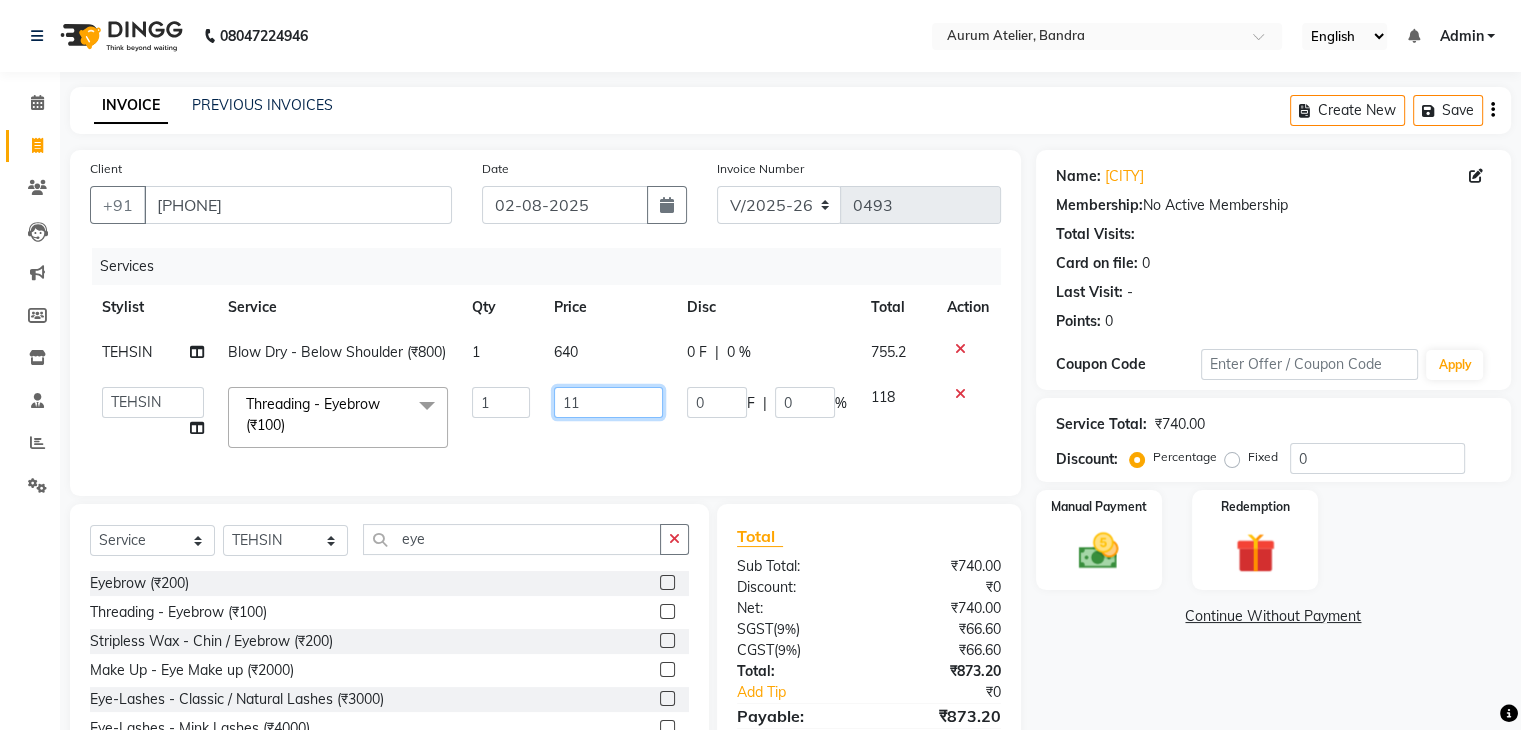 type on "118" 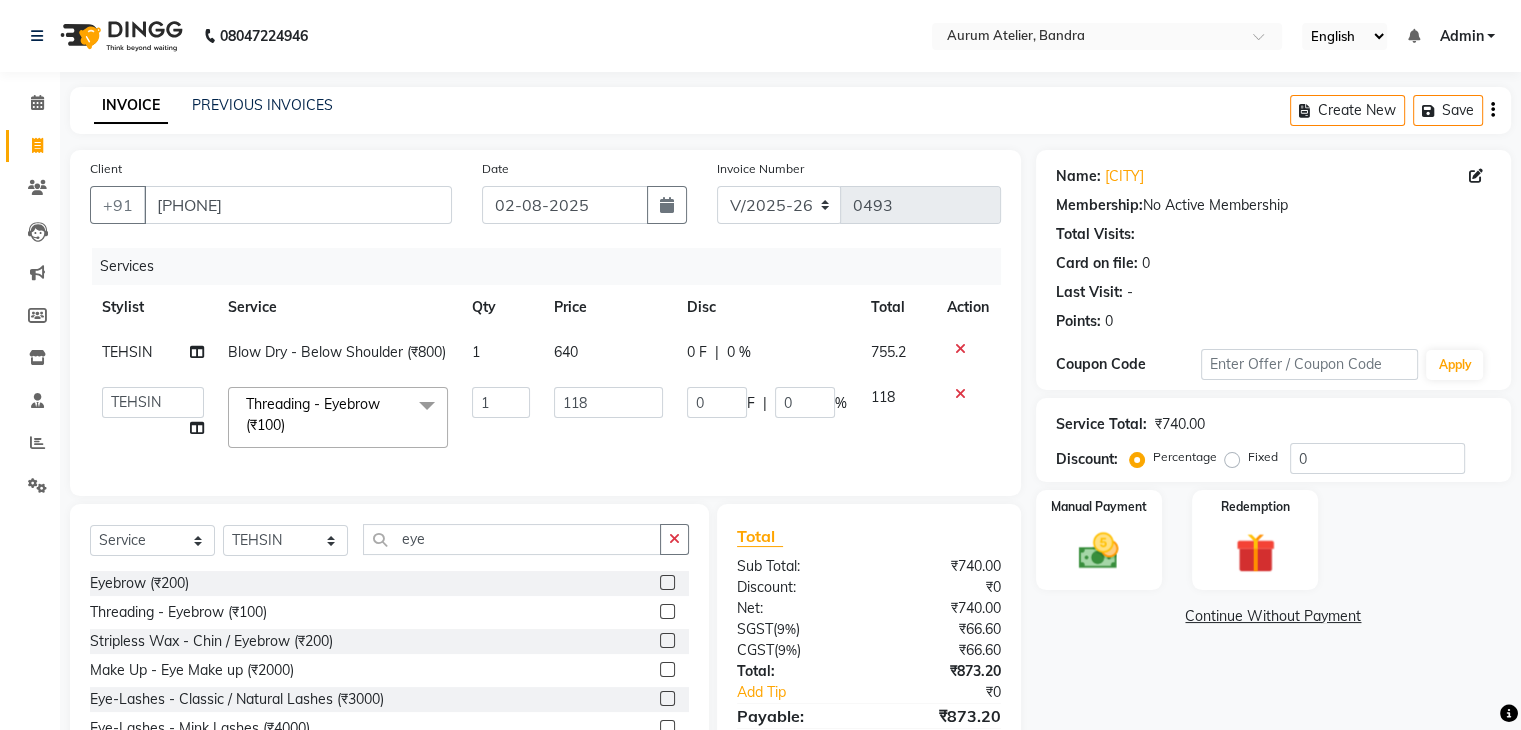 click on "Services Stylist Service Qty Price Disc Total Action [NAME] Blow Dry - Below Shoulder (₹800) 1 640 0 F | 0 % 755.2  [NAME]   [NAME]   [NAME]   [NAME]   [NAME]   [NAME]   [NAME]   [NAME]  Threading - Eyebrow (₹100)  x Hair Wash with Conditioning (₹250) Hair Set (₹300) Beard Trim (₹300) Shave (₹350) Beard Styling (₹400) Master Haircut (W/O Hair Wash) (₹500) CREATIVE MALE HAIRCUT WITH WASH (₹800) Baby Mundan (₹1200) Hair Wash With Conditioning (L'Oreal) - Up to Shoulder (₹350) Hair Wash With Conditioning (L'Oreal) - Below Shoulder (₹500) Hair Wash With Conditioning (L'Oreal) - Up to Waist (₹600) Hair Wash With Conditiong (Moroccanoil / Naturica / Keratin)- Up to Shoulder (₹500) Hair Wash With Conditiong (Moroccanoil / Naturica / Keratin)- Below Shoulder (₹700) Hair Wash With Conditiong (Moroccanoil / Naturica / Keratin)- Up to Waist (₹800) CREATIVE MALE HAIRCUT W/O WASH (₹600) CREATIVE FEMALE HAIRCUT WITH WASH (₹2000) 1 118" 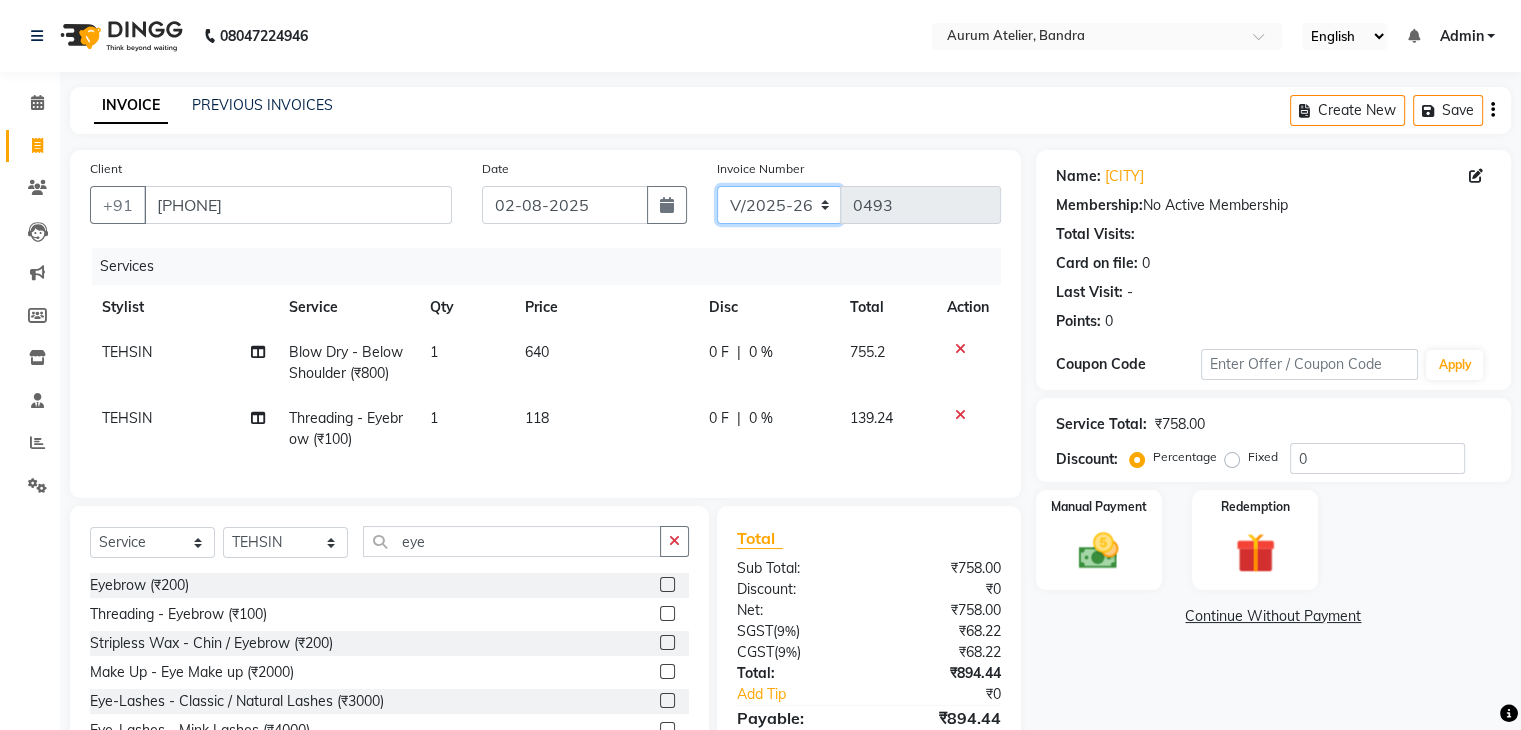click on "C/2025-26 V/2025 V/2025-26" 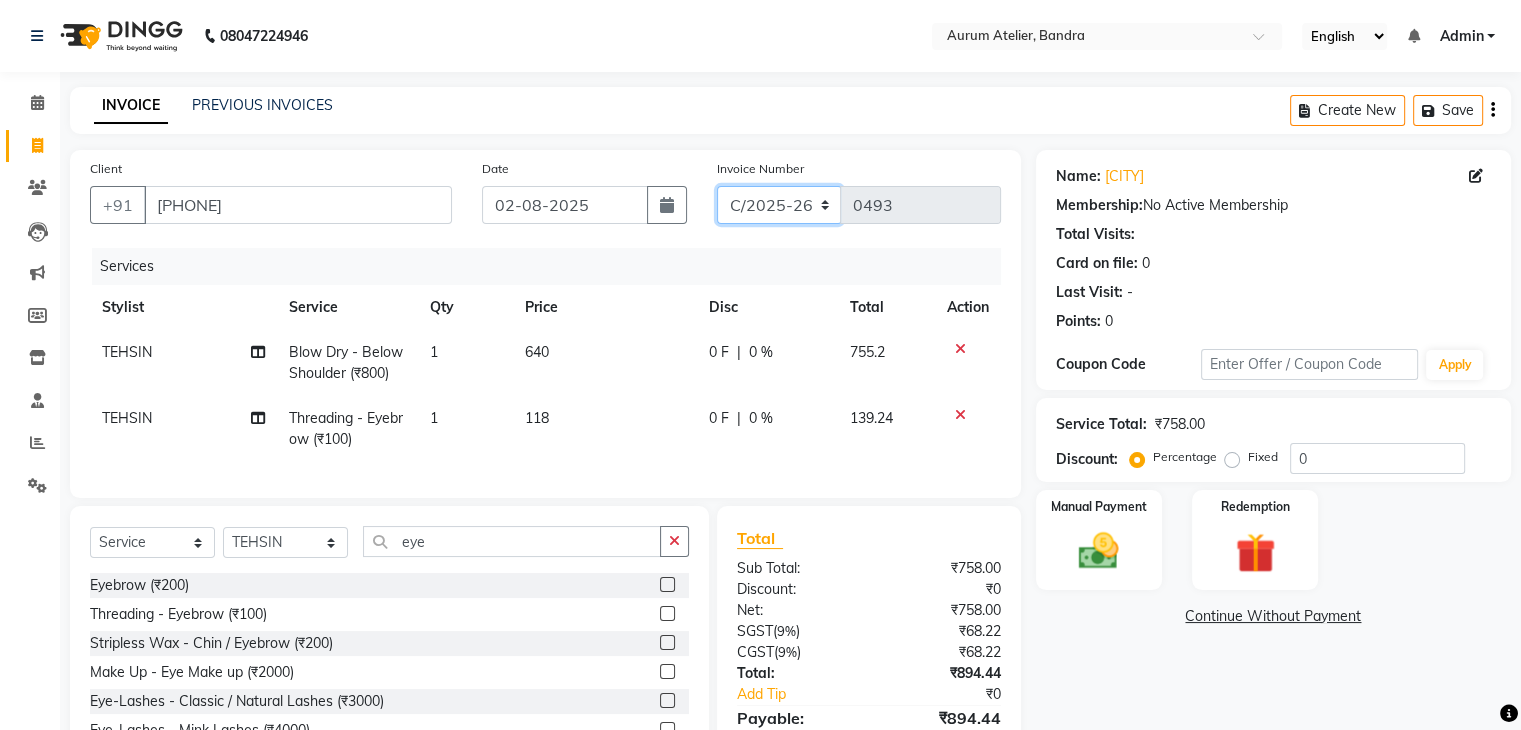 click on "C/2025-26 V/2025 V/2025-26" 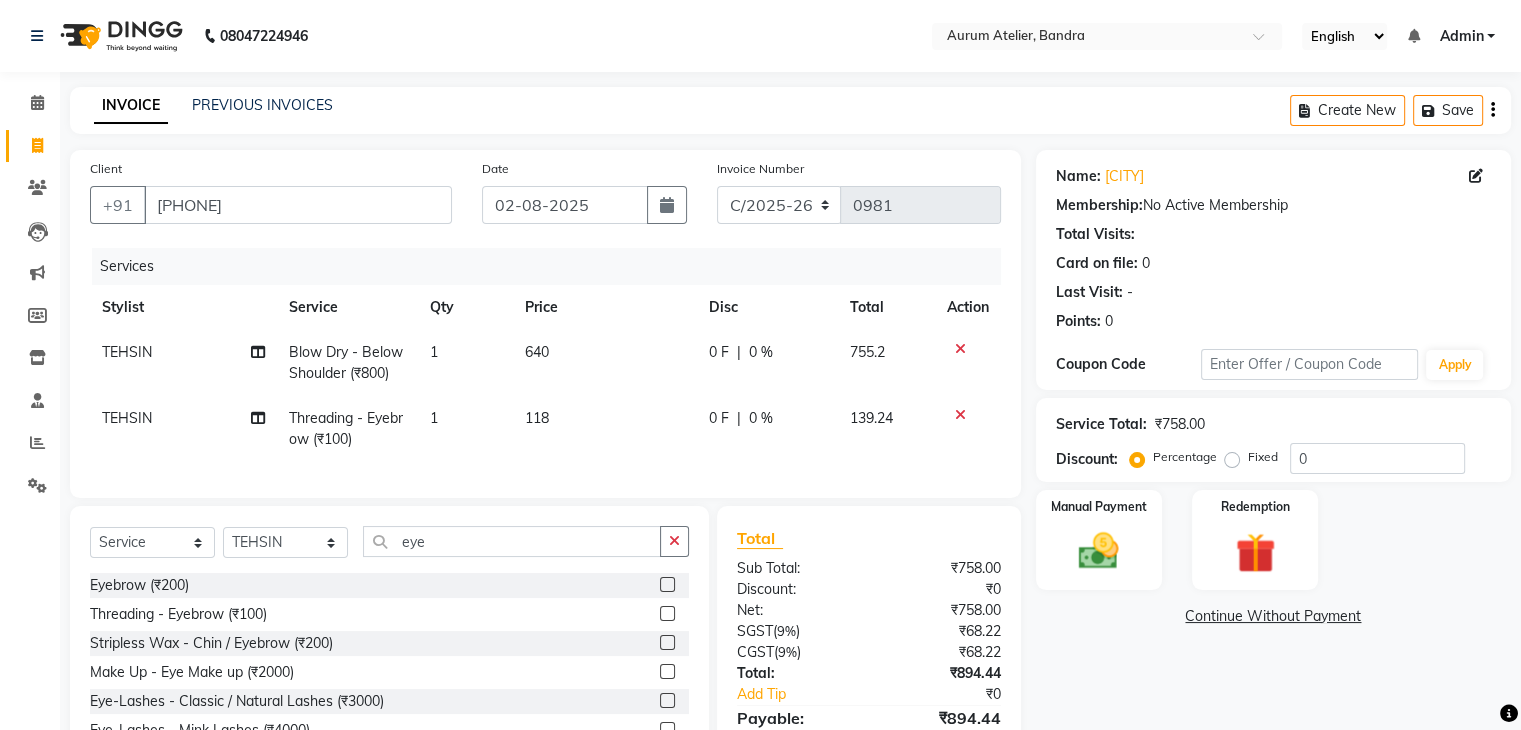 click 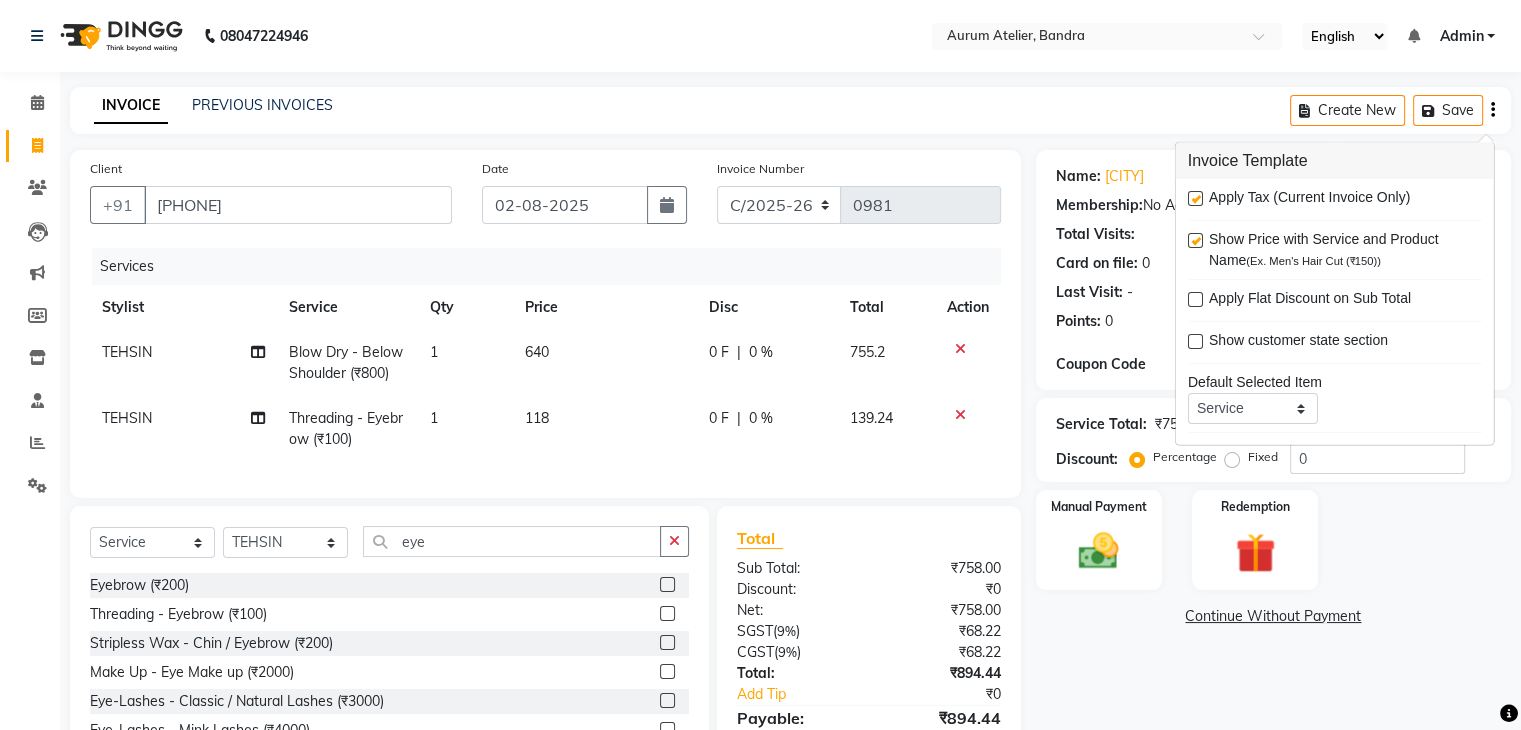 click at bounding box center [1195, 198] 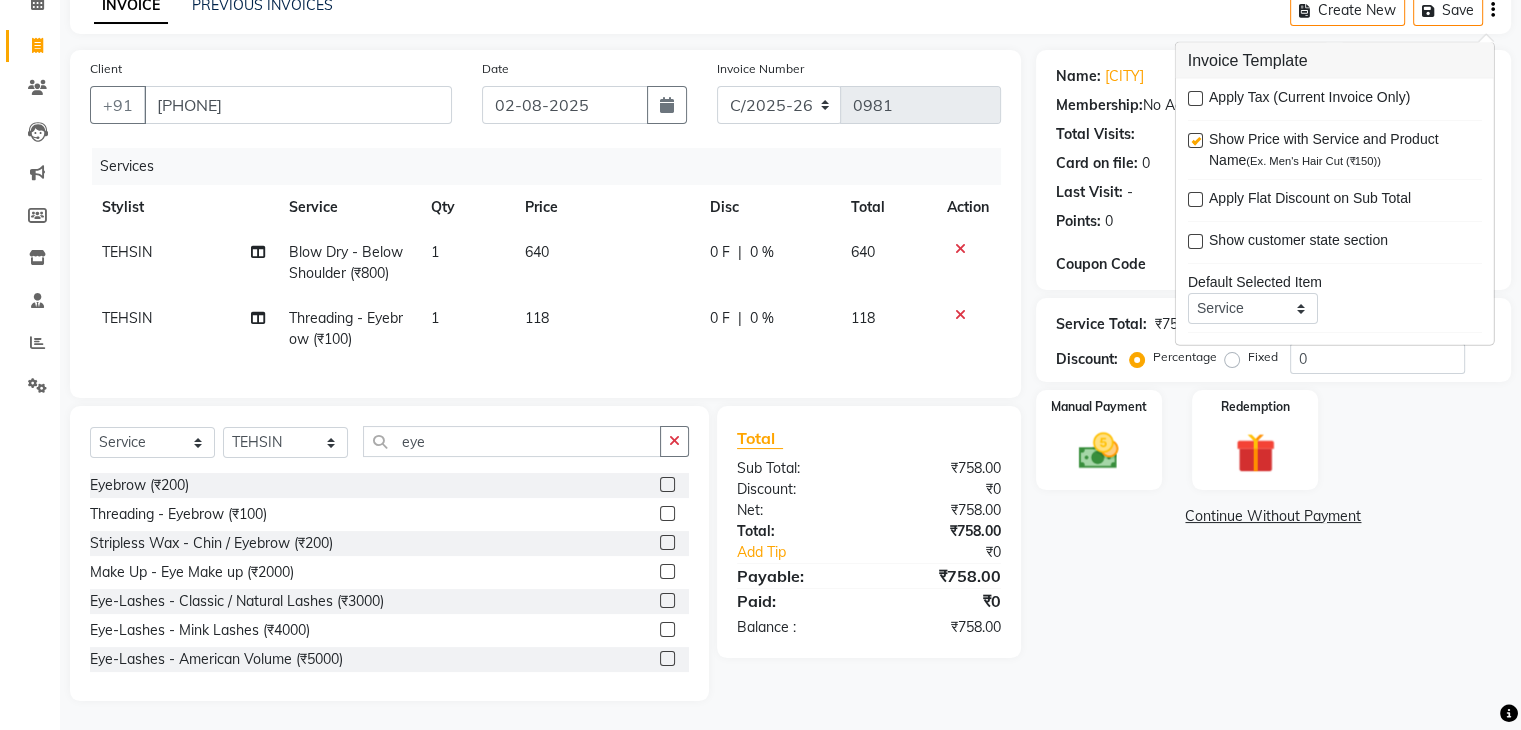 scroll, scrollTop: 117, scrollLeft: 0, axis: vertical 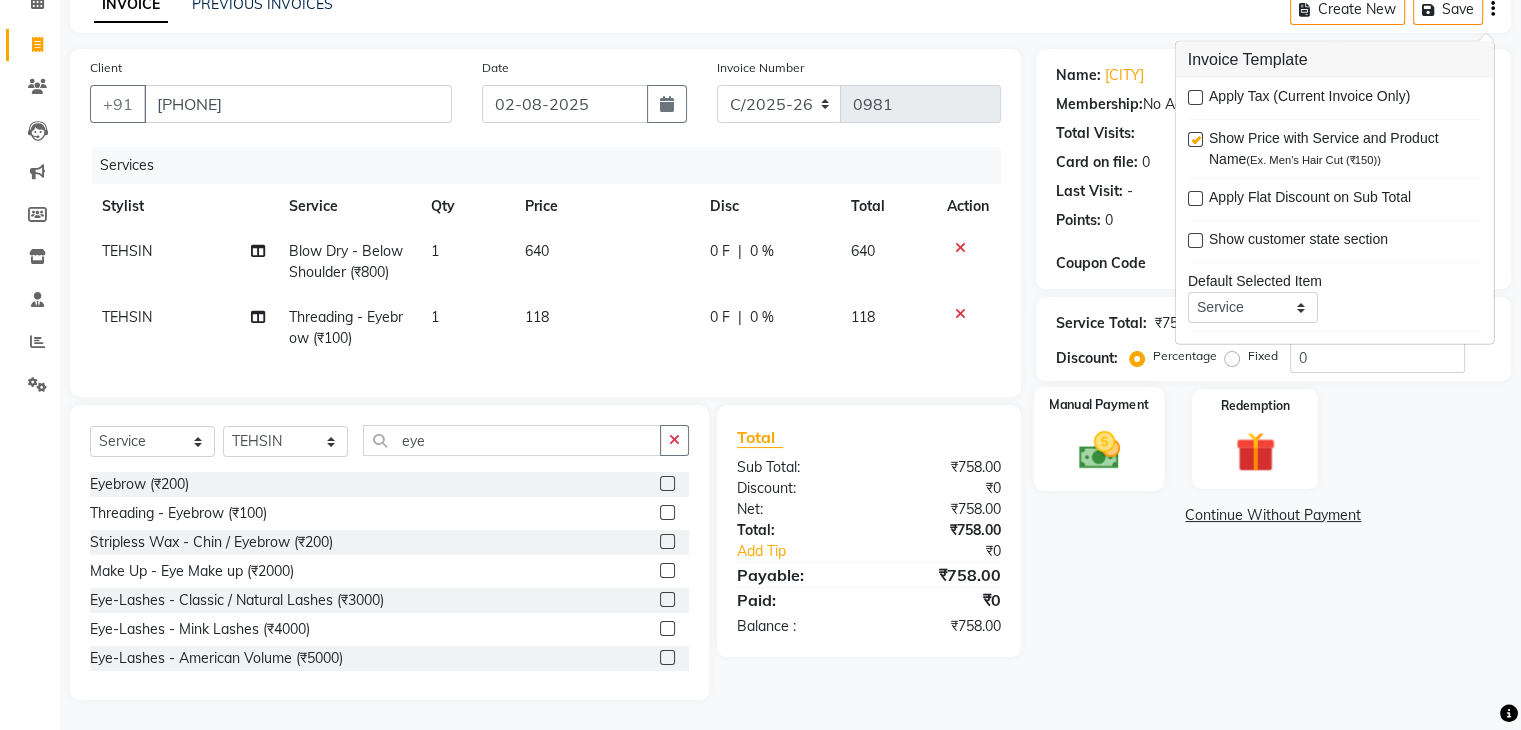 click 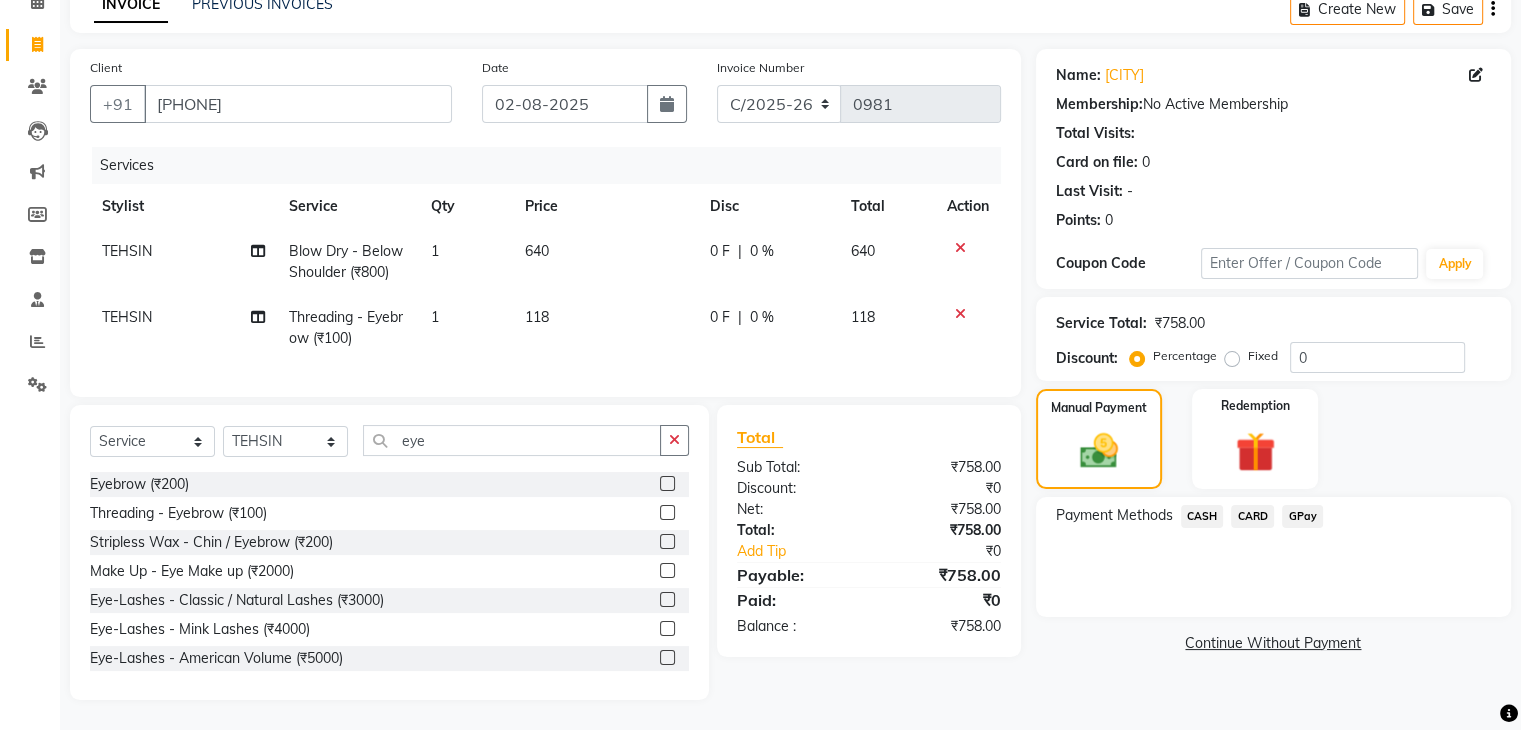 click on "CASH" 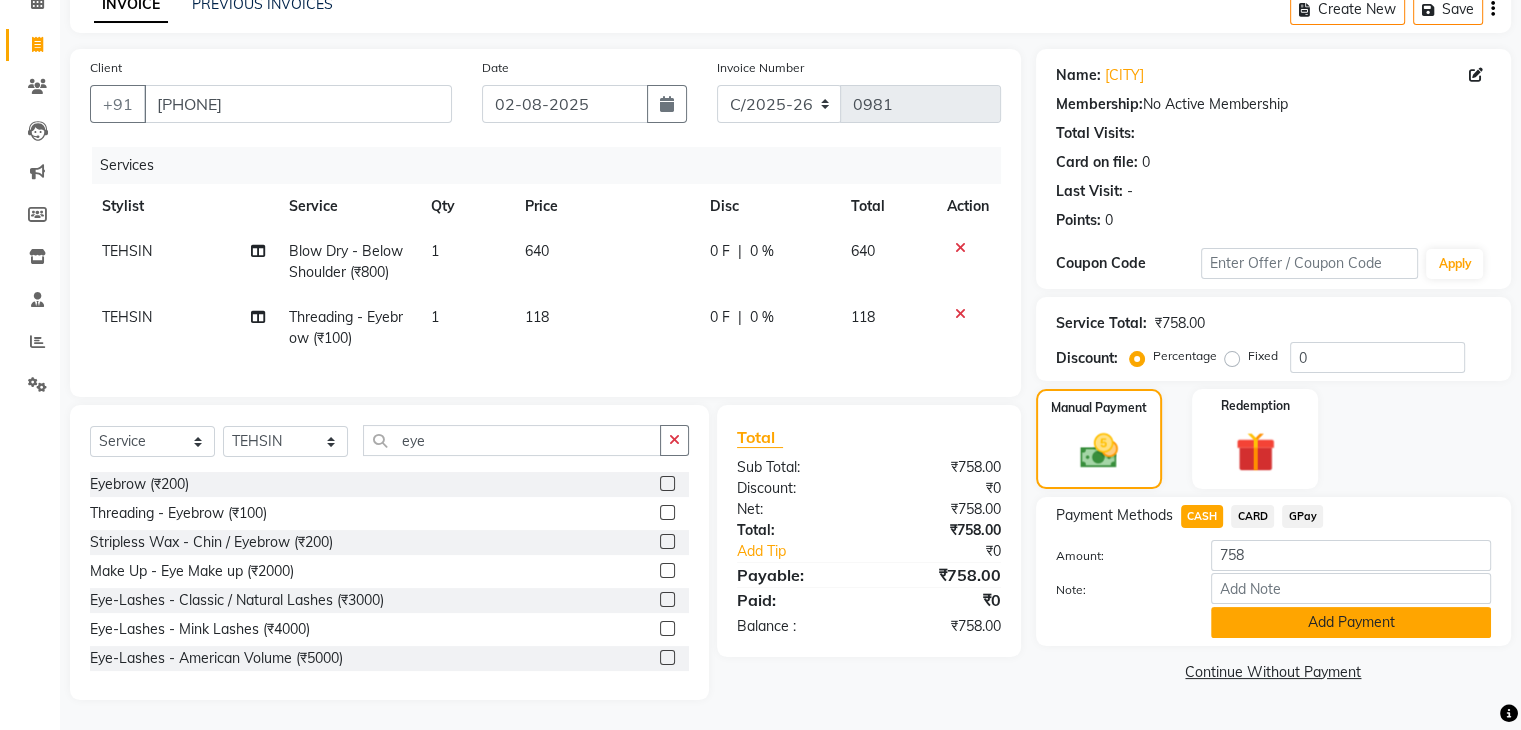 click on "Add Payment" 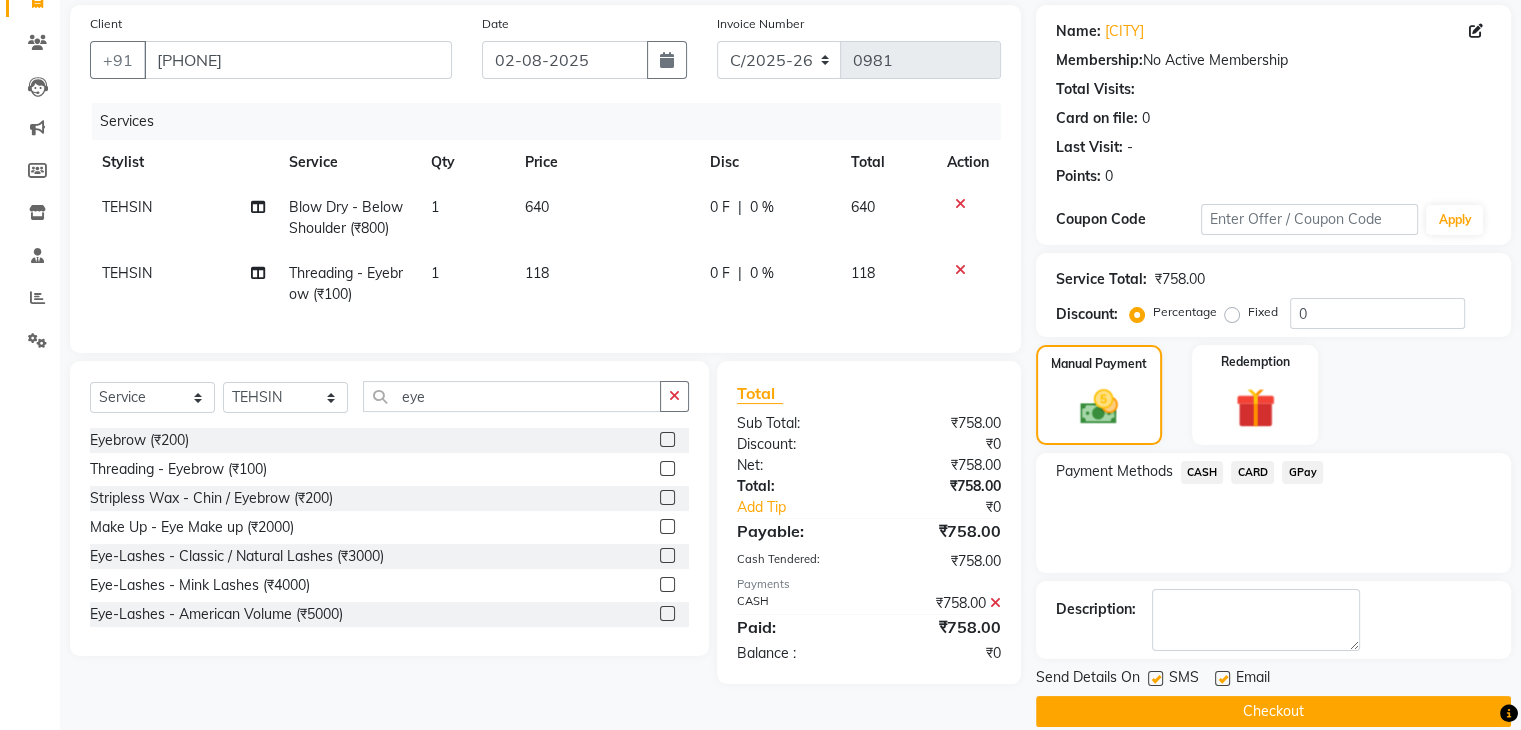 scroll, scrollTop: 171, scrollLeft: 0, axis: vertical 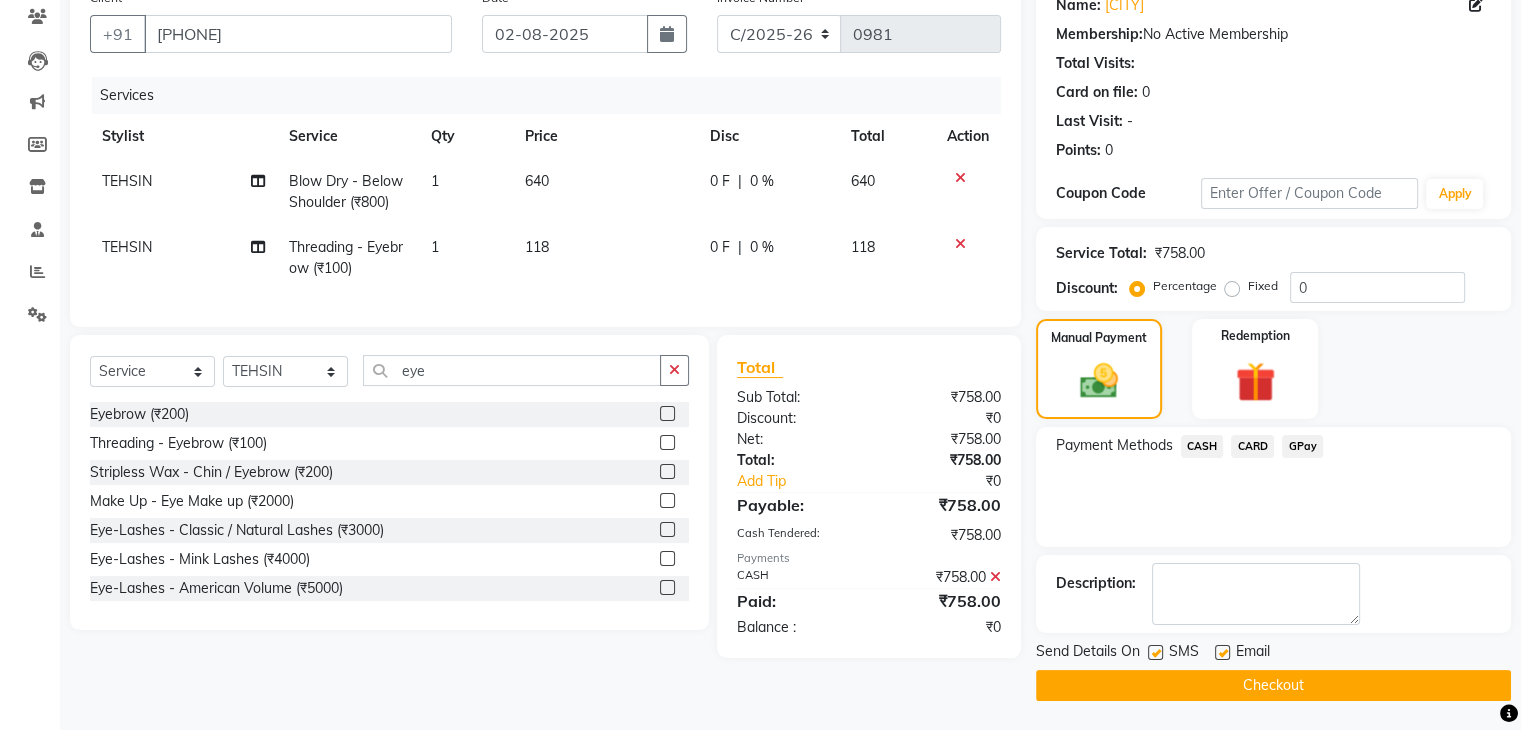 click on "Checkout" 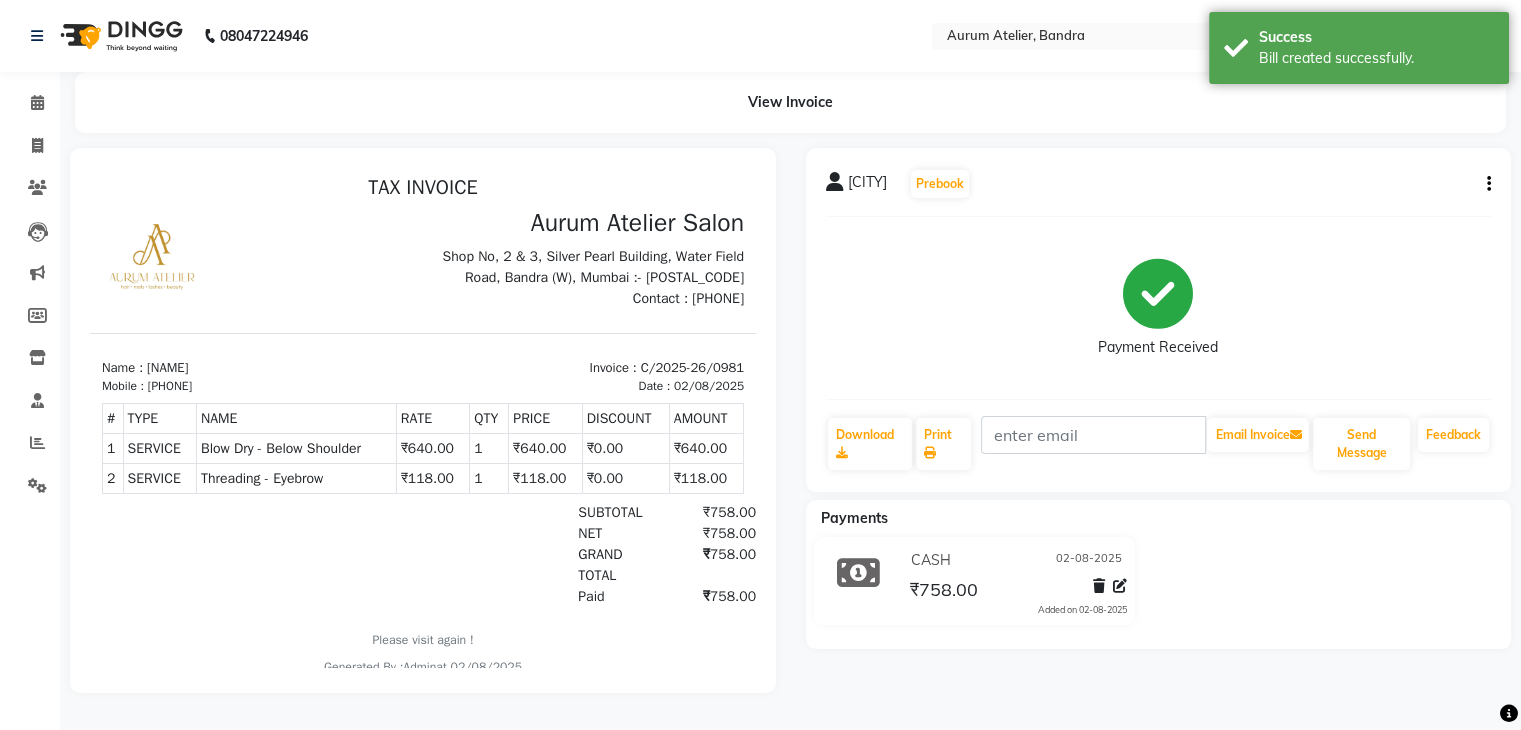 scroll, scrollTop: 0, scrollLeft: 0, axis: both 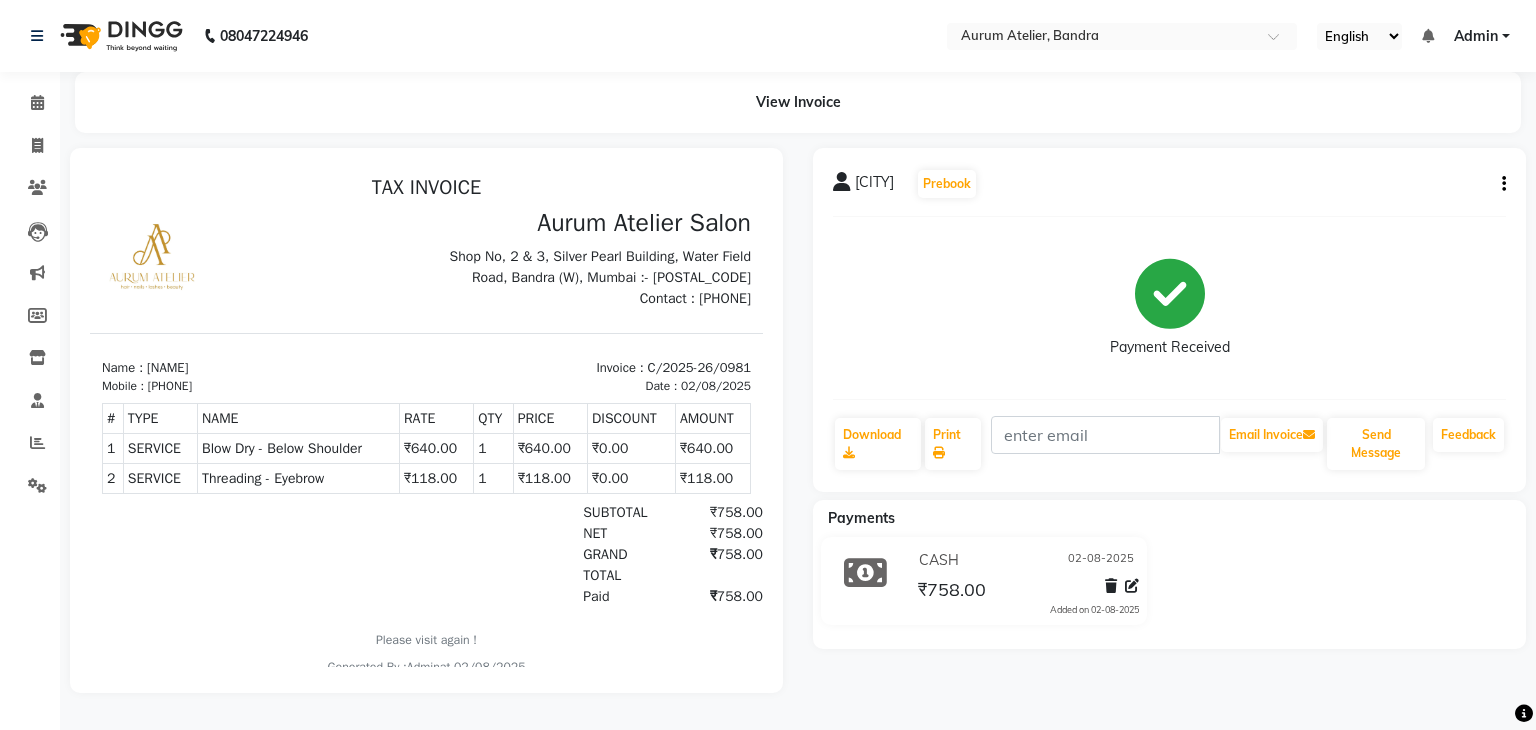 select on "7410" 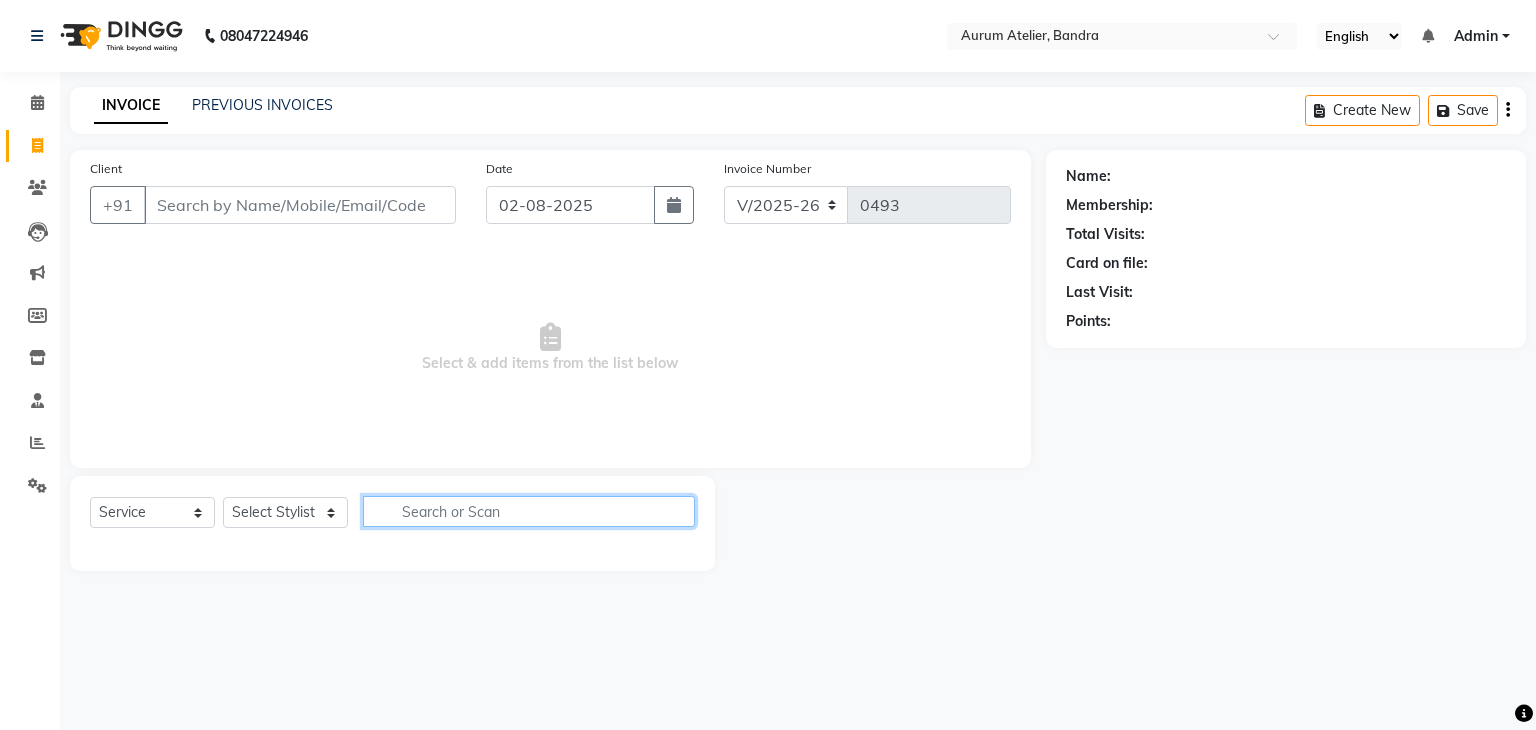 click 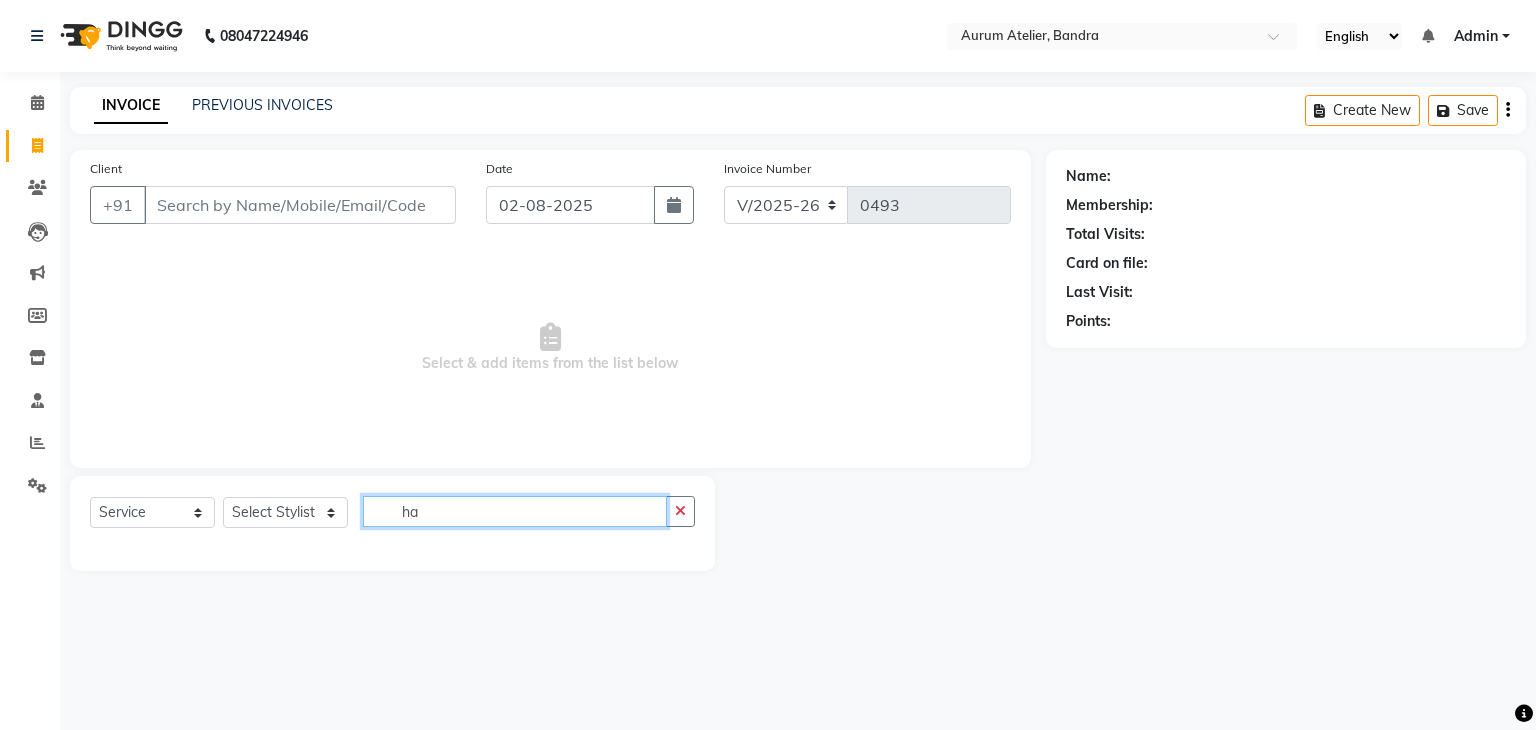 type on "h" 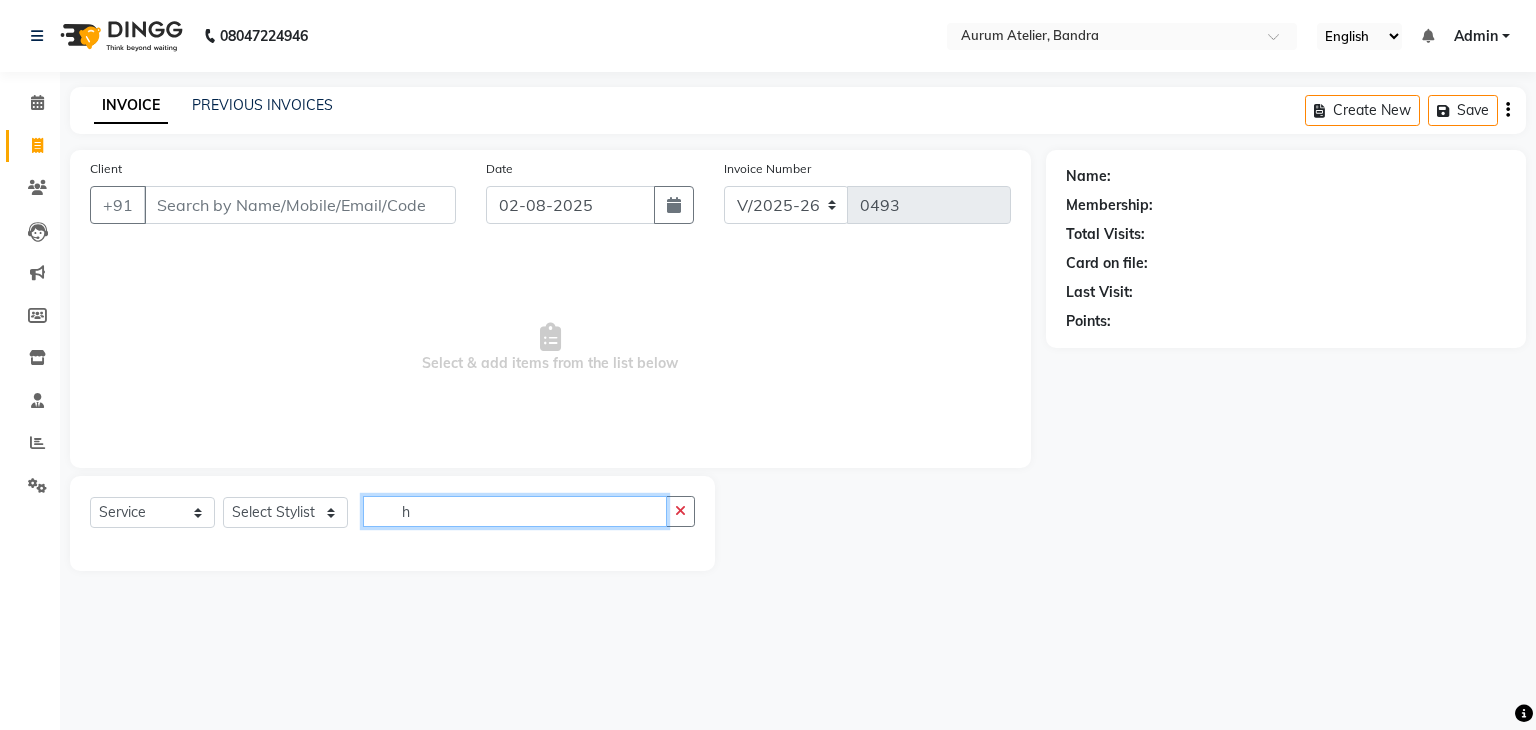 type 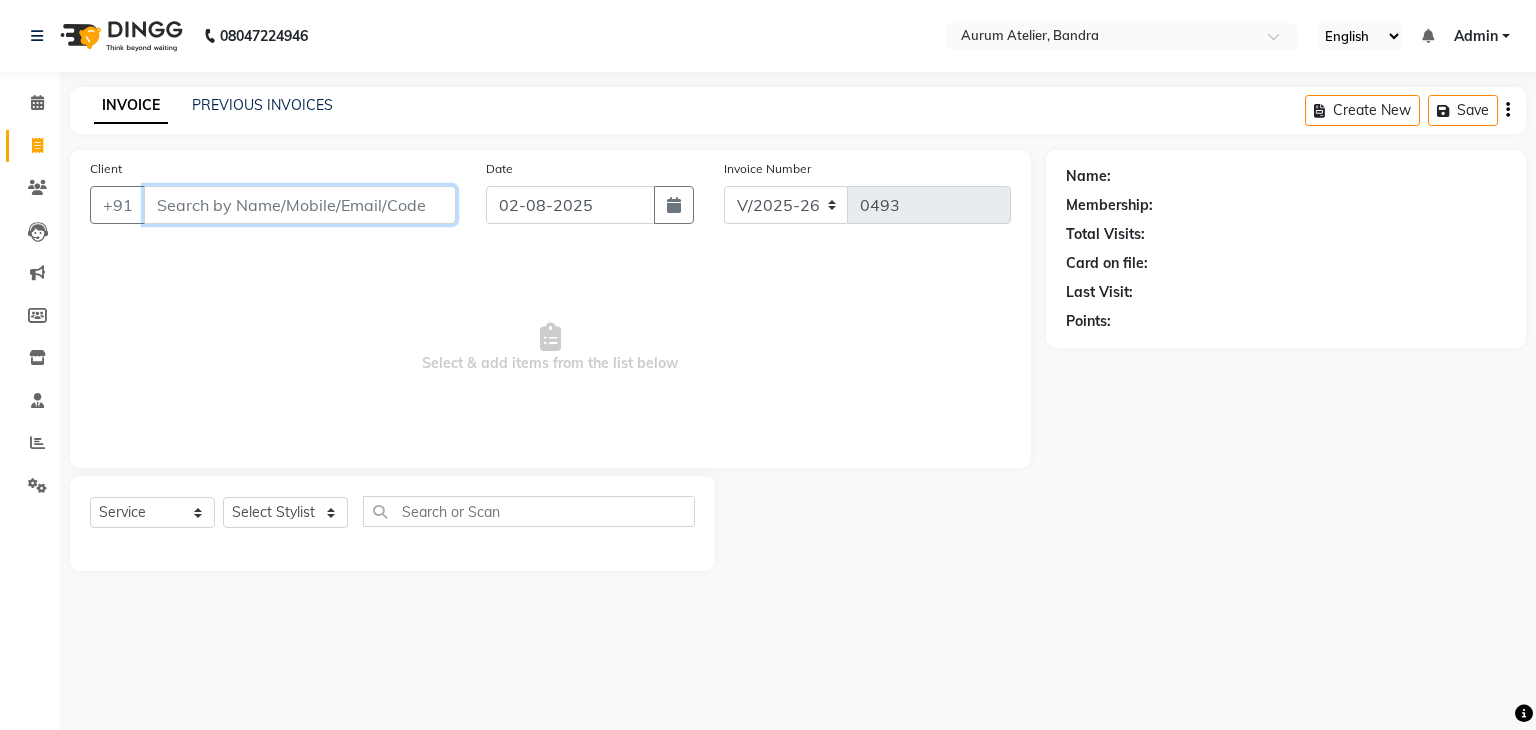 click on "Client" at bounding box center (300, 205) 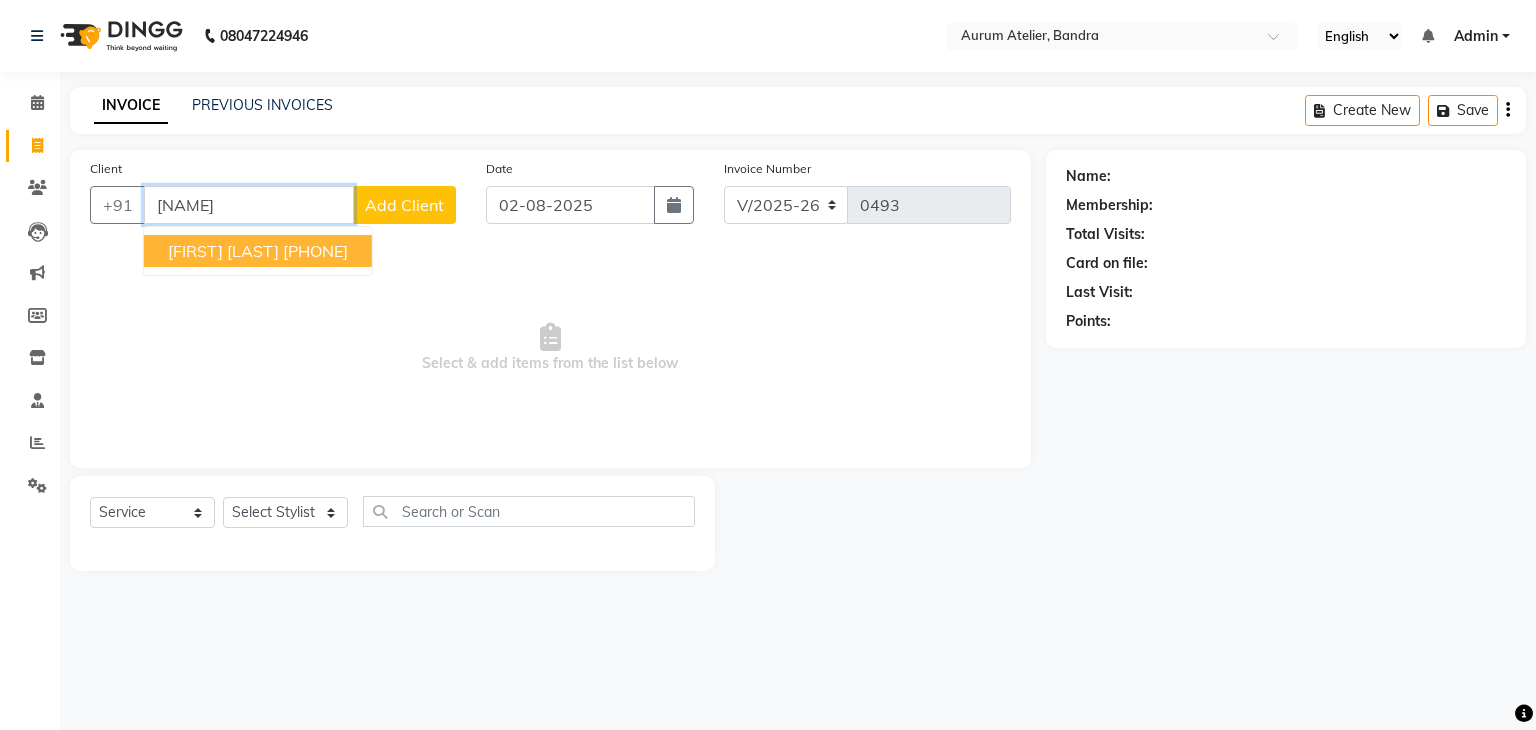 click on "[PHONE]" at bounding box center [315, 251] 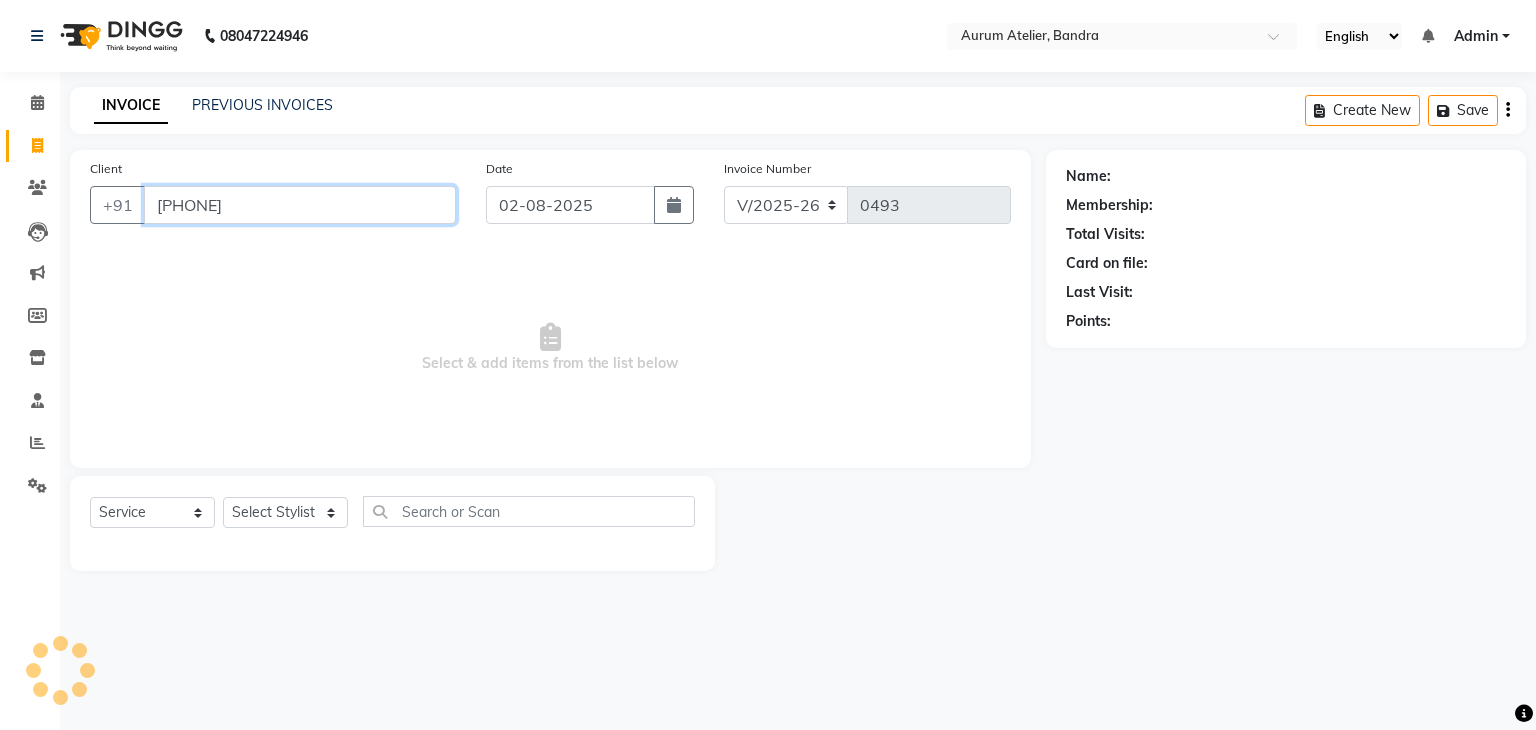type on "[PHONE]" 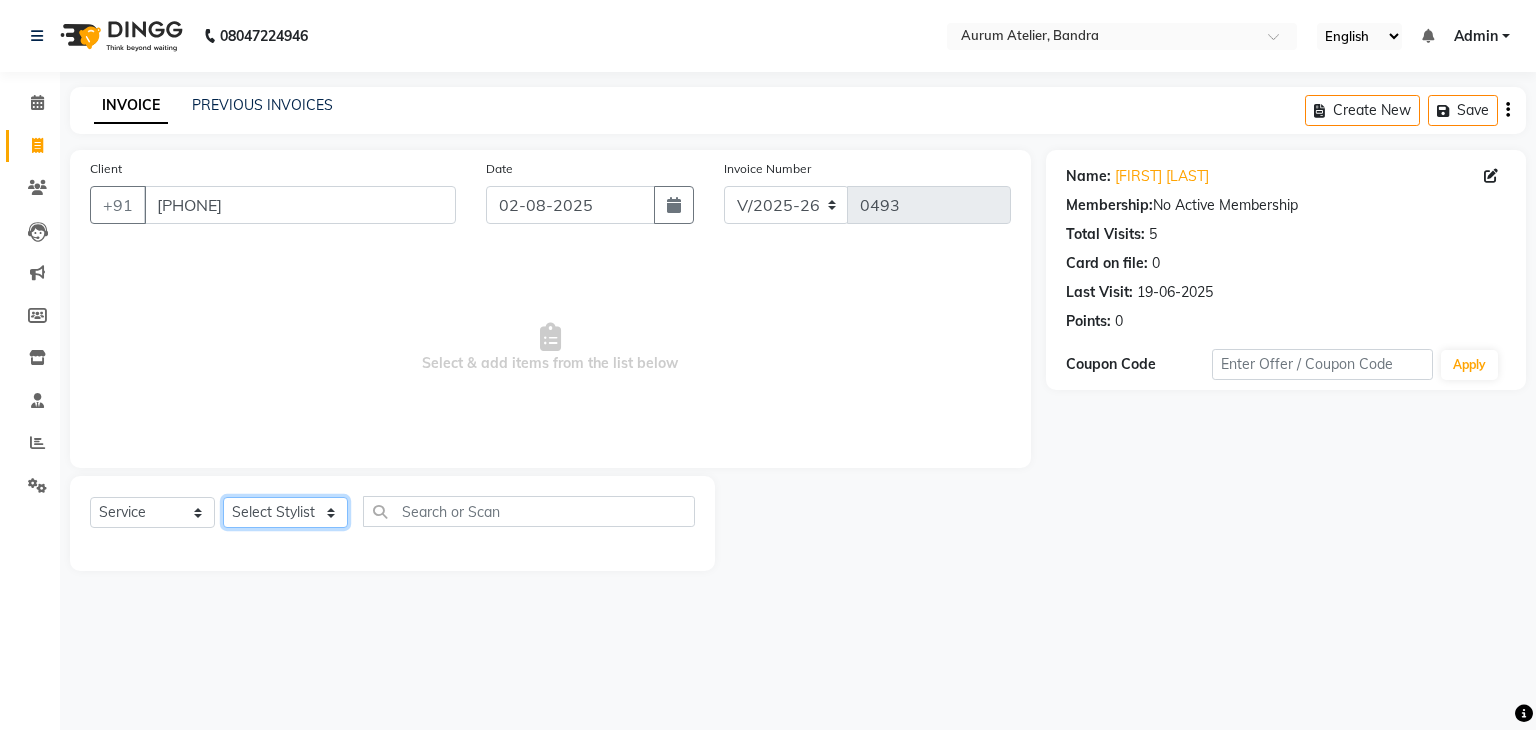 click on "Select Stylist [NAME] [NAME] [NAME] [NAME] [NAME] [NAME] [NAME] [NAME] [NAME] [NAME]" 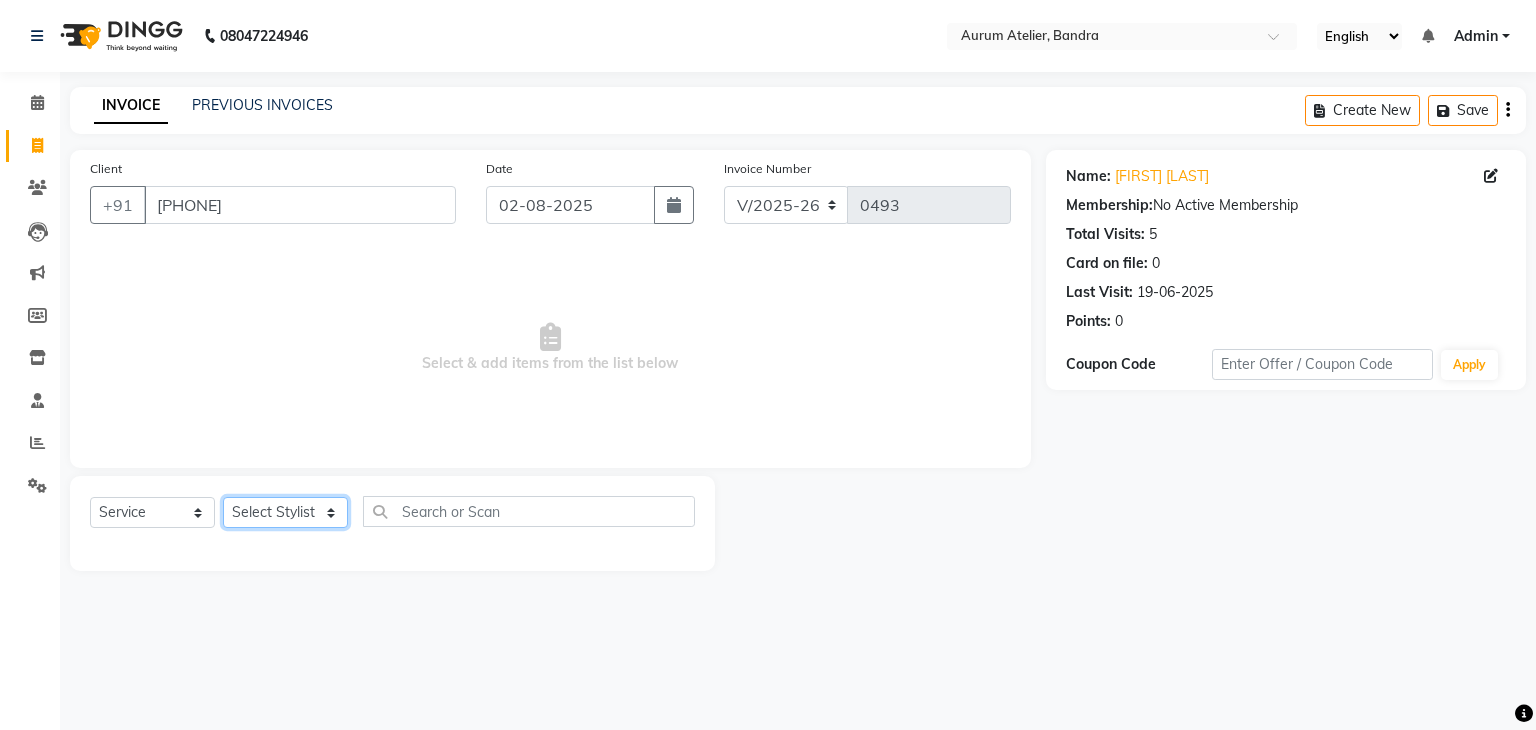 select on "66082" 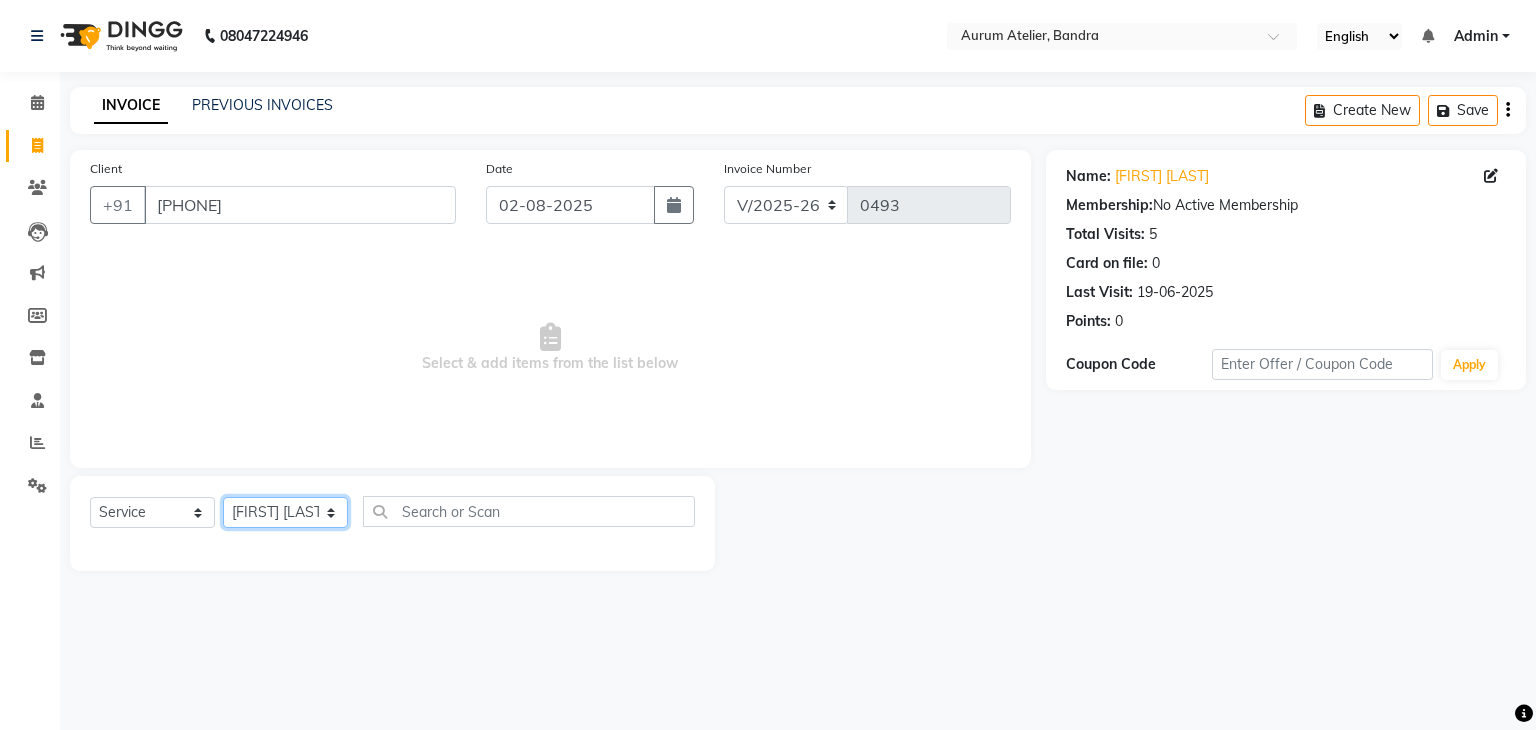 click on "Select Stylist [NAME] [NAME] [NAME] [NAME] [NAME] [NAME] [NAME] [NAME] [NAME] [NAME]" 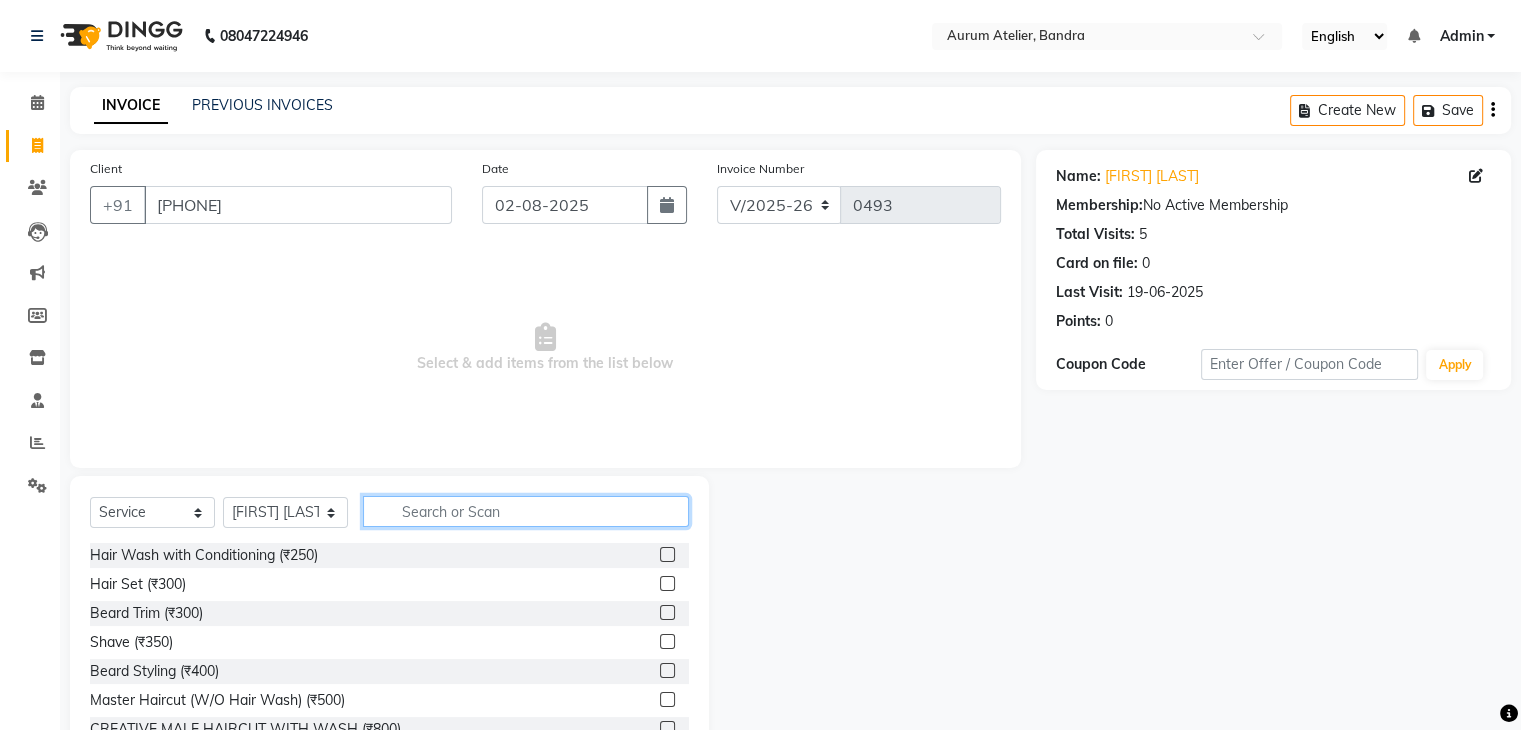 click 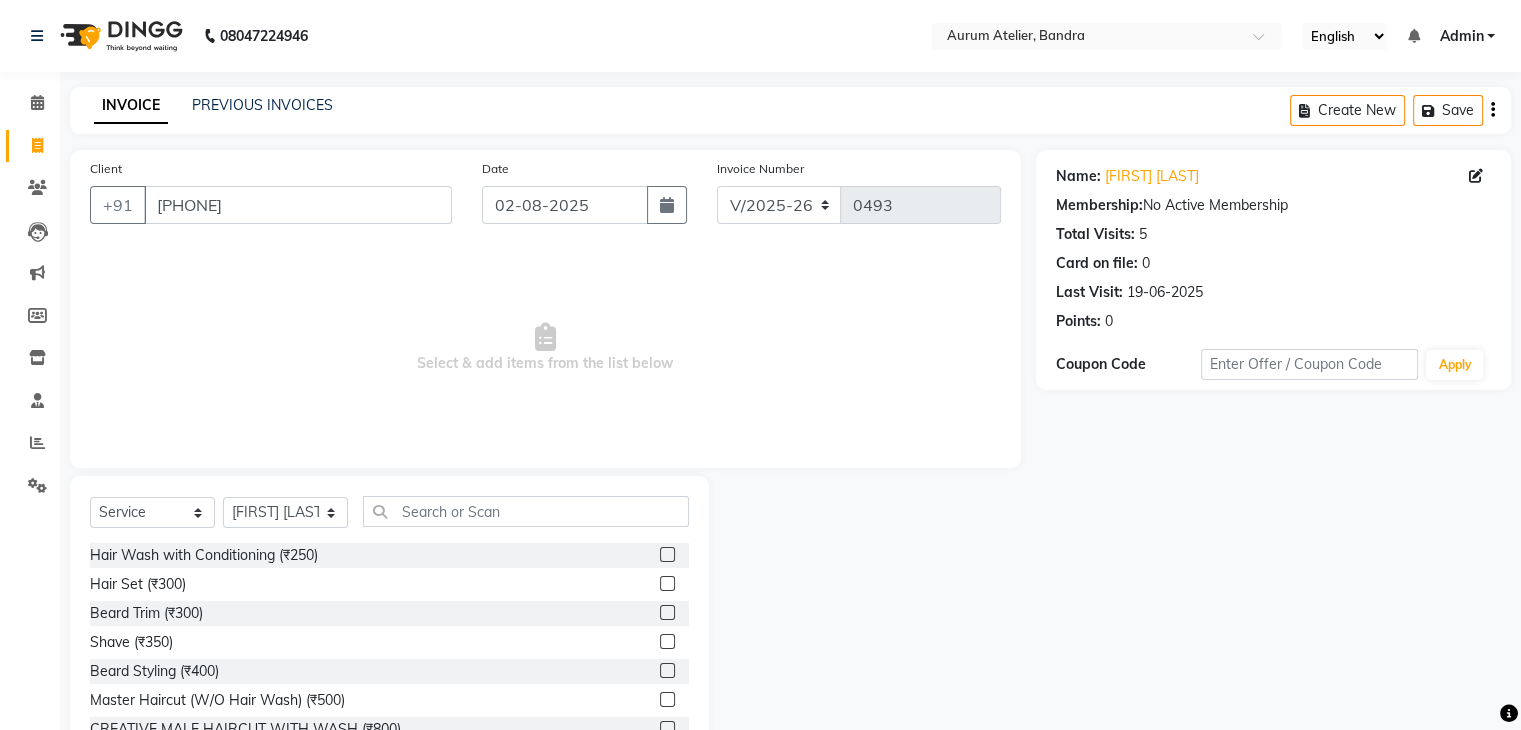 click 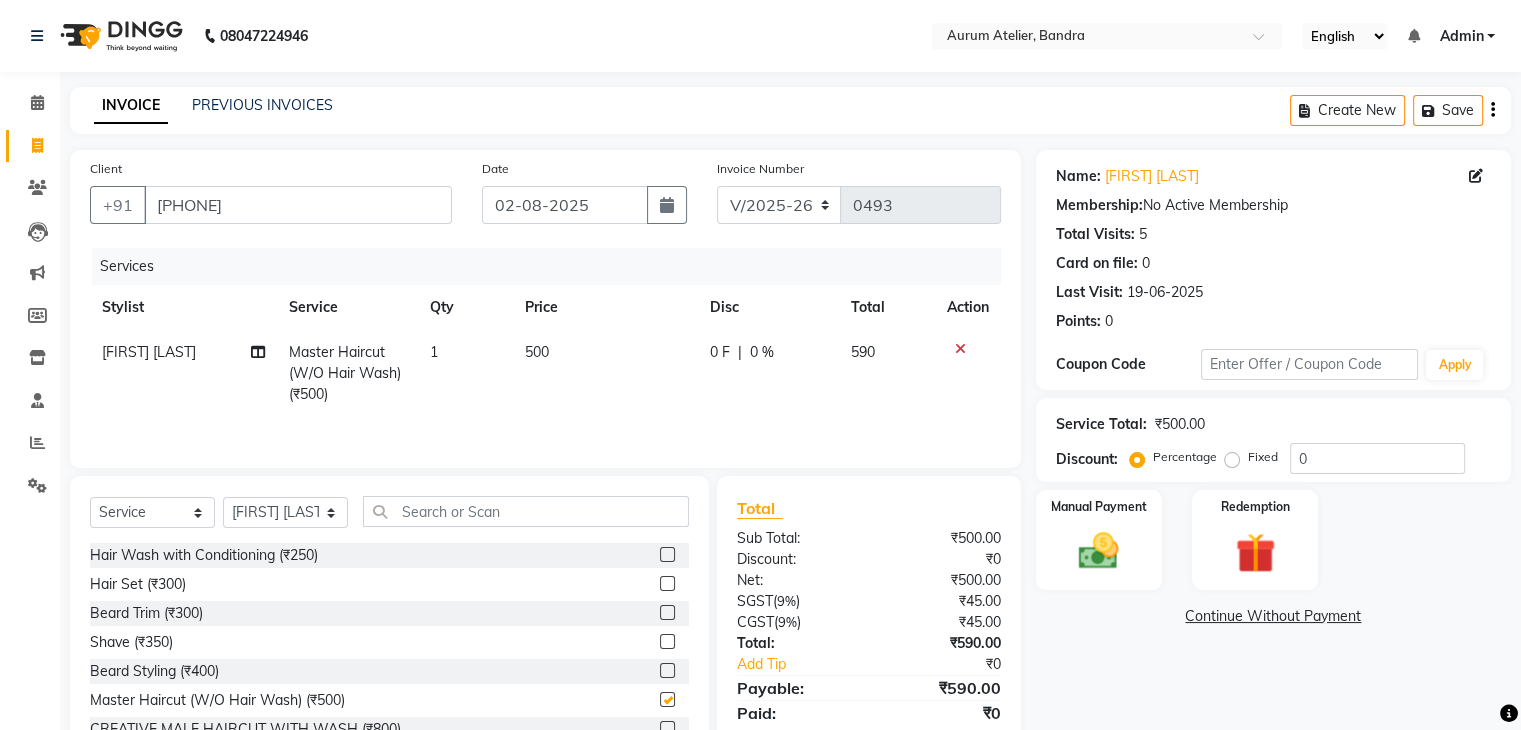 checkbox on "false" 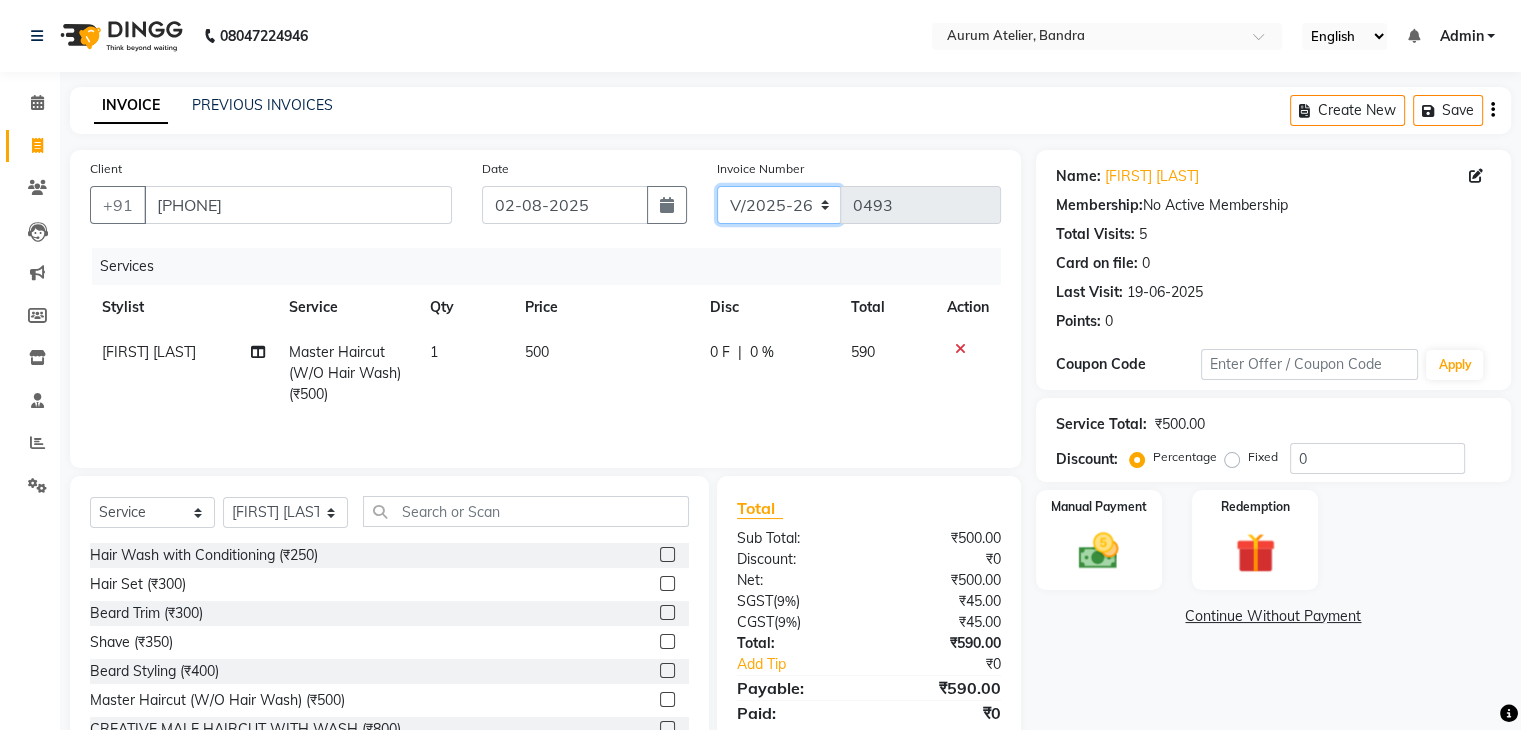 click on "C/2025-26 V/2025 V/2025-26" 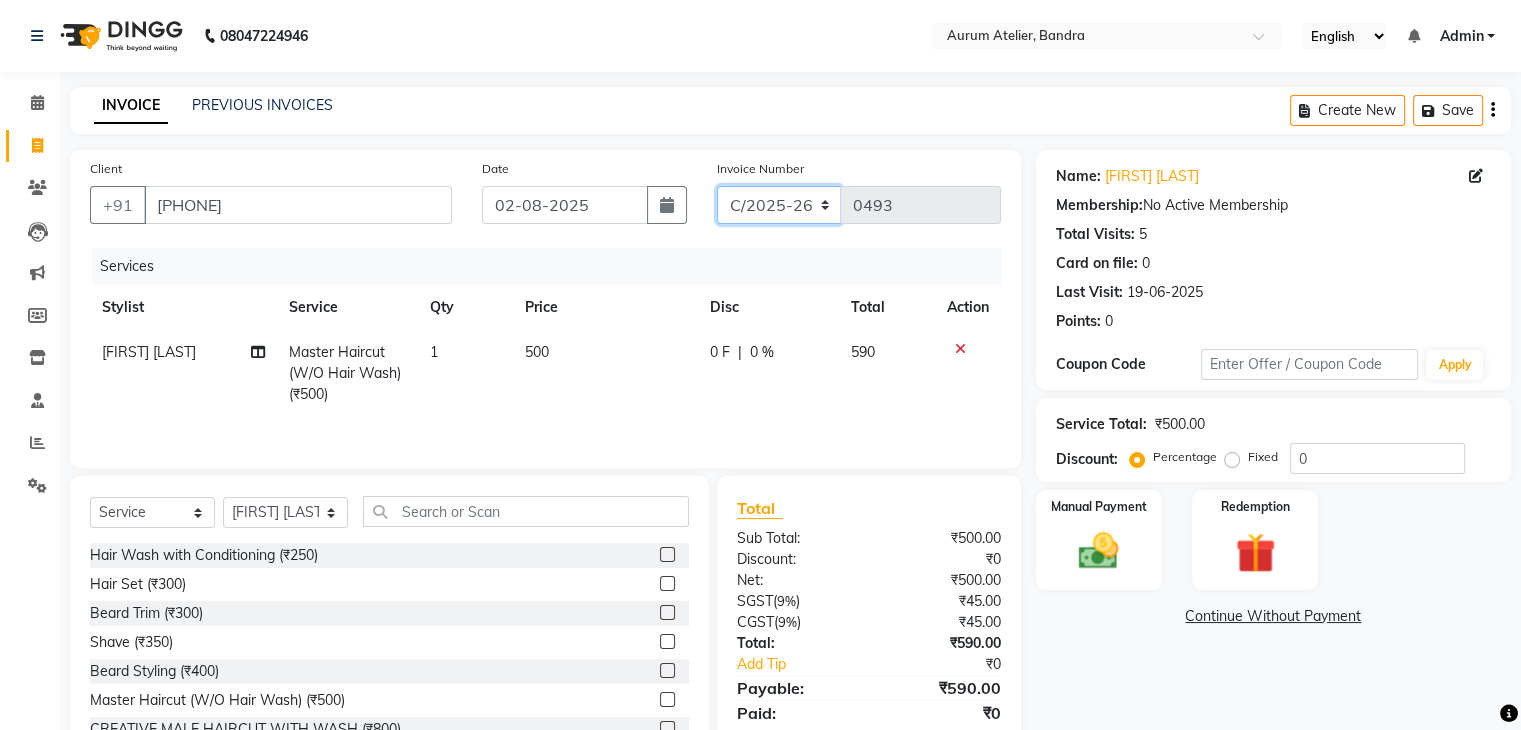 click on "C/2025-26 V/2025 V/2025-26" 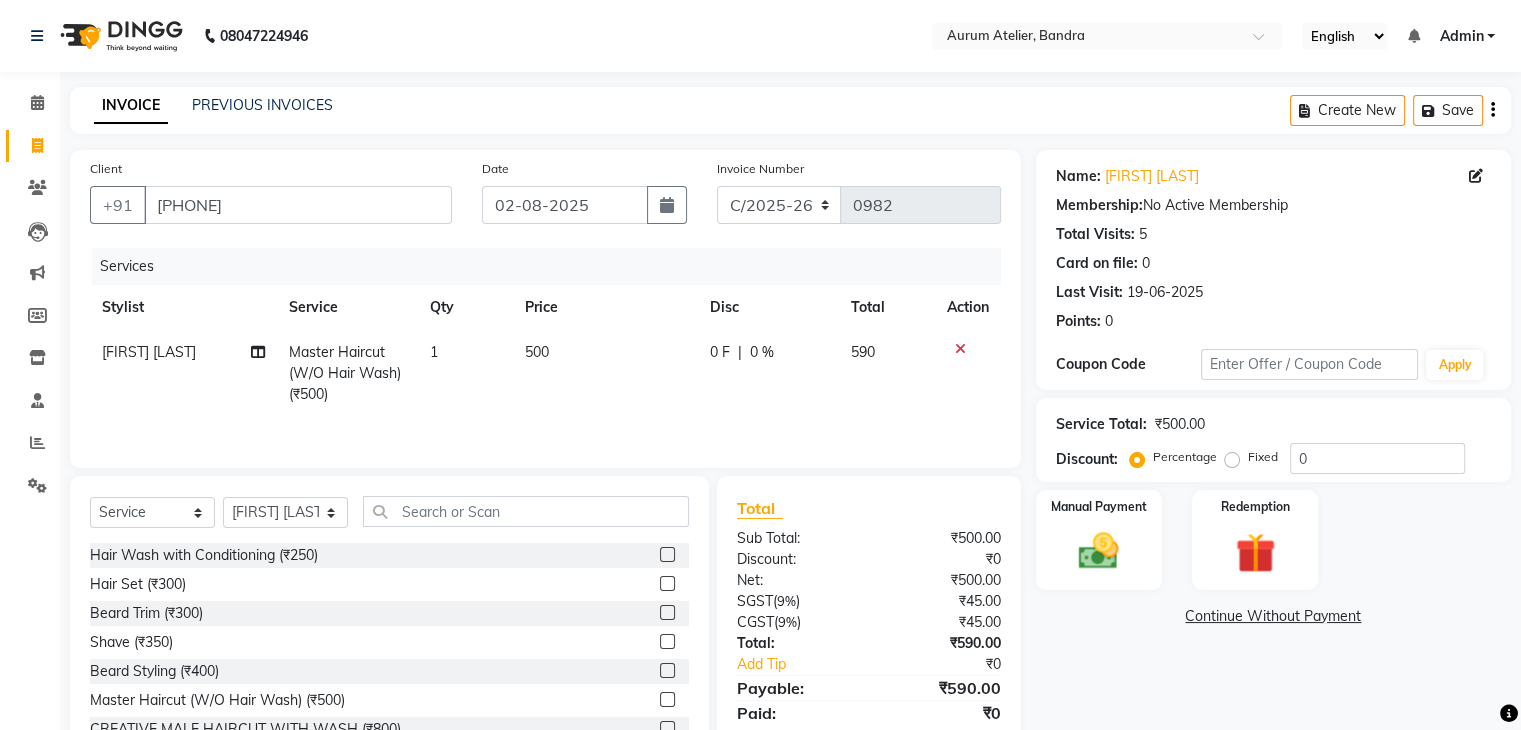 click 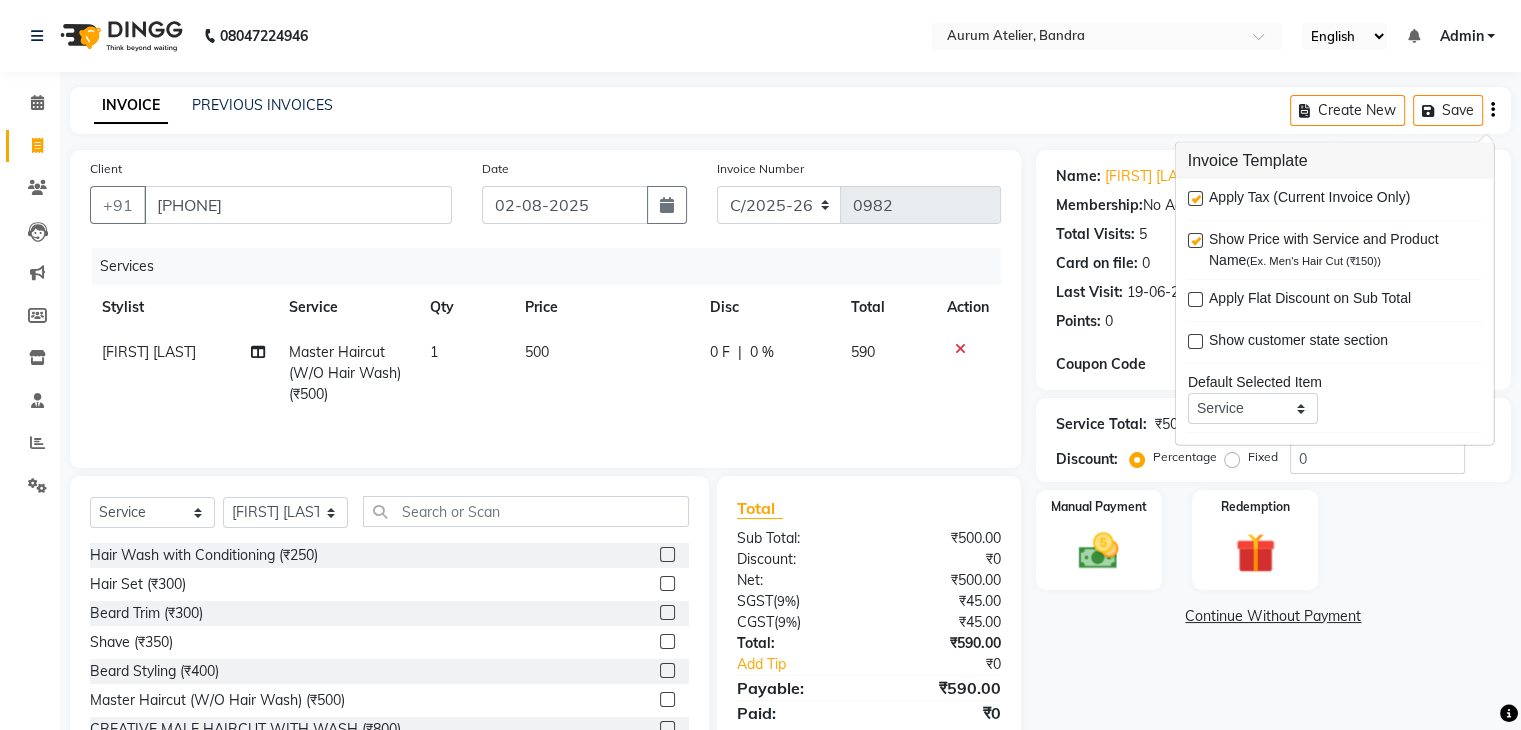click at bounding box center (1195, 198) 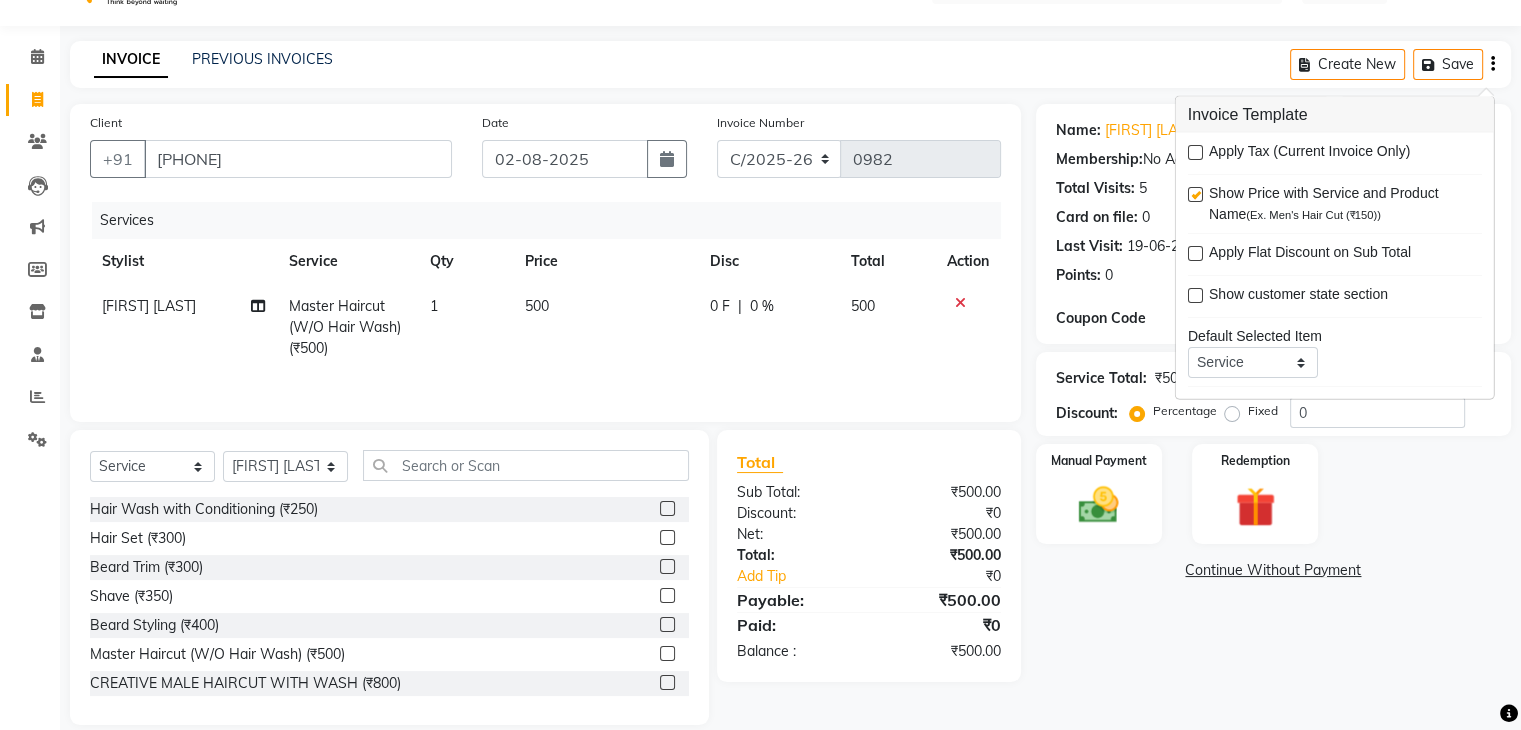 scroll, scrollTop: 72, scrollLeft: 0, axis: vertical 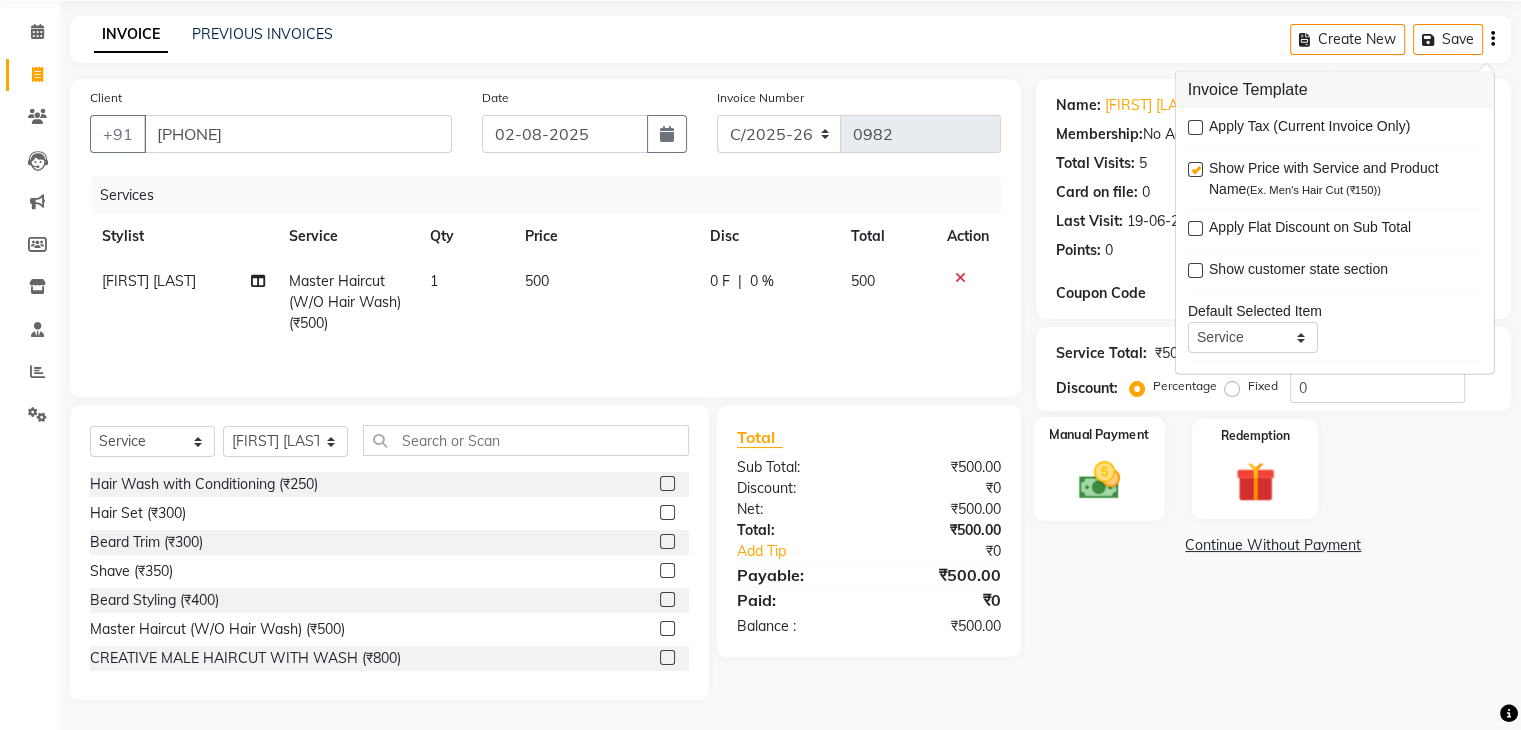 click 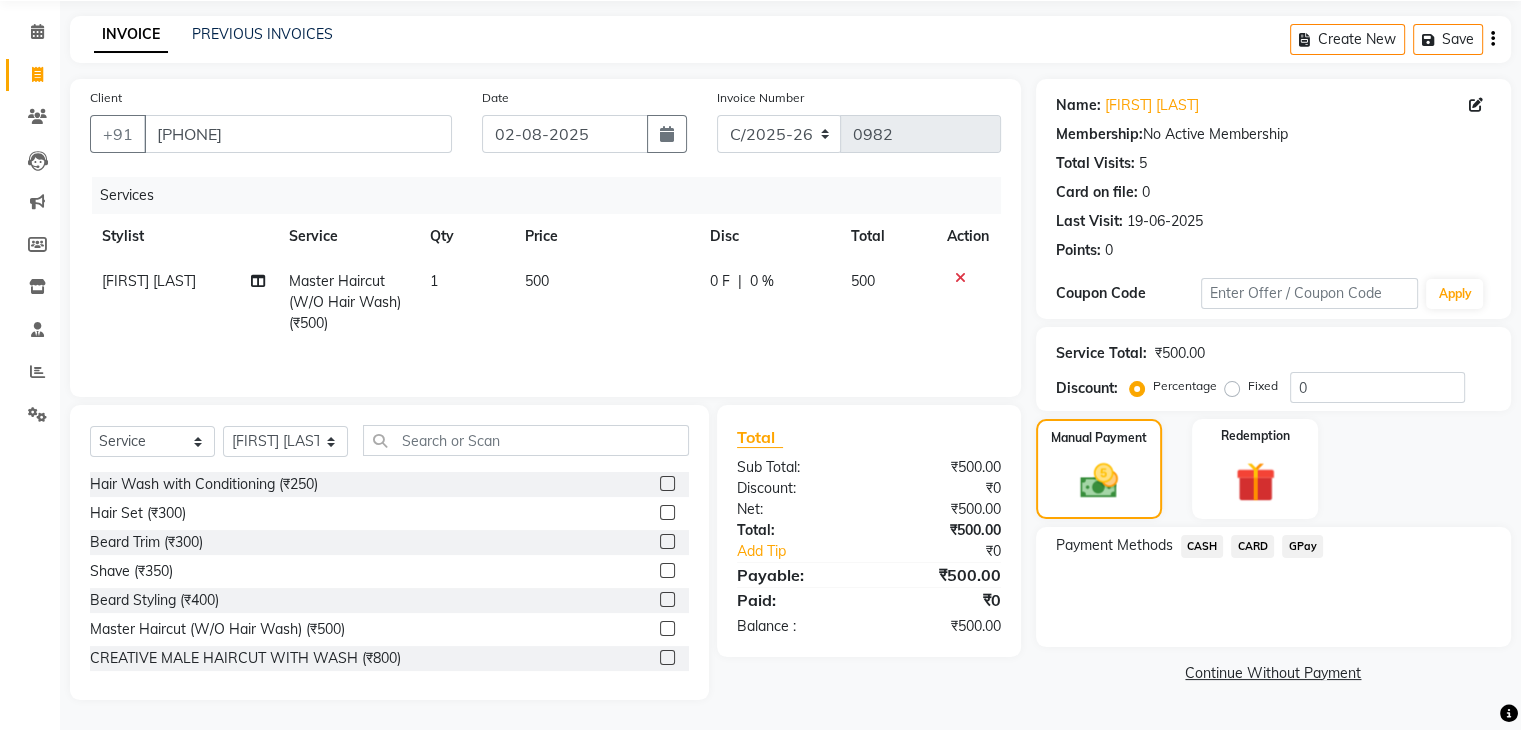 click on "CASH" 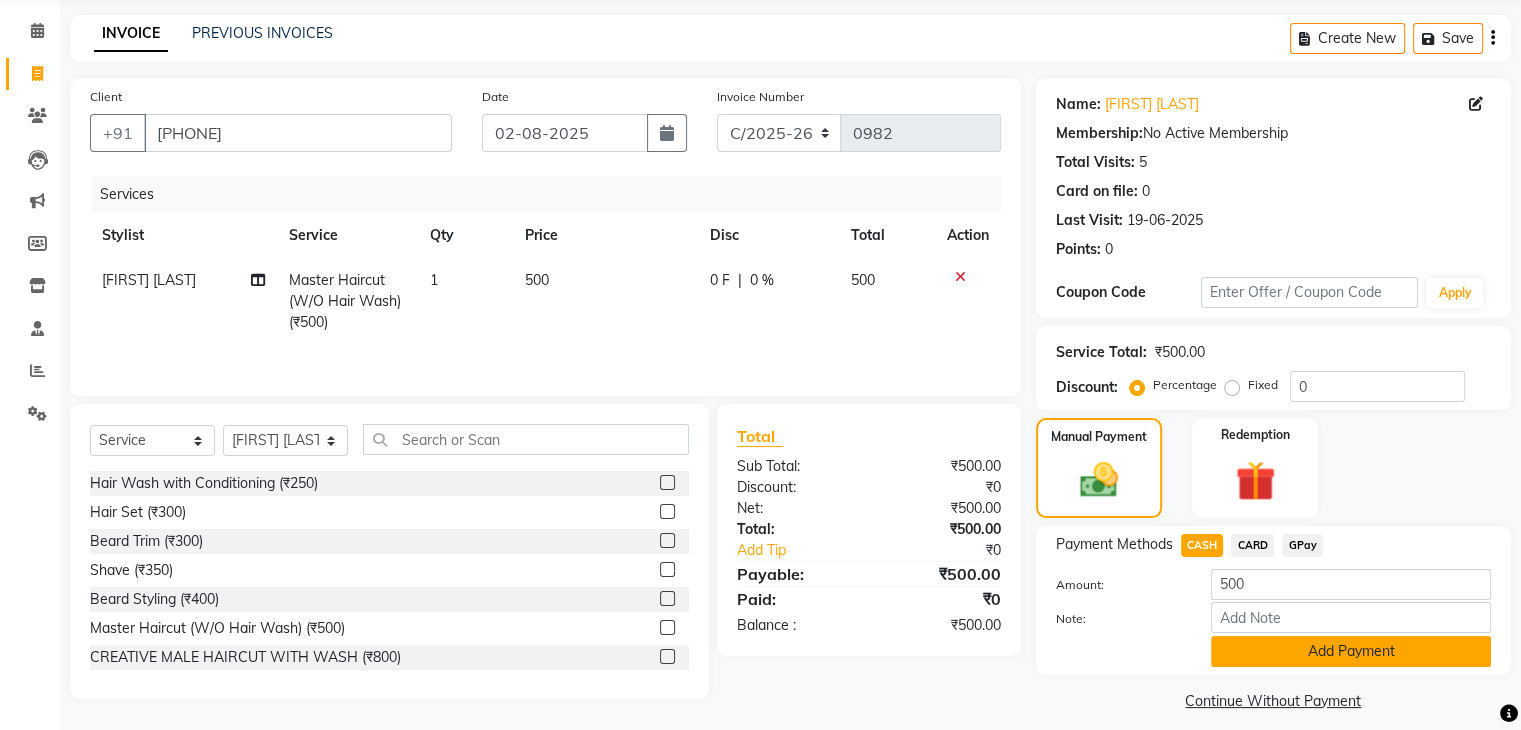click on "Add Payment" 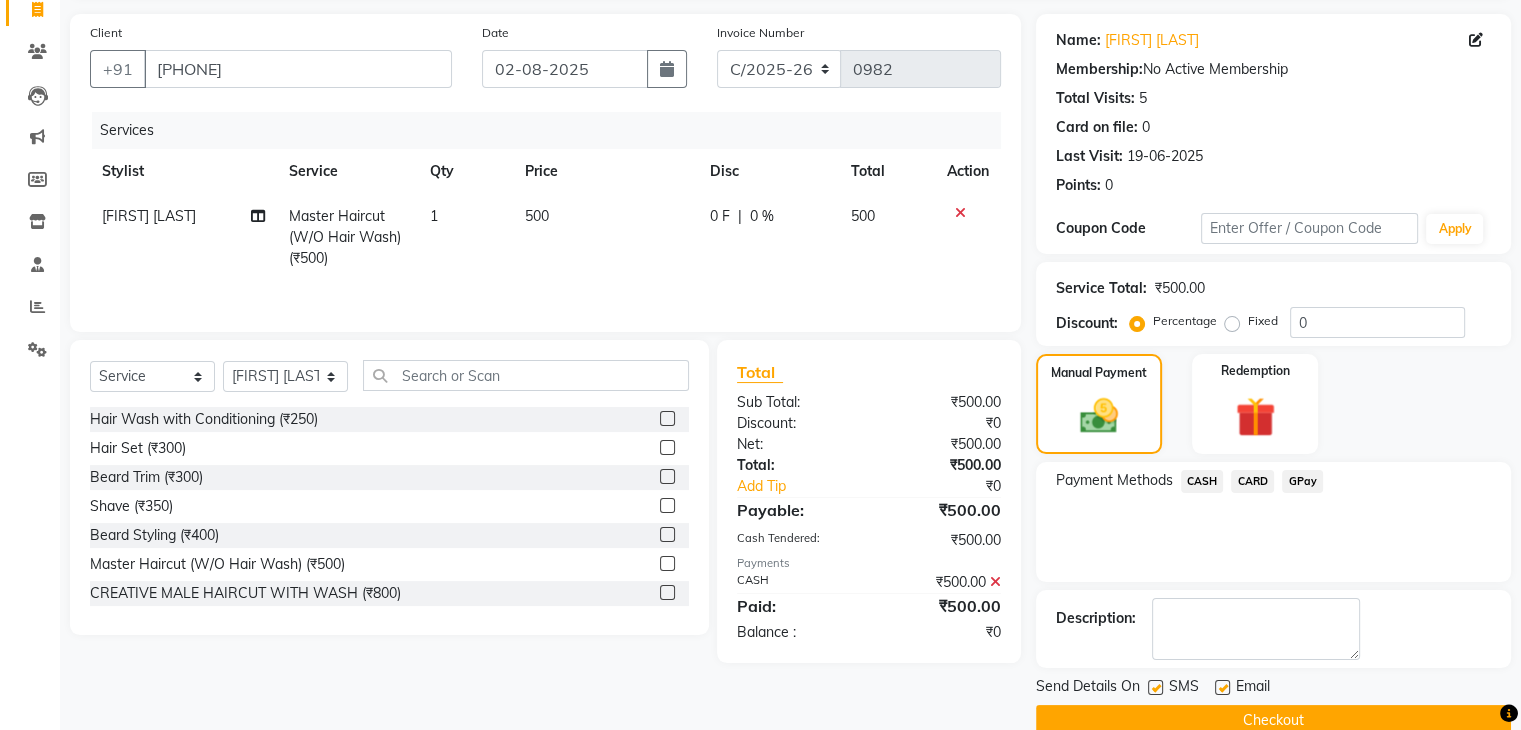 scroll, scrollTop: 171, scrollLeft: 0, axis: vertical 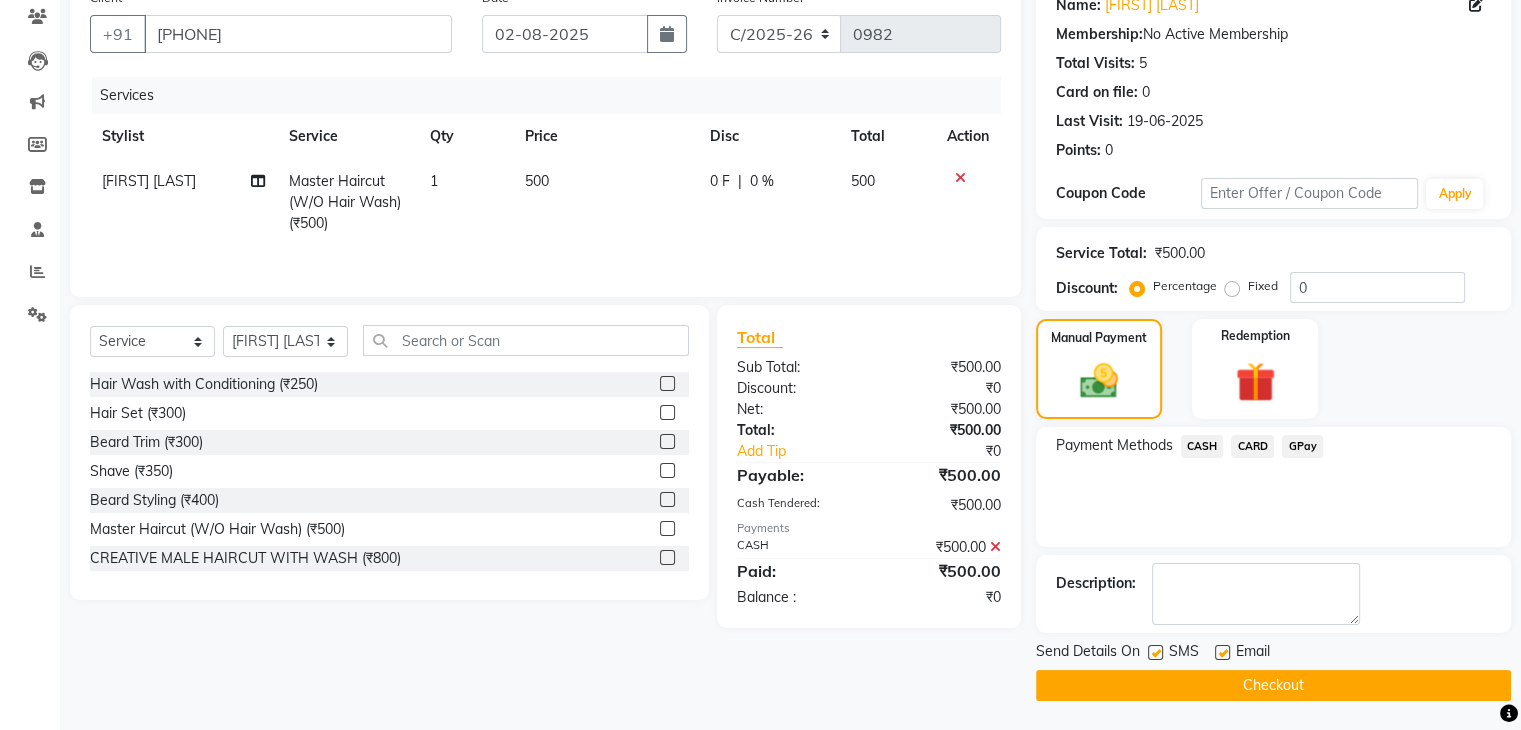 click on "Checkout" 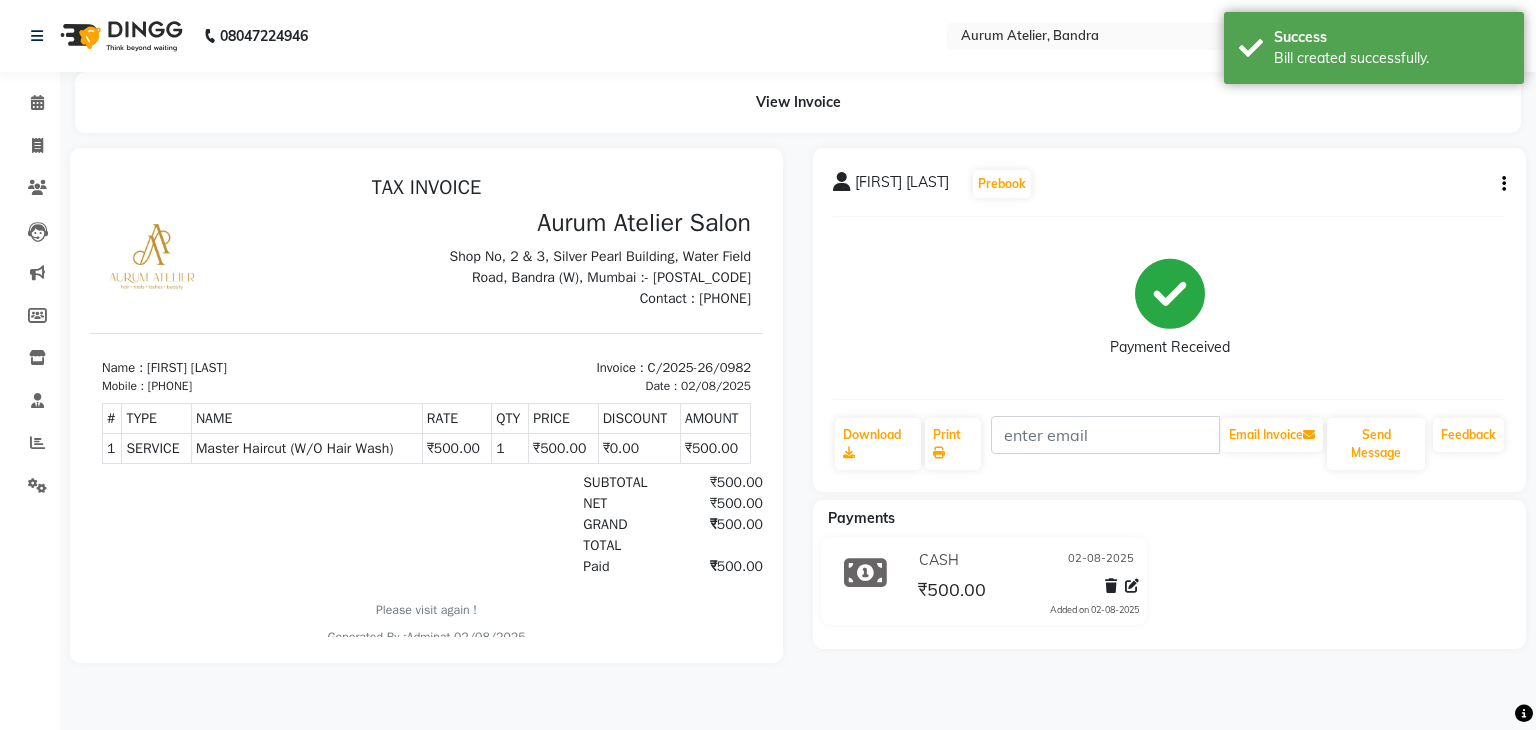 scroll, scrollTop: 0, scrollLeft: 0, axis: both 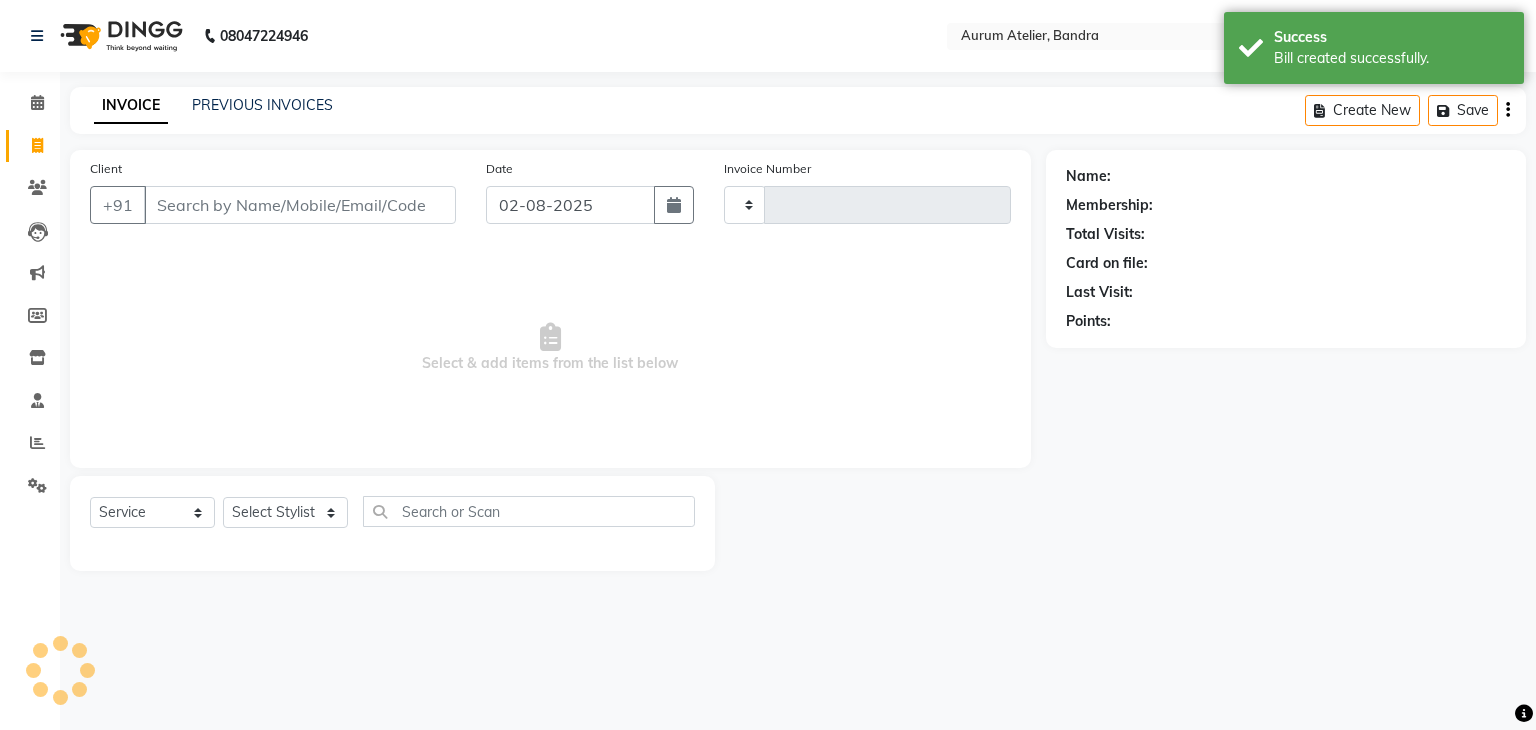 type on "0493" 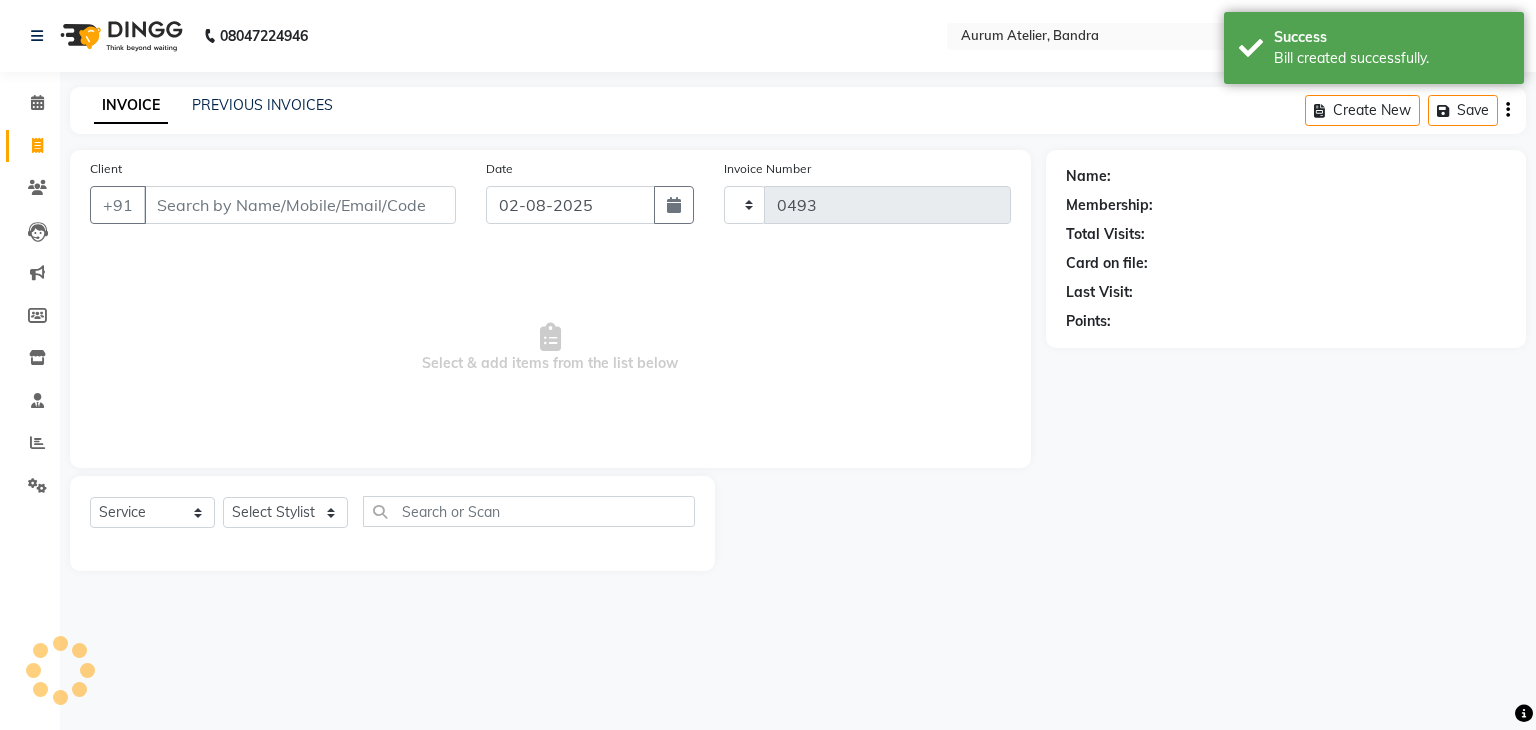 select on "7410" 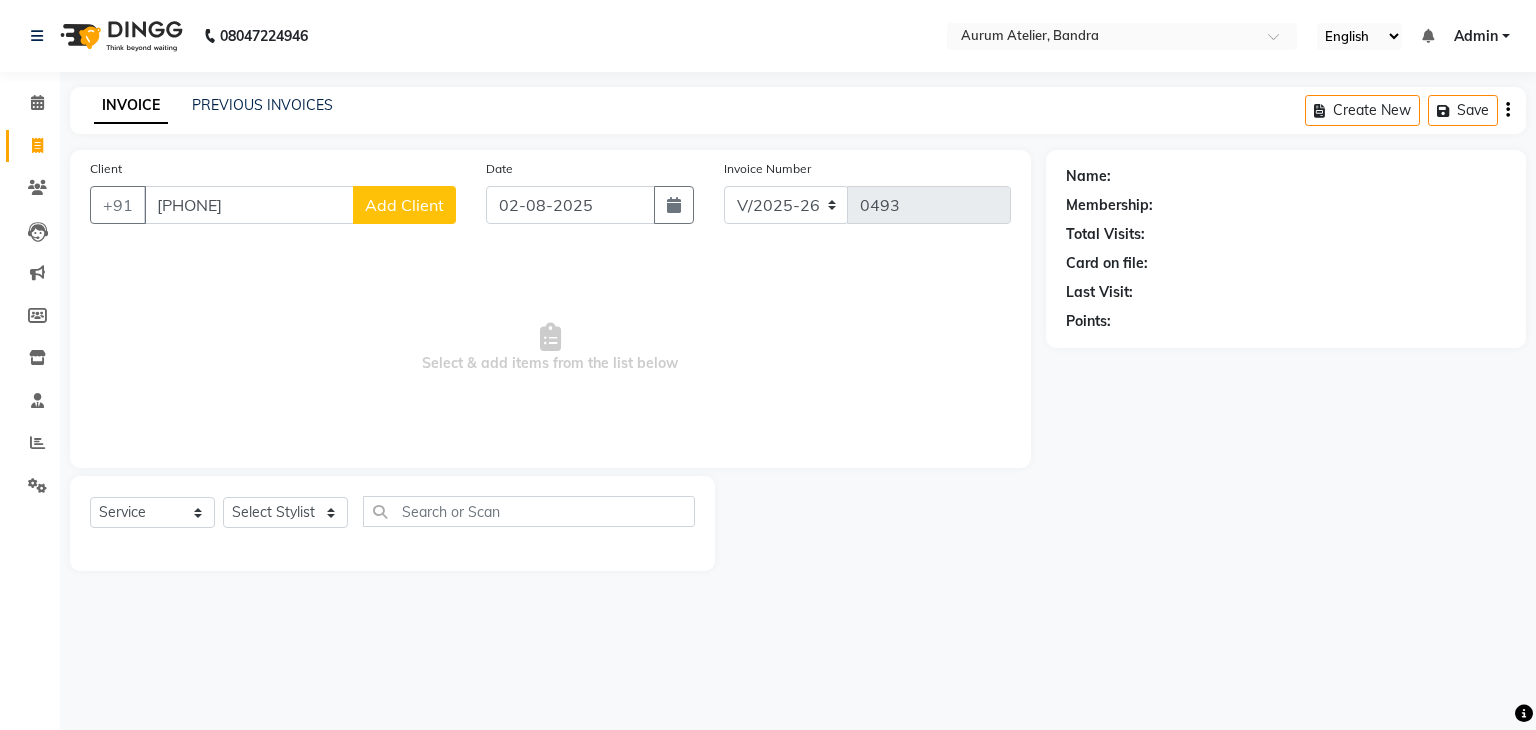 type on "[PHONE]" 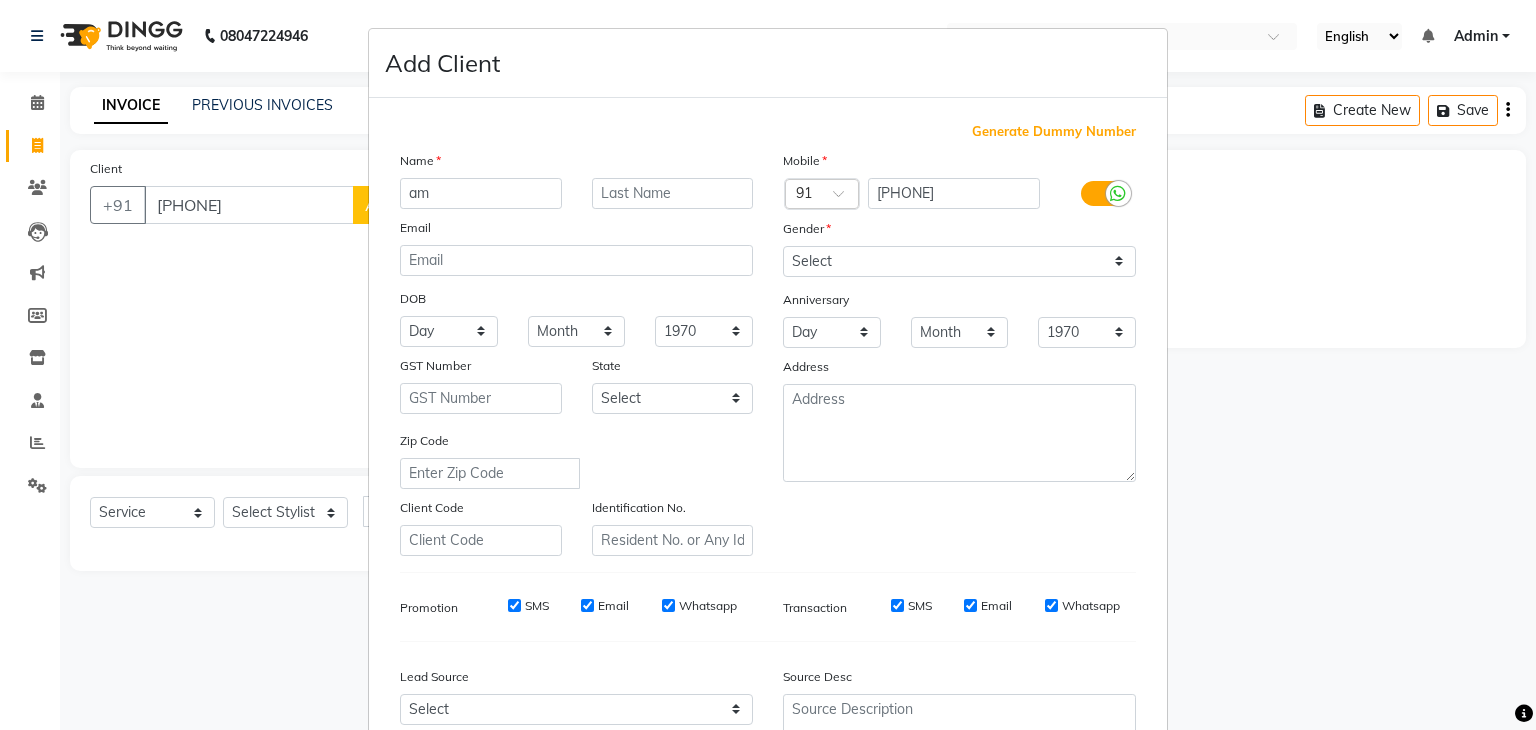 type on "a" 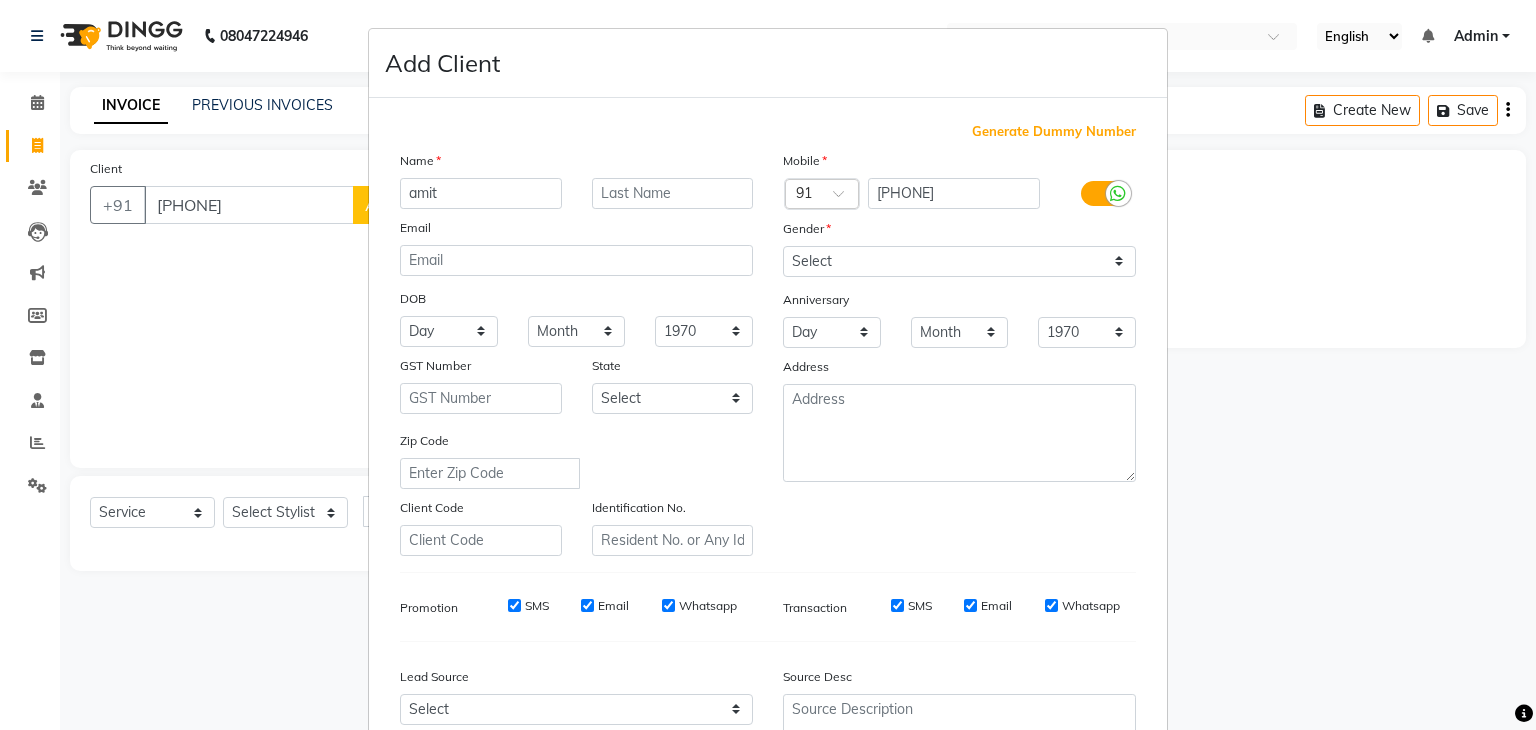 type on "amit" 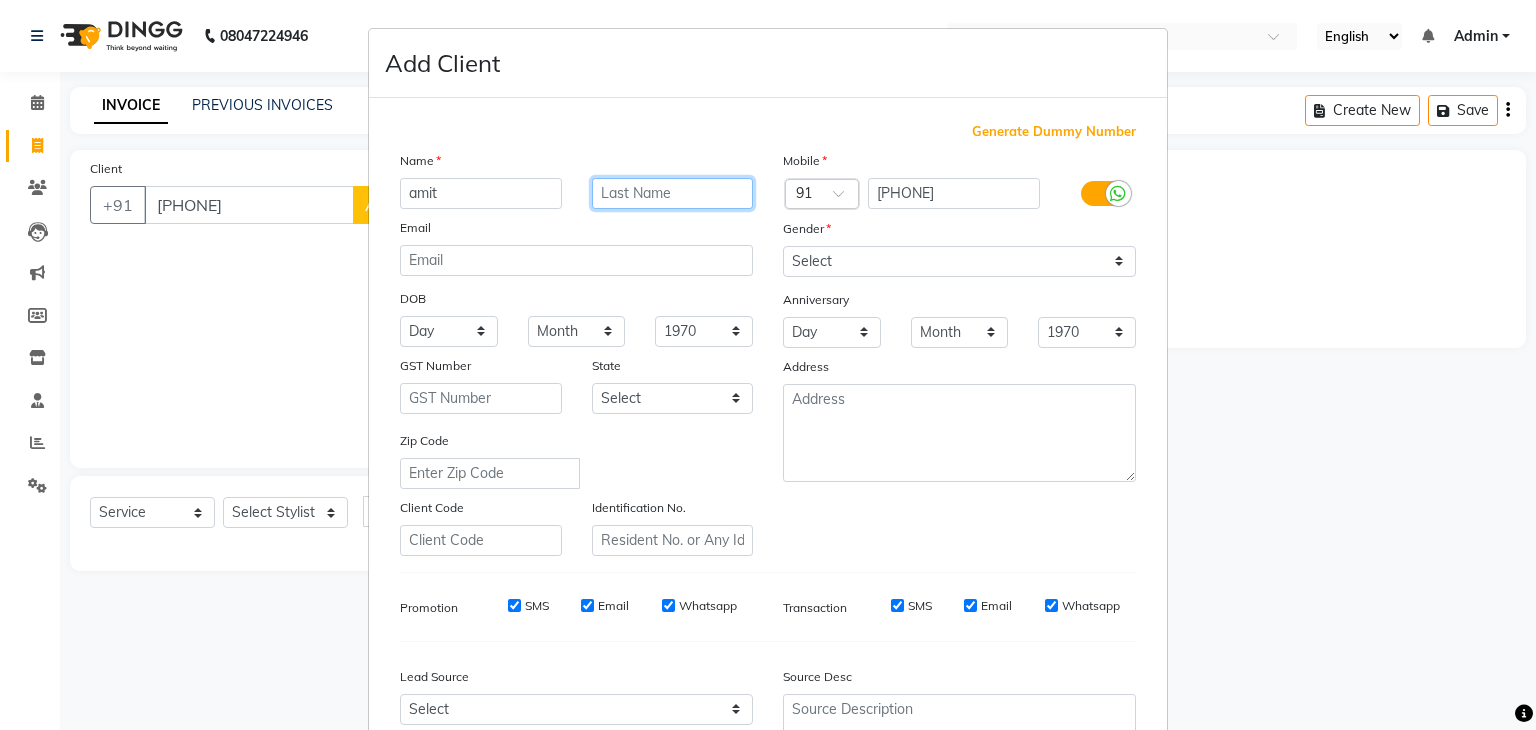click at bounding box center [673, 193] 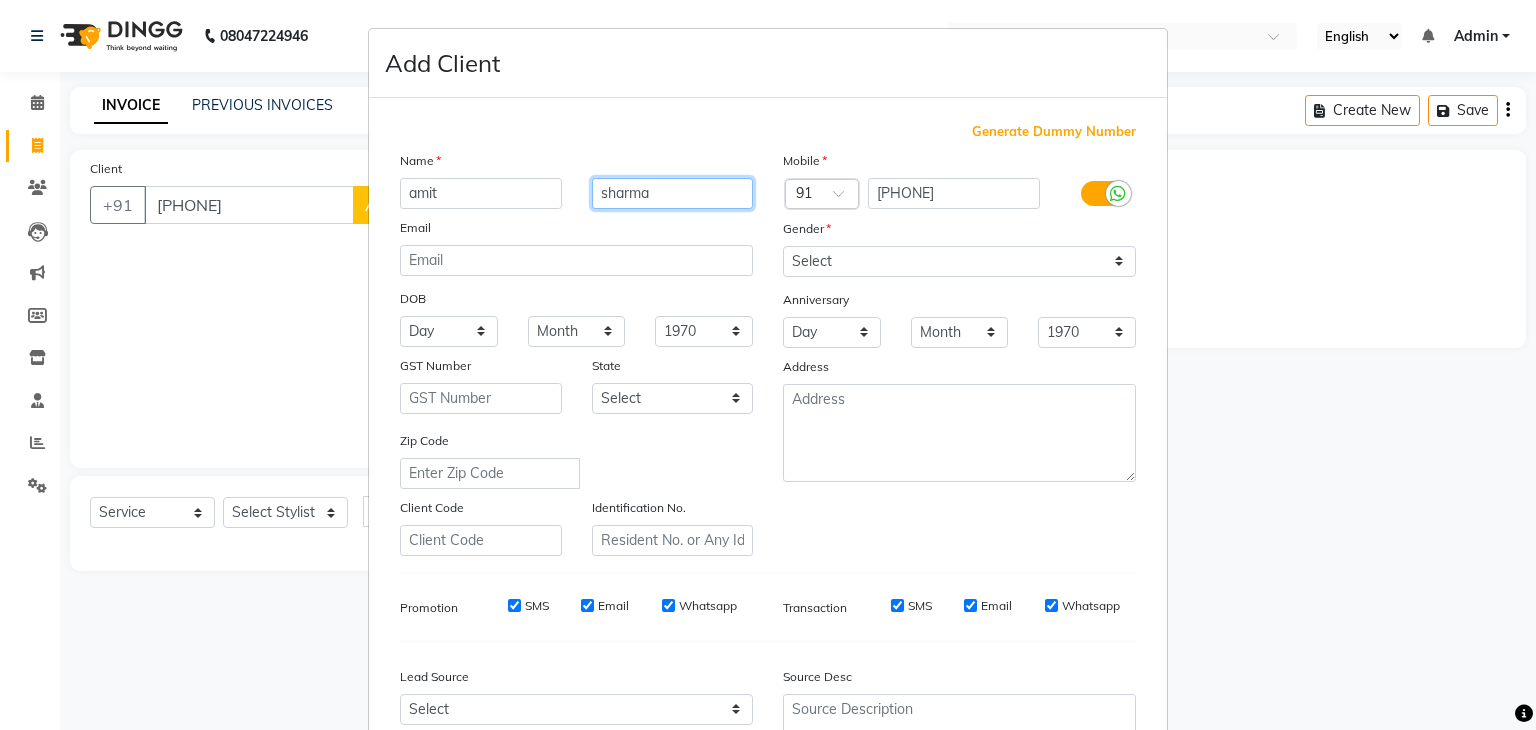 type on "sharma" 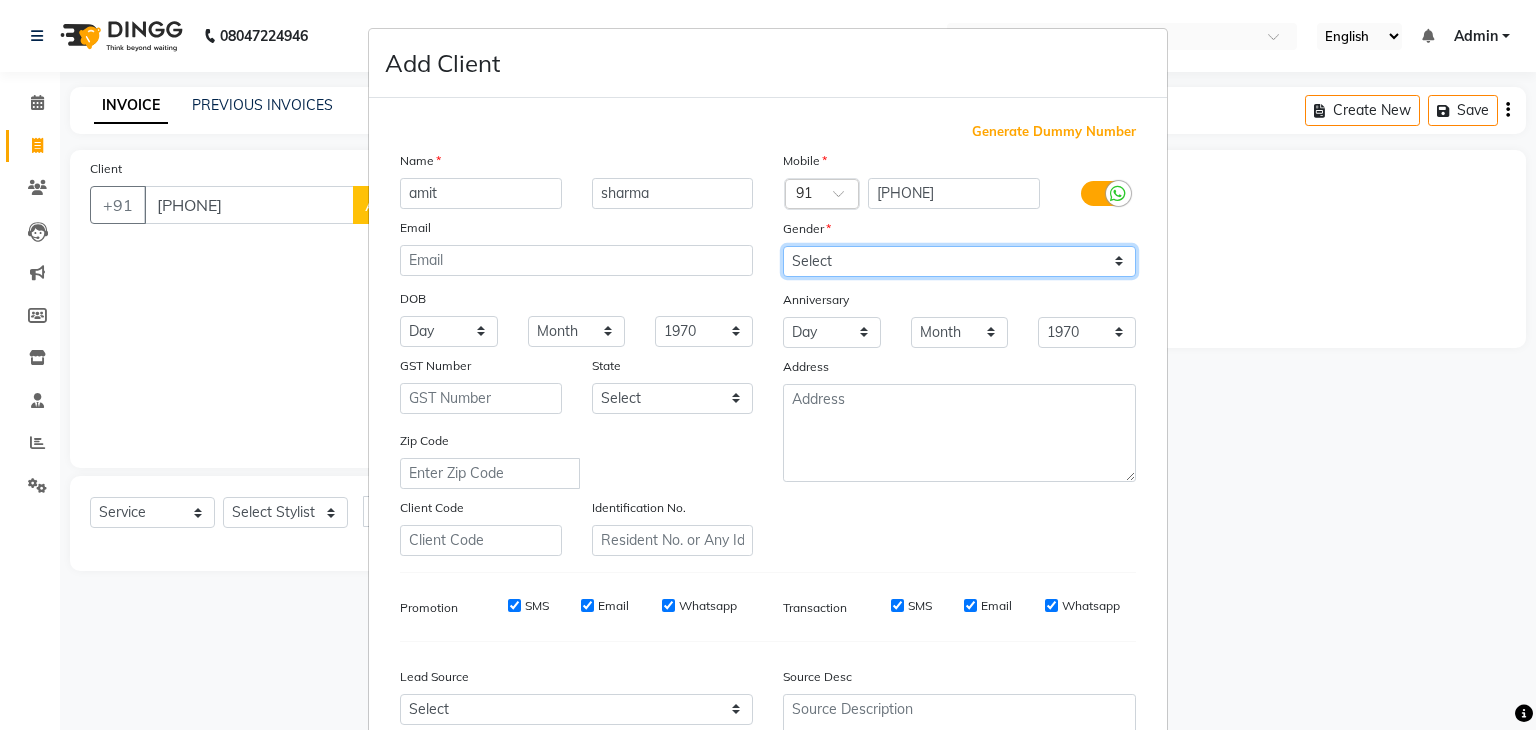 click on "Select Male Female Other Prefer Not To Say" at bounding box center [959, 261] 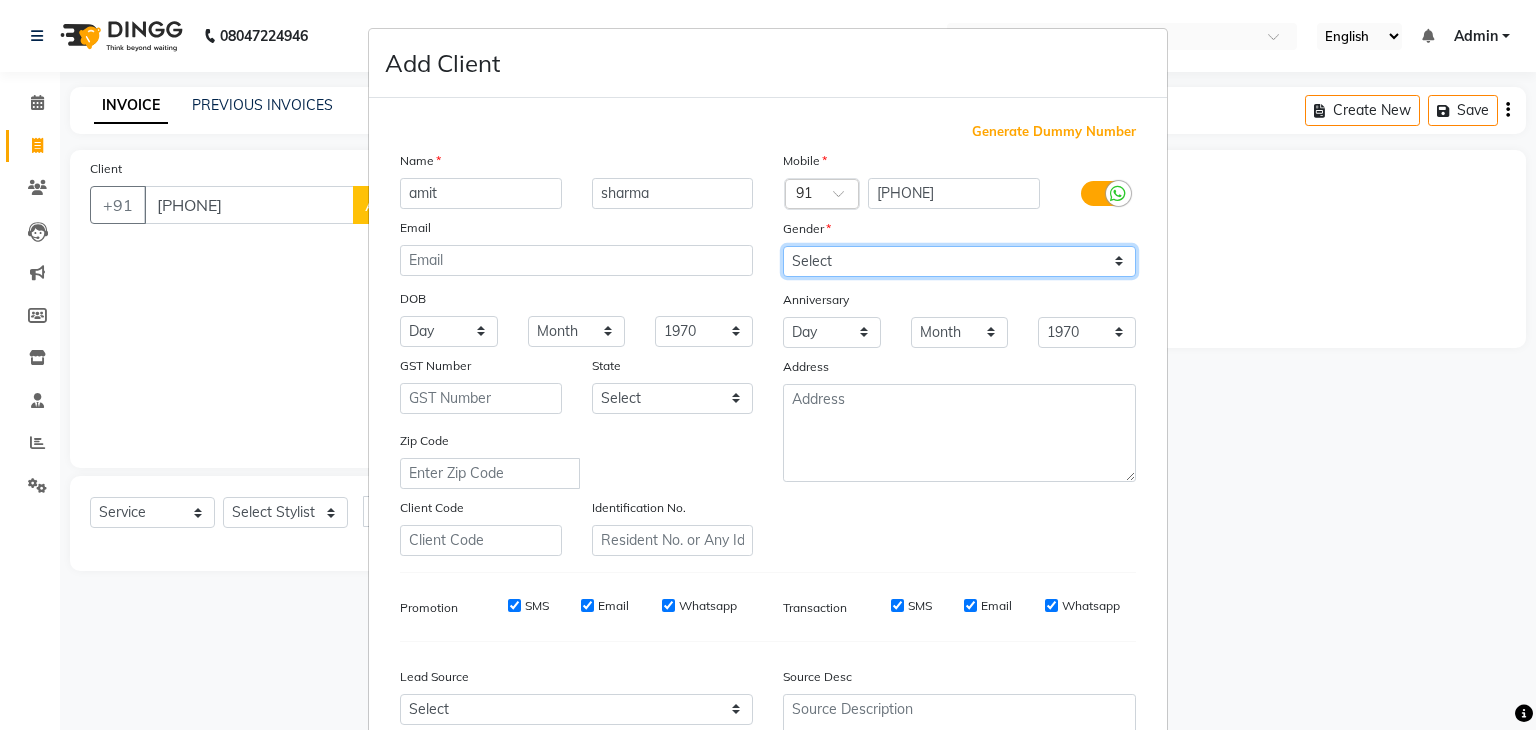 select on "male" 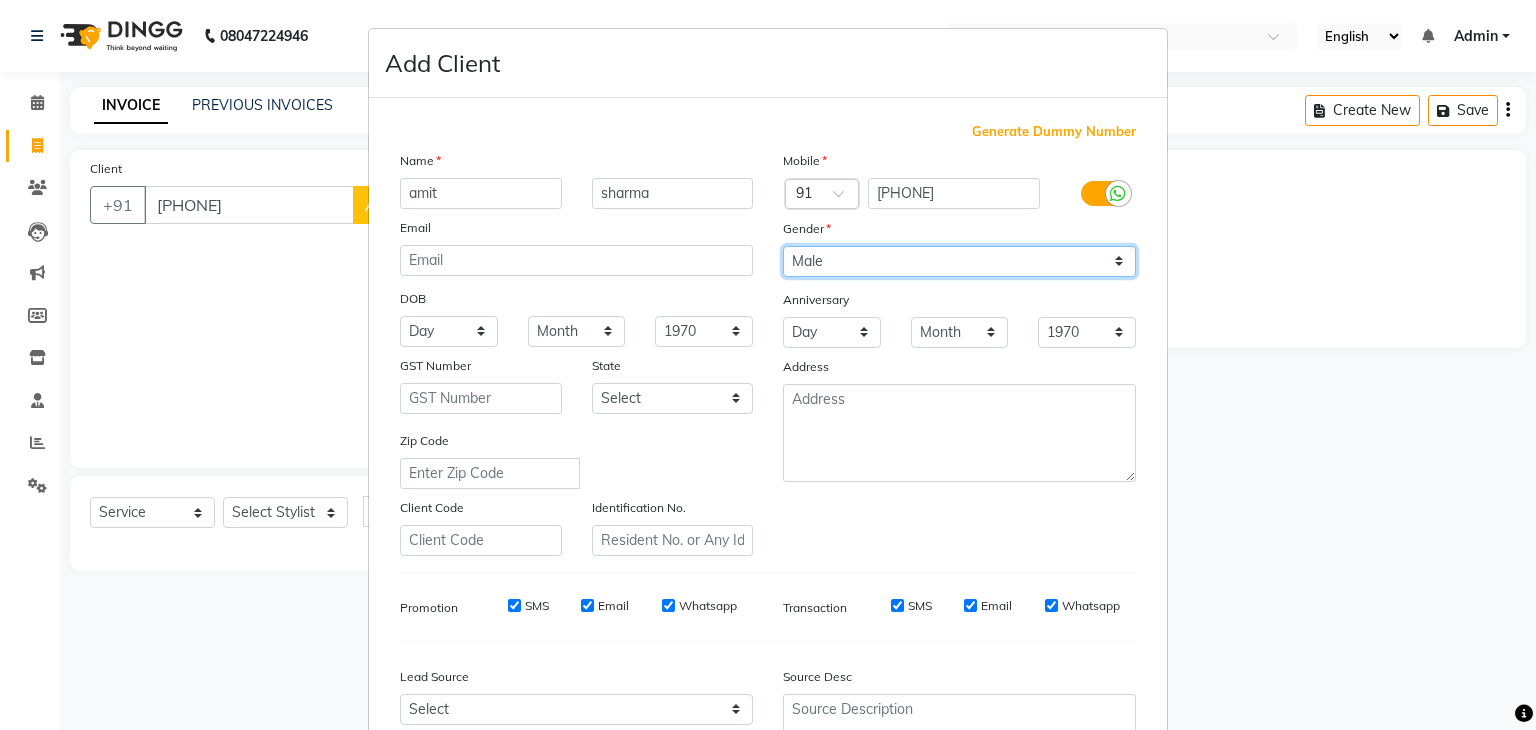 click on "Select Male Female Other Prefer Not To Say" at bounding box center (959, 261) 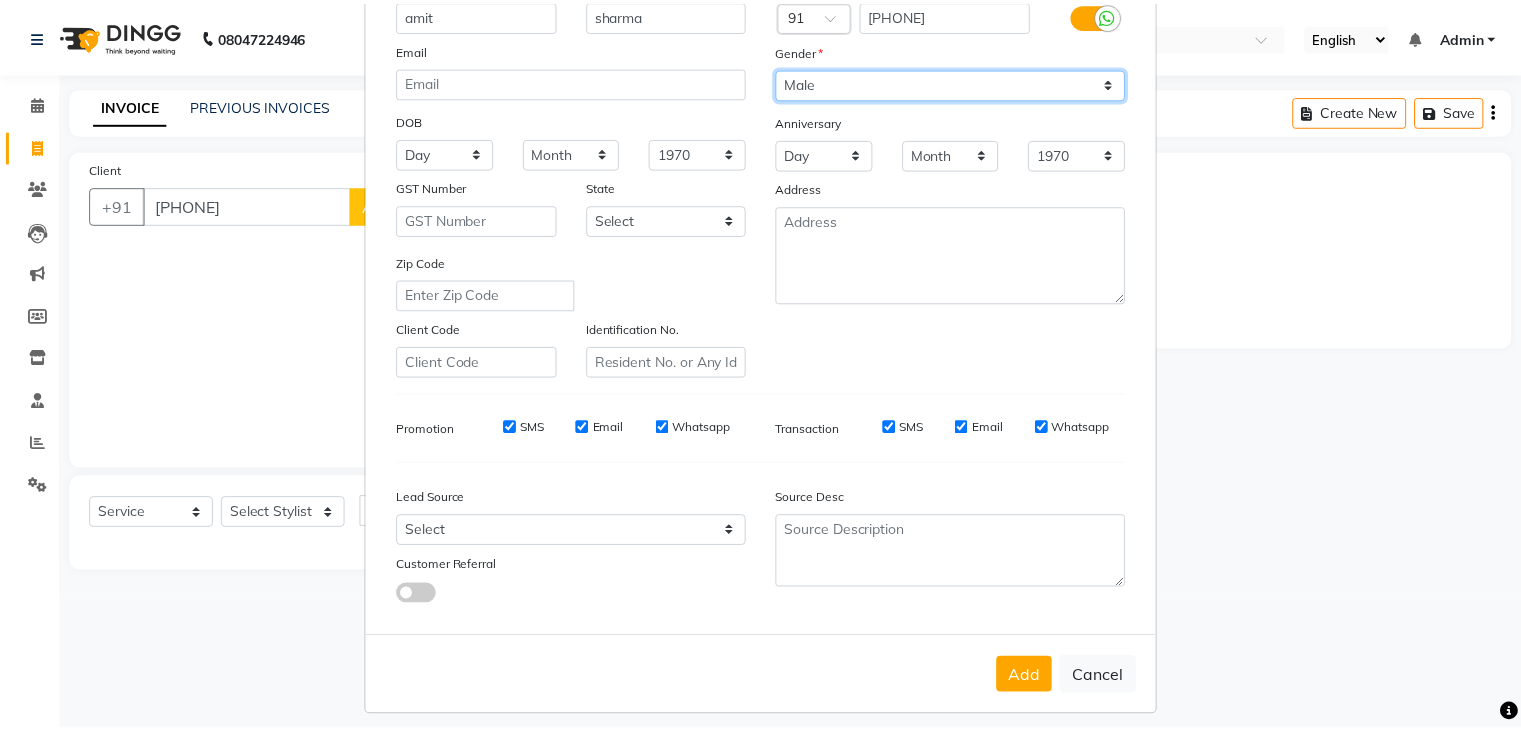 scroll, scrollTop: 203, scrollLeft: 0, axis: vertical 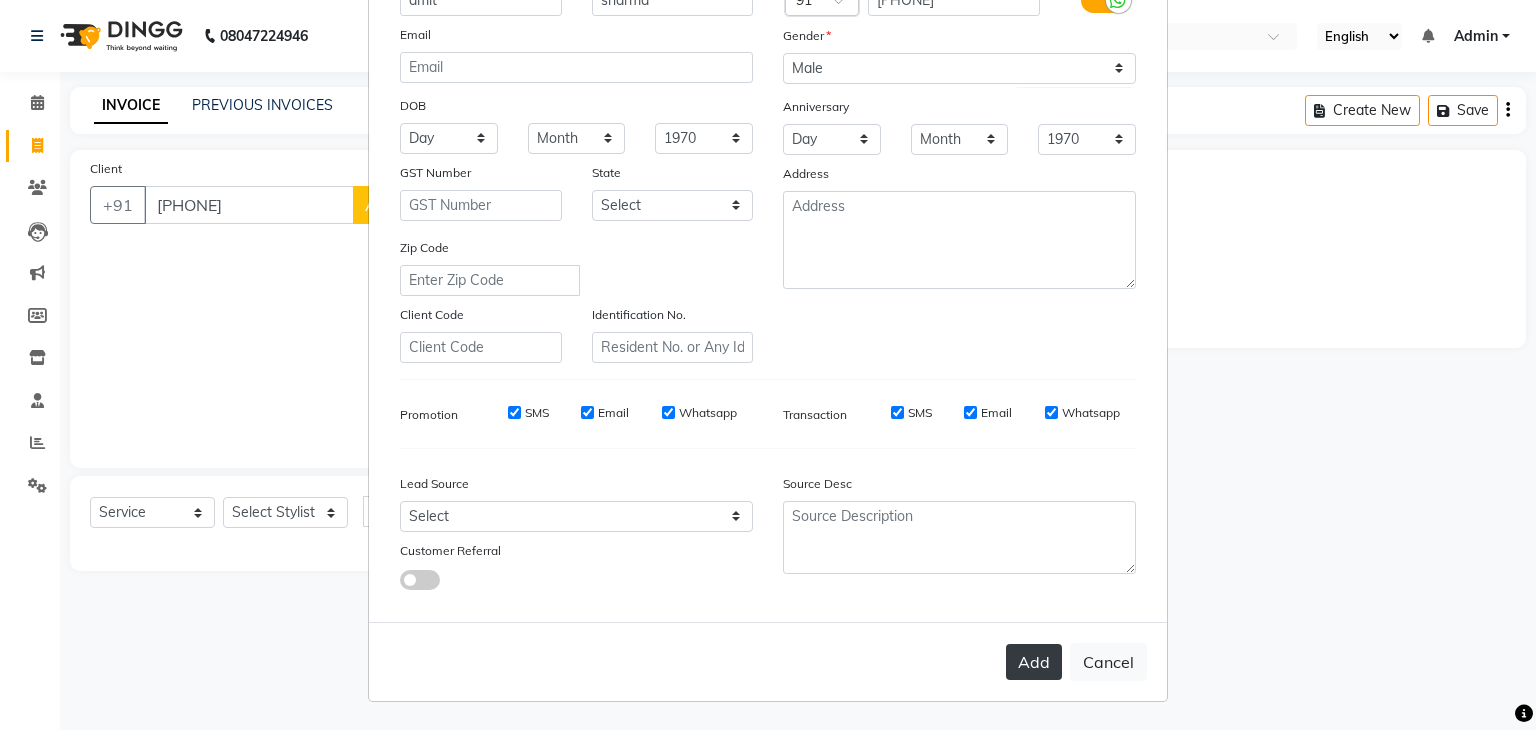 click on "Add" at bounding box center [1034, 662] 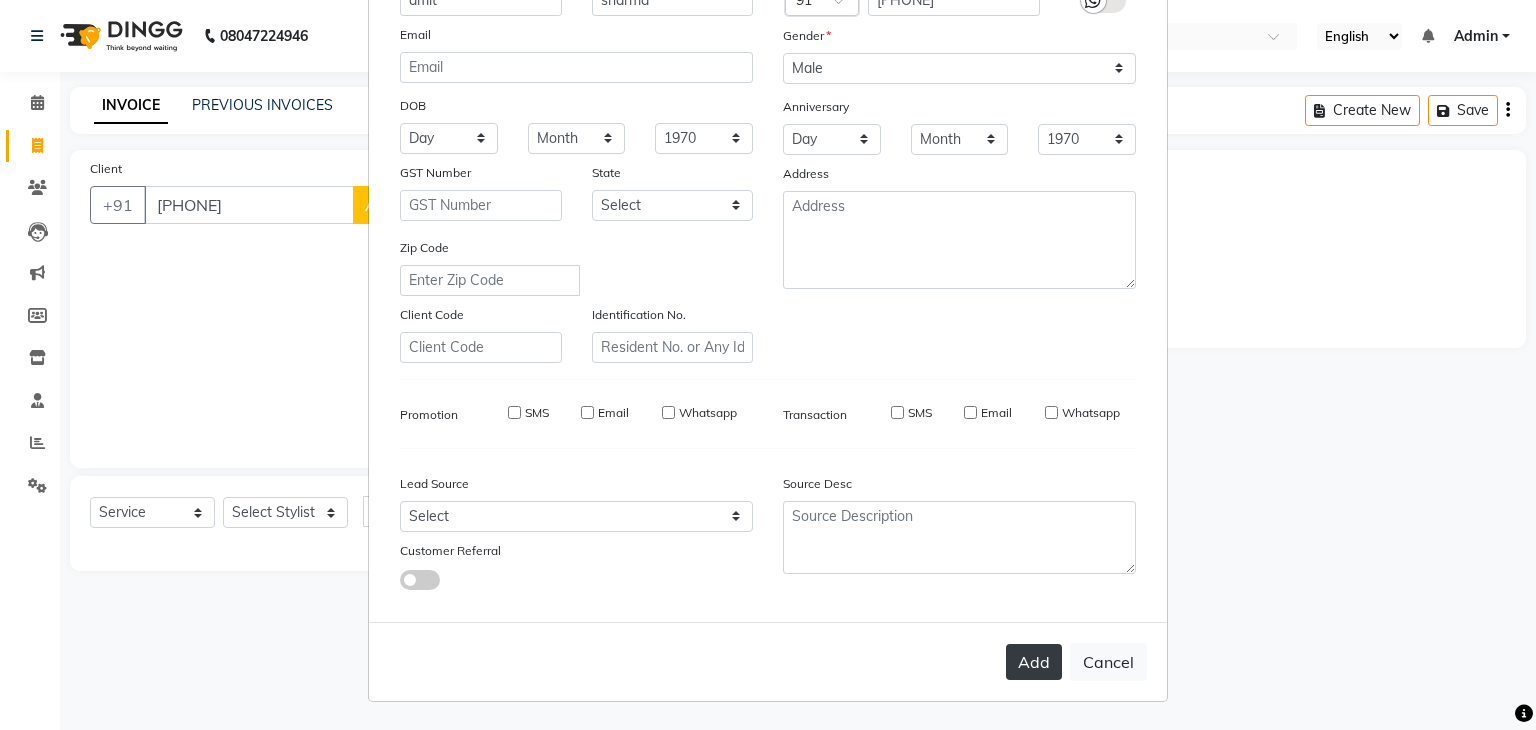type 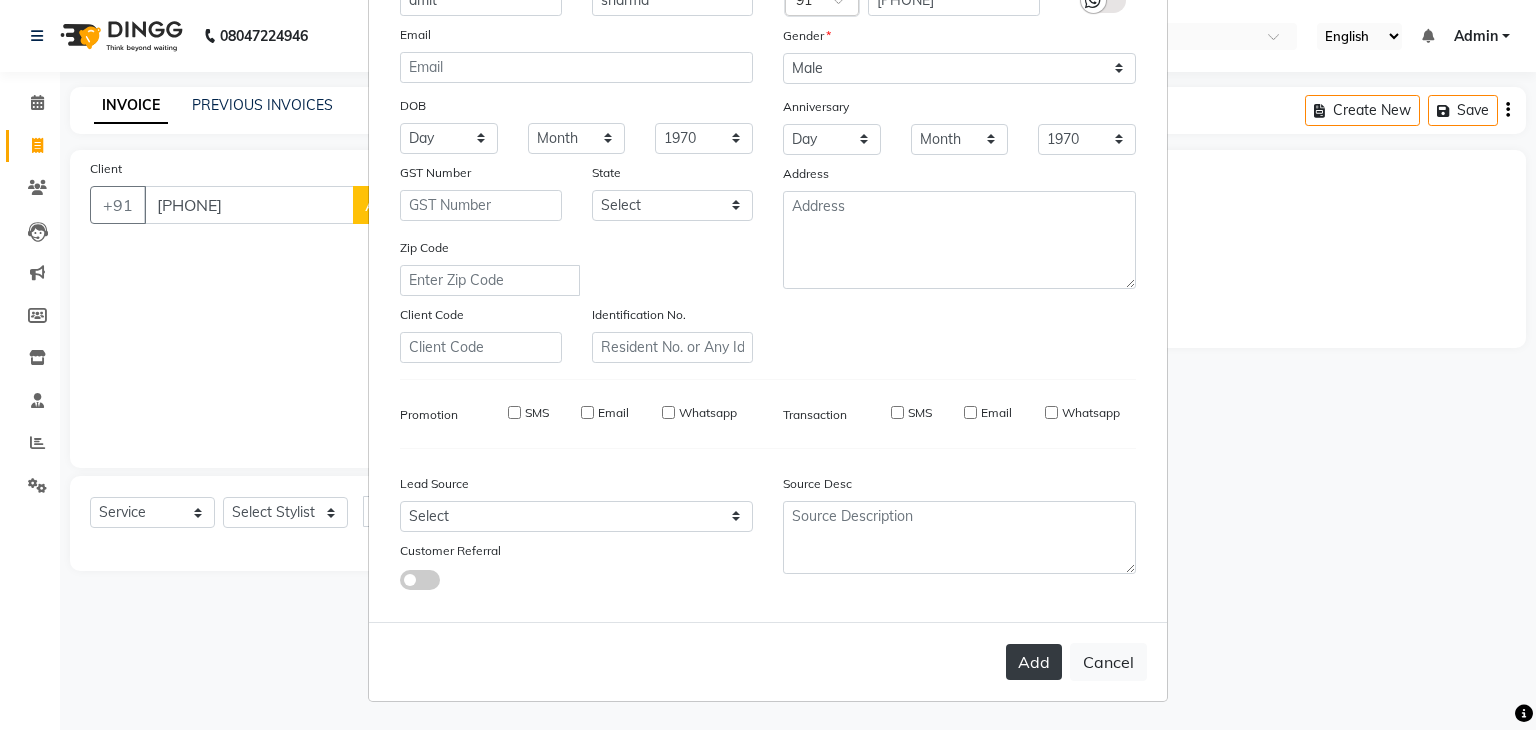 type 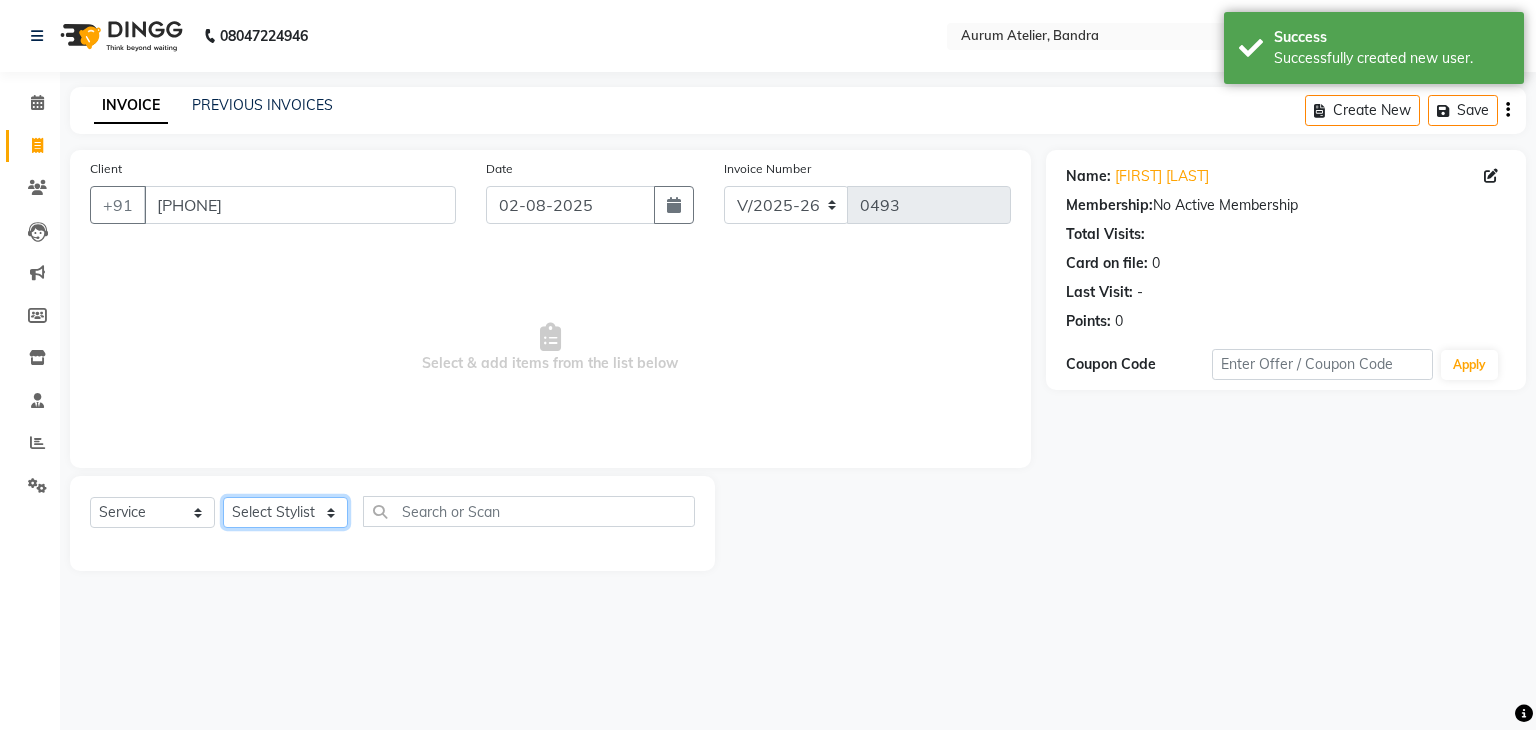 click on "Select Stylist [NAME] [NAME] [NAME] [NAME] [NAME] [NAME] [NAME] [NAME] [NAME] [NAME]" 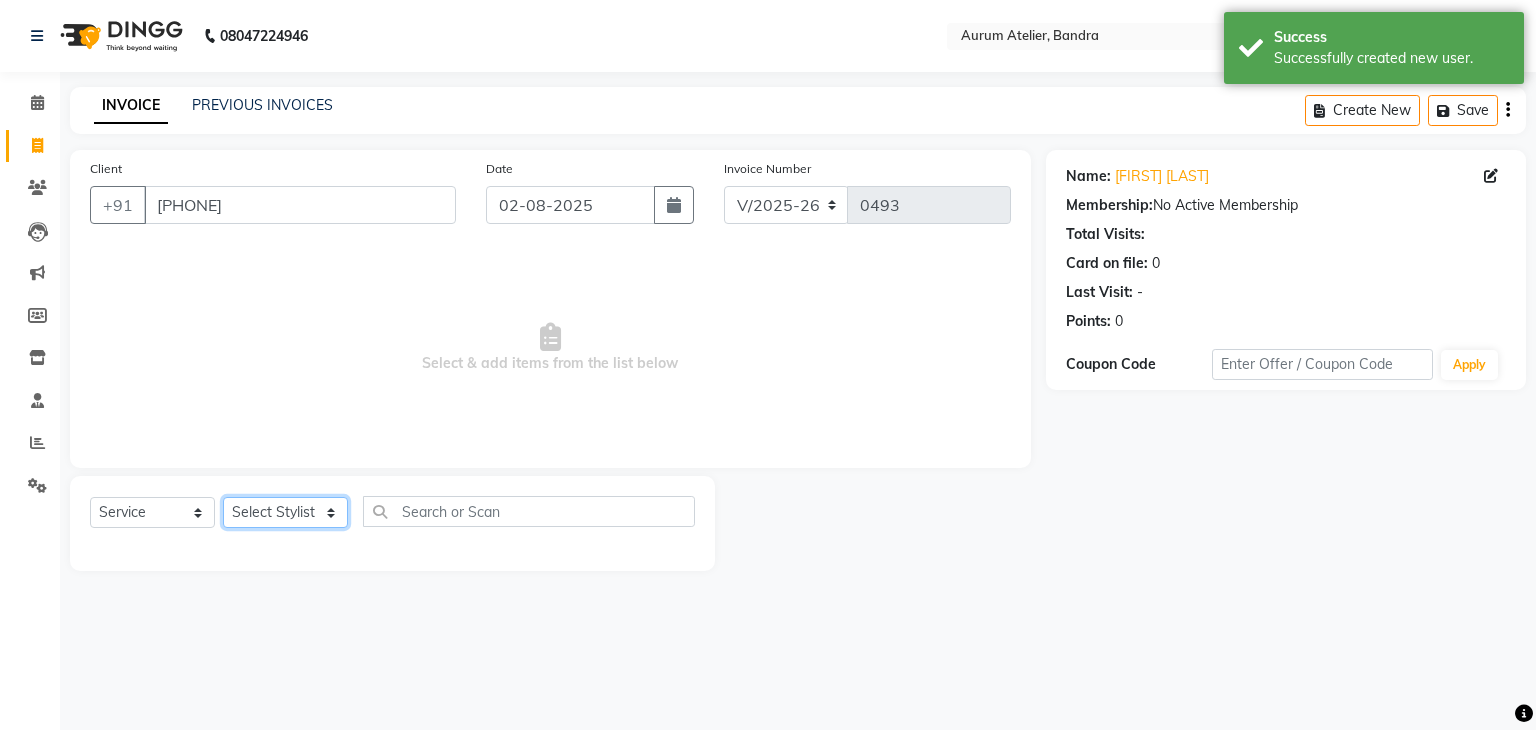 select on "66083" 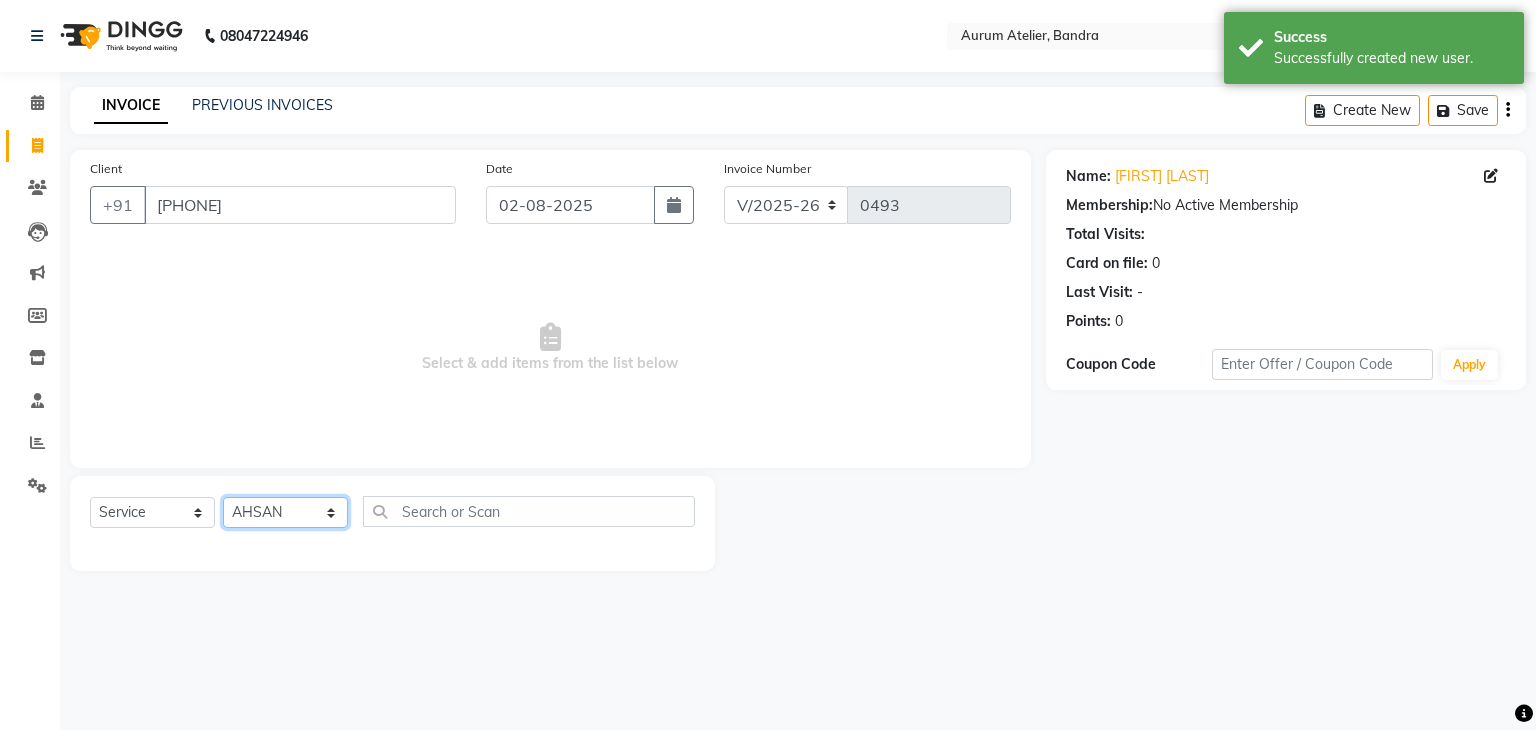 click on "Select Stylist [NAME] [NAME] [NAME] [NAME] [NAME] [NAME] [NAME] [NAME] [NAME] [NAME]" 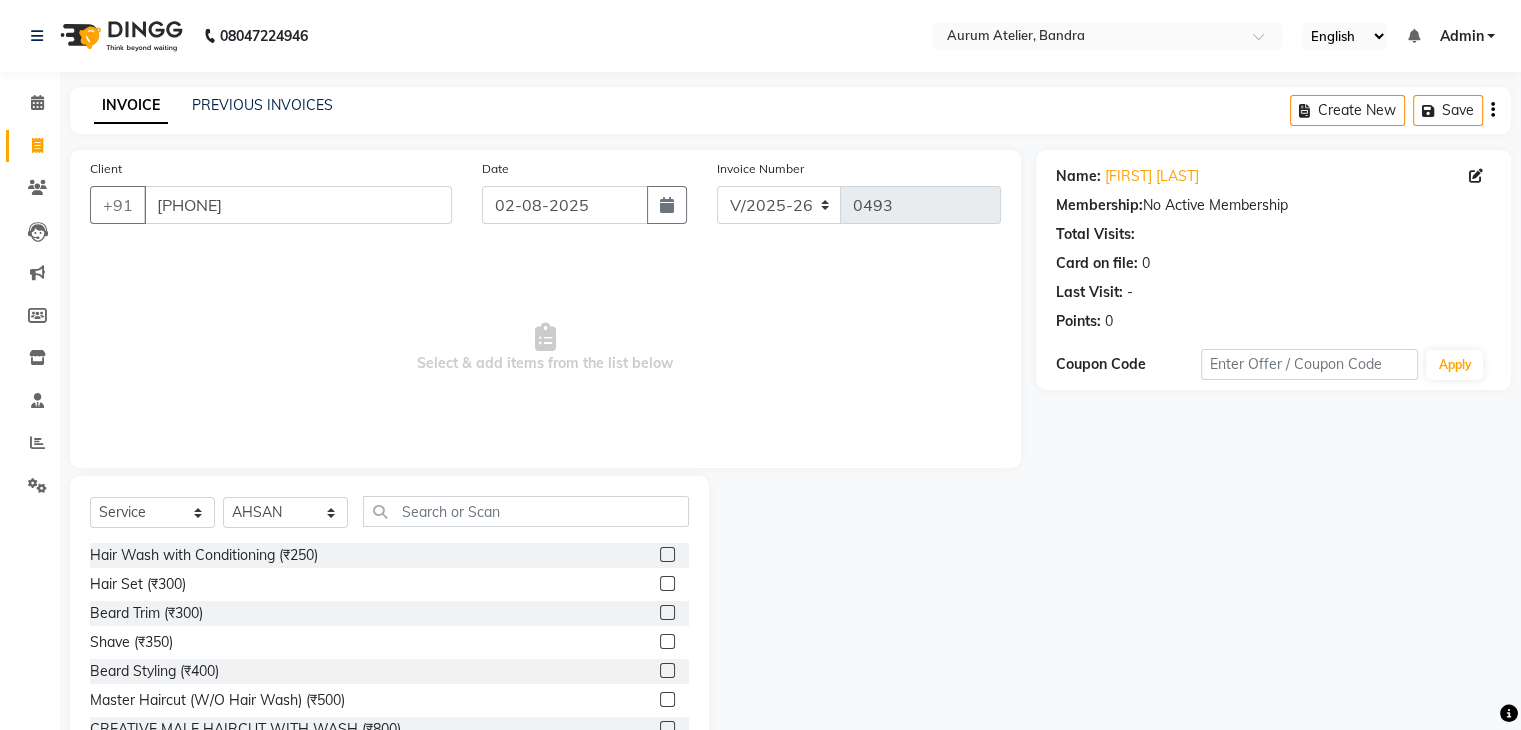 click 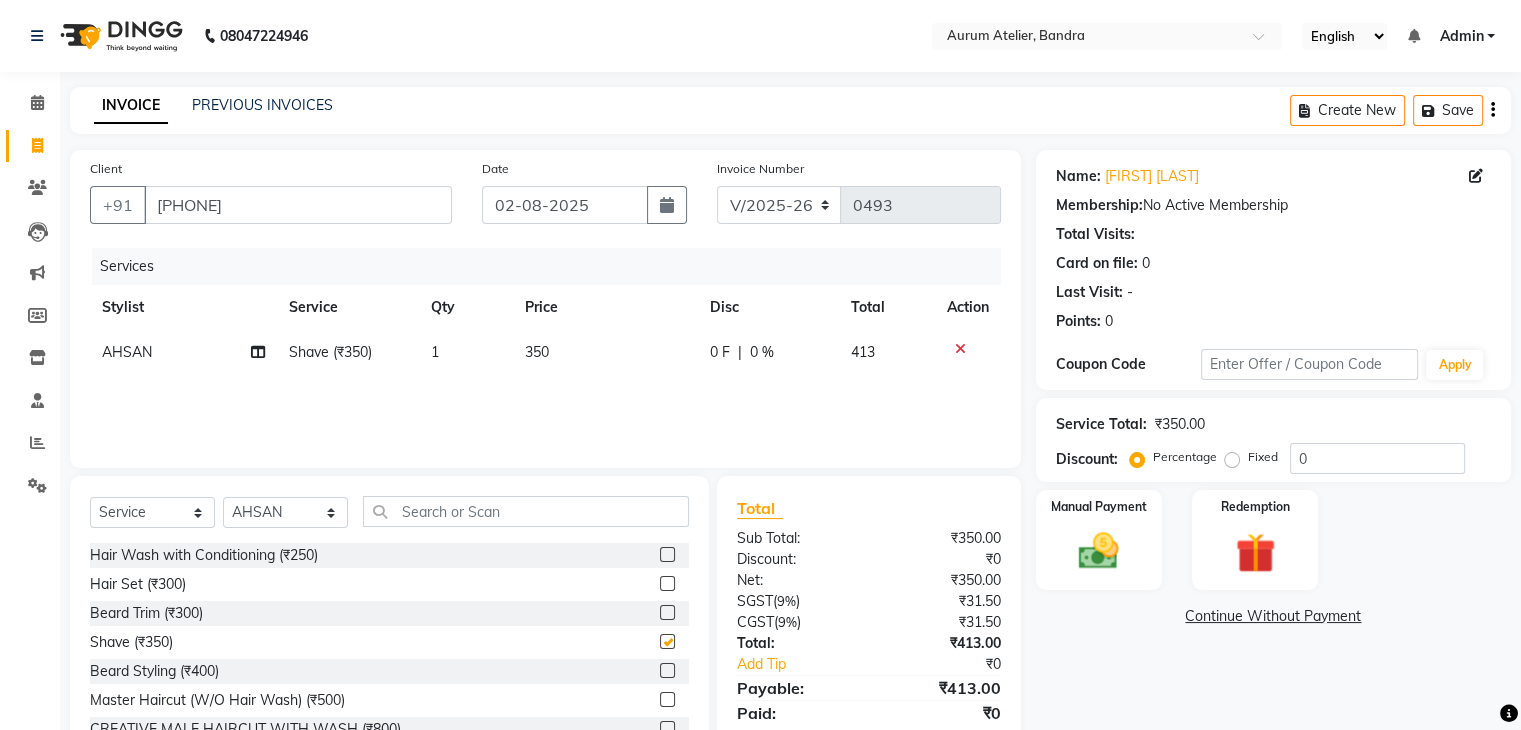checkbox on "false" 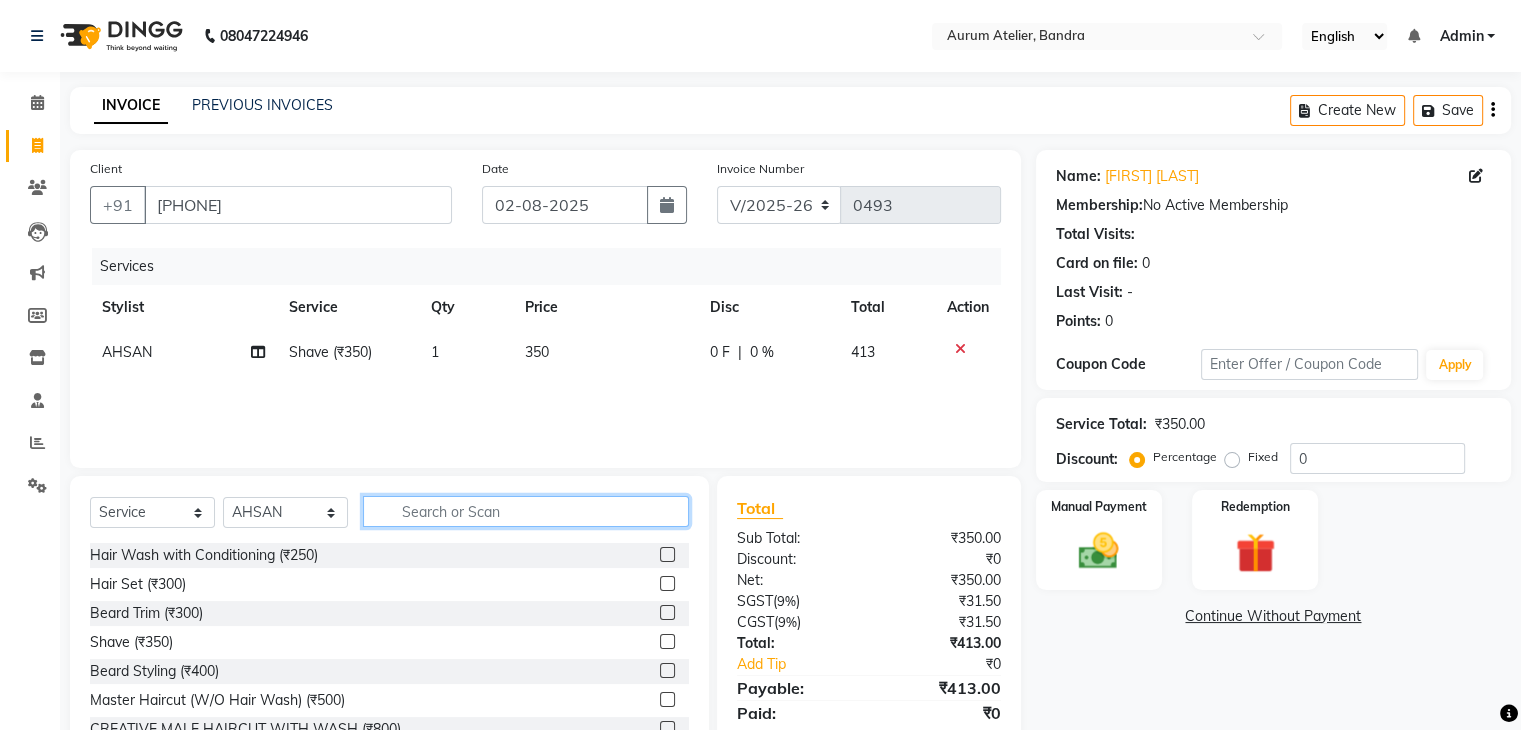 click 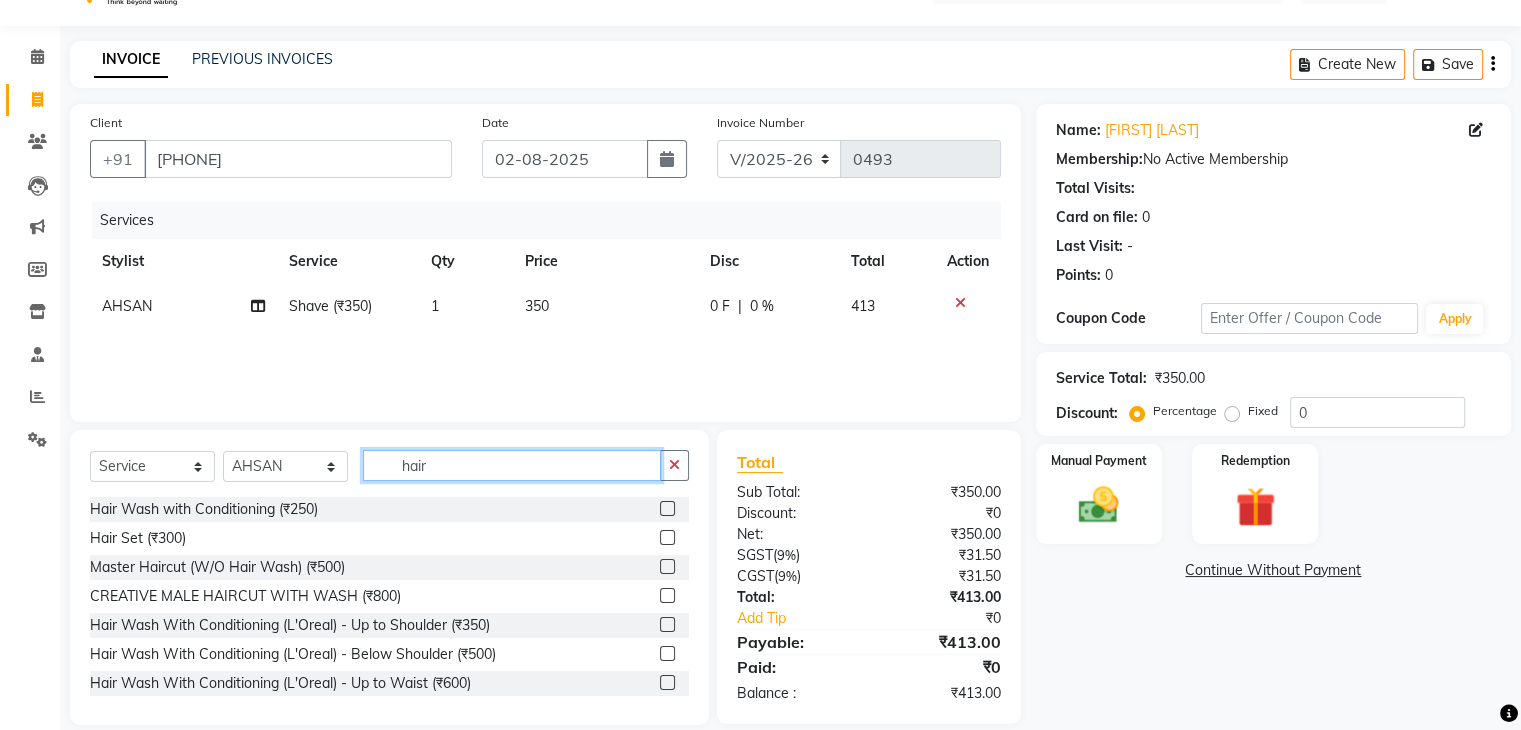 scroll, scrollTop: 72, scrollLeft: 0, axis: vertical 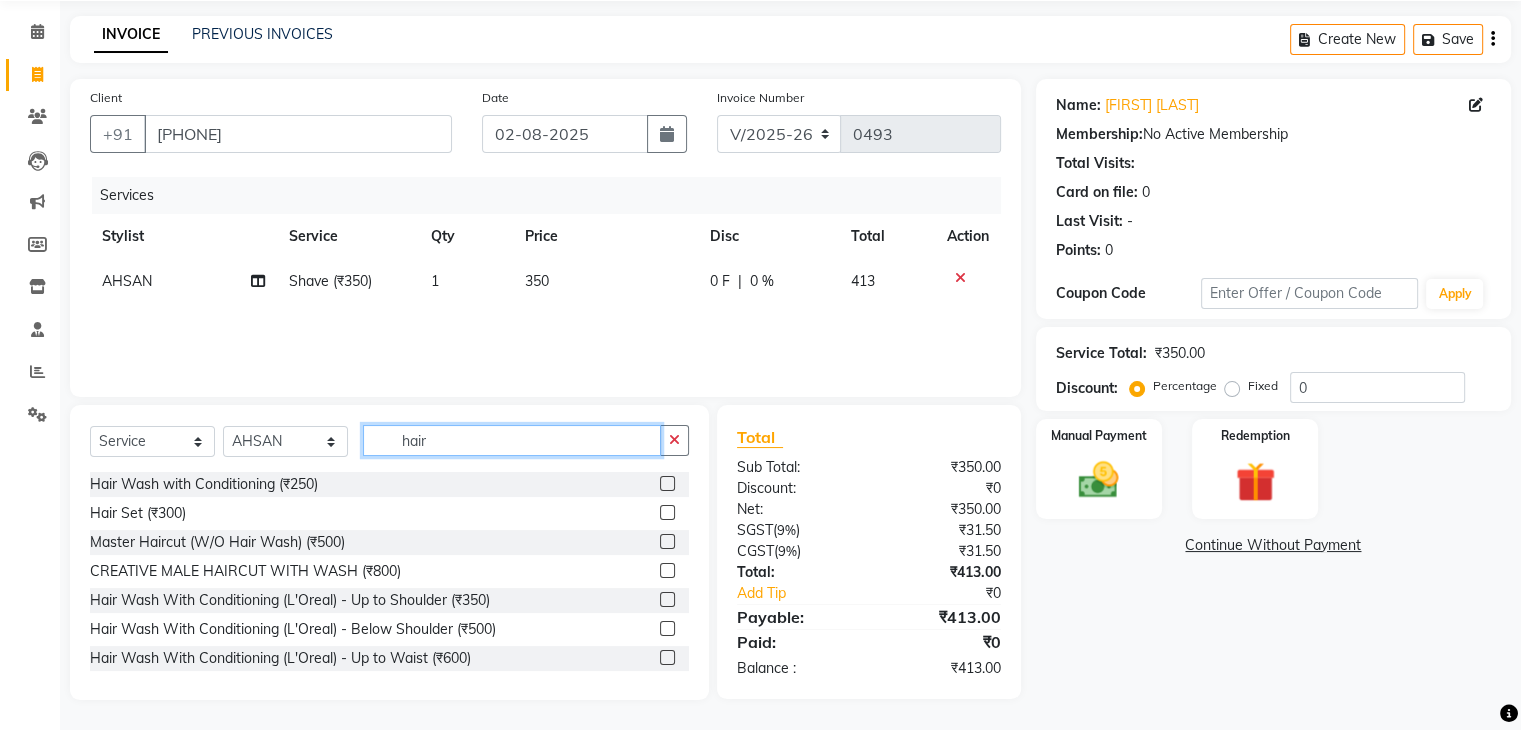 type on "hair" 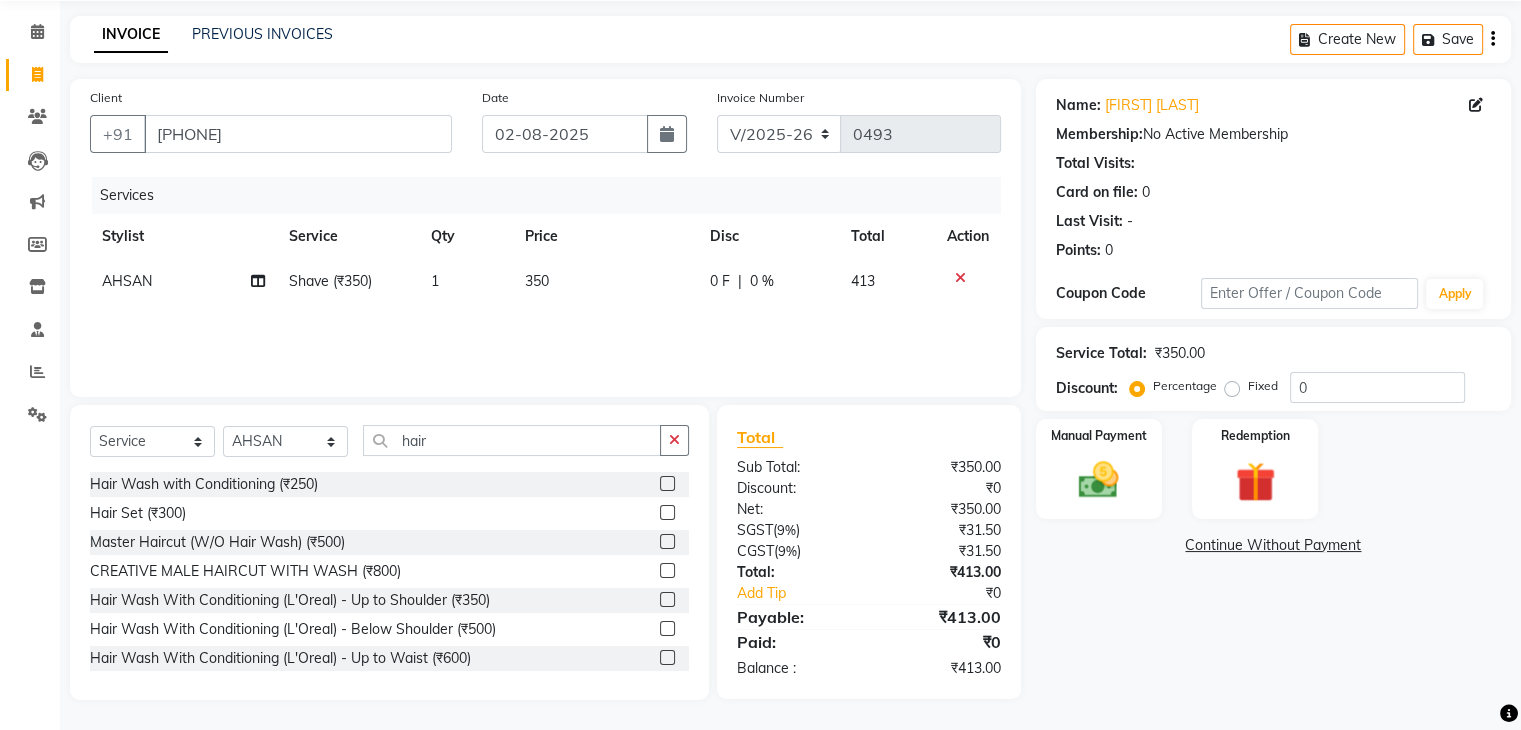 click 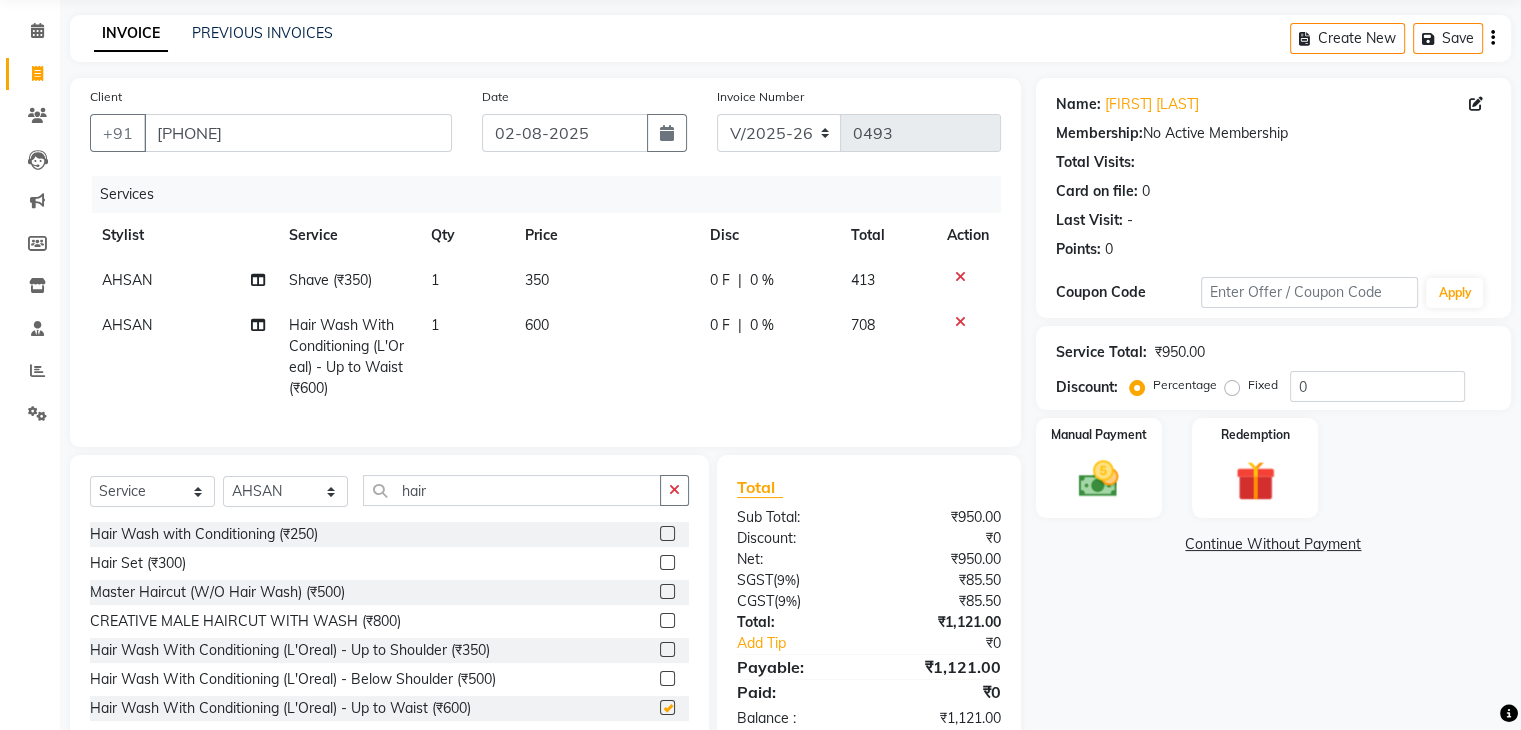 checkbox on "false" 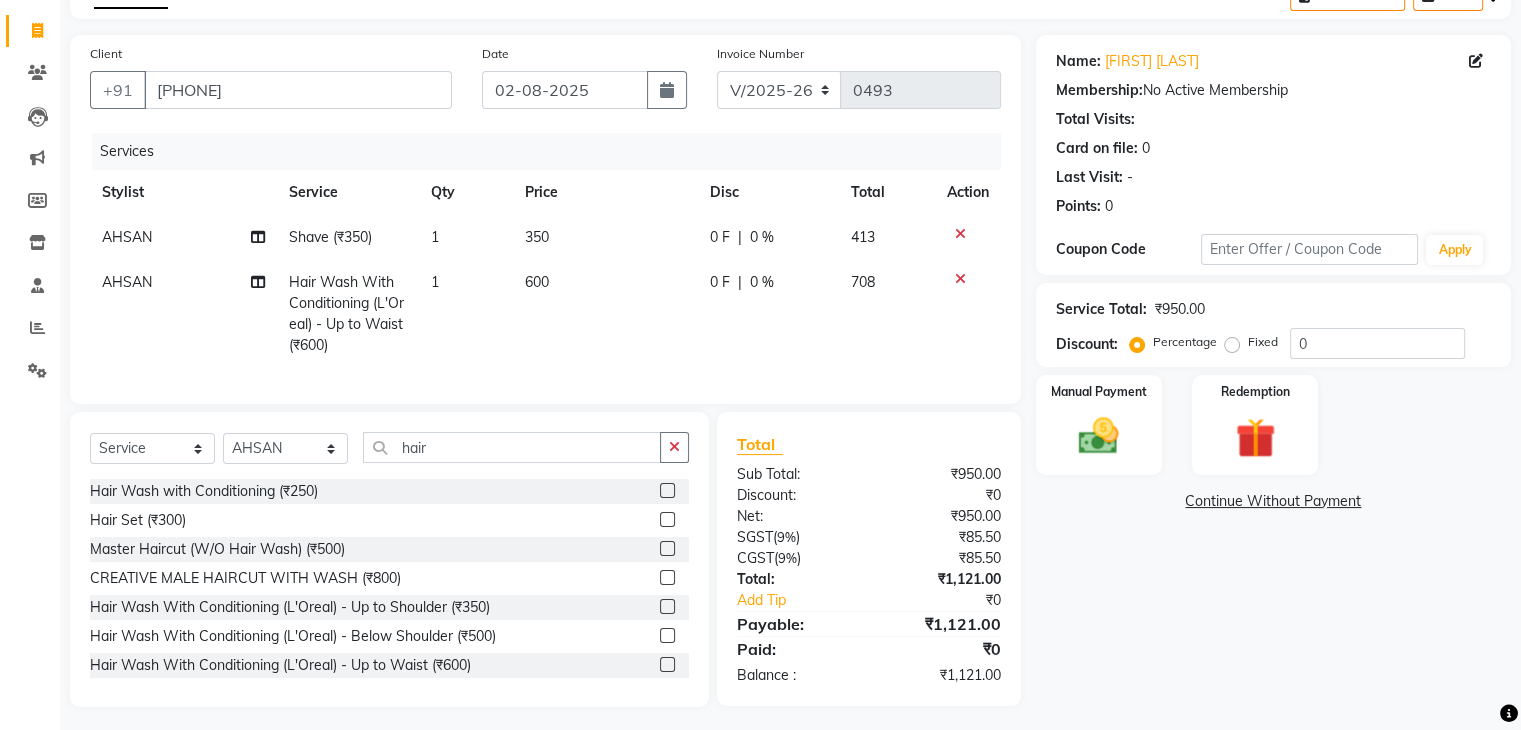 scroll, scrollTop: 138, scrollLeft: 0, axis: vertical 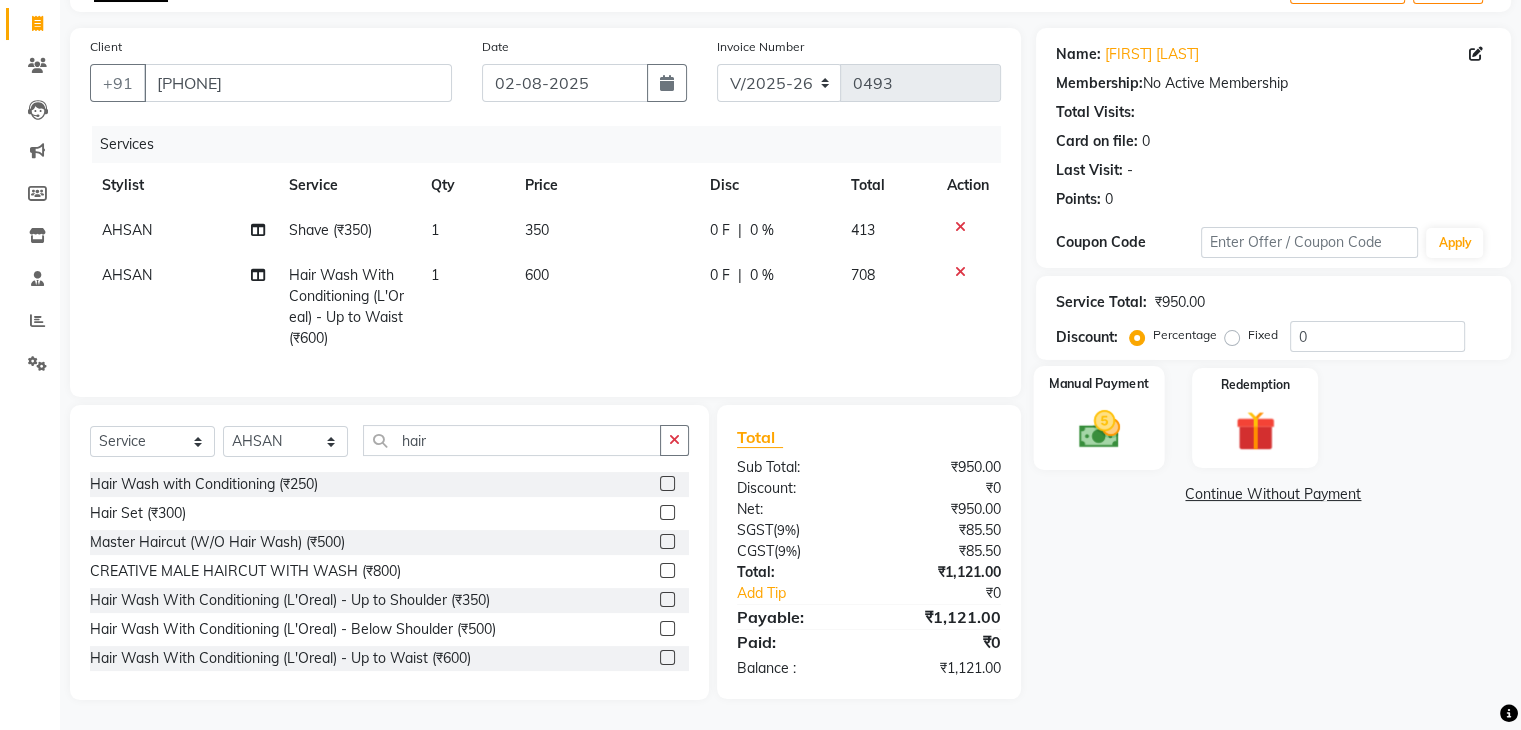 click 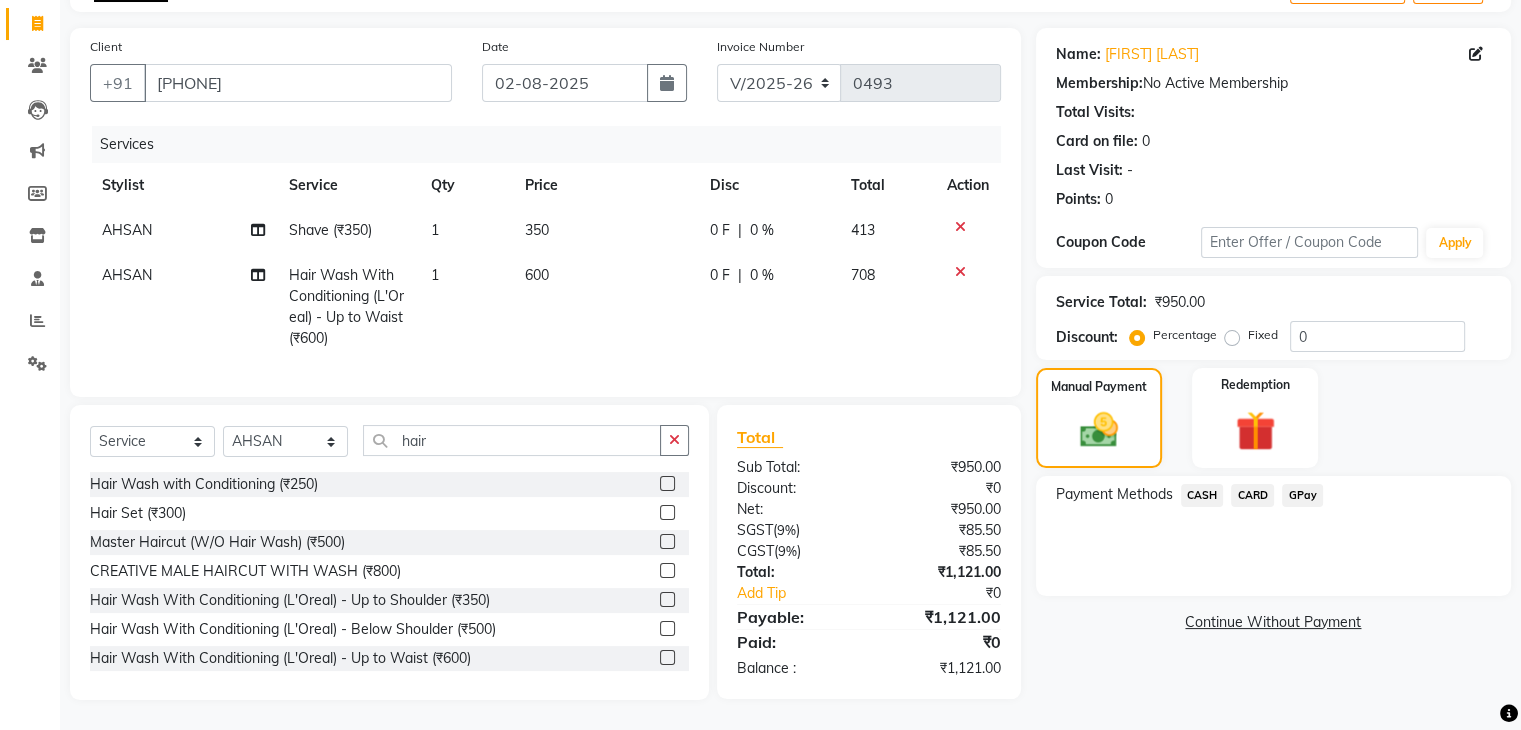 click on "CARD" 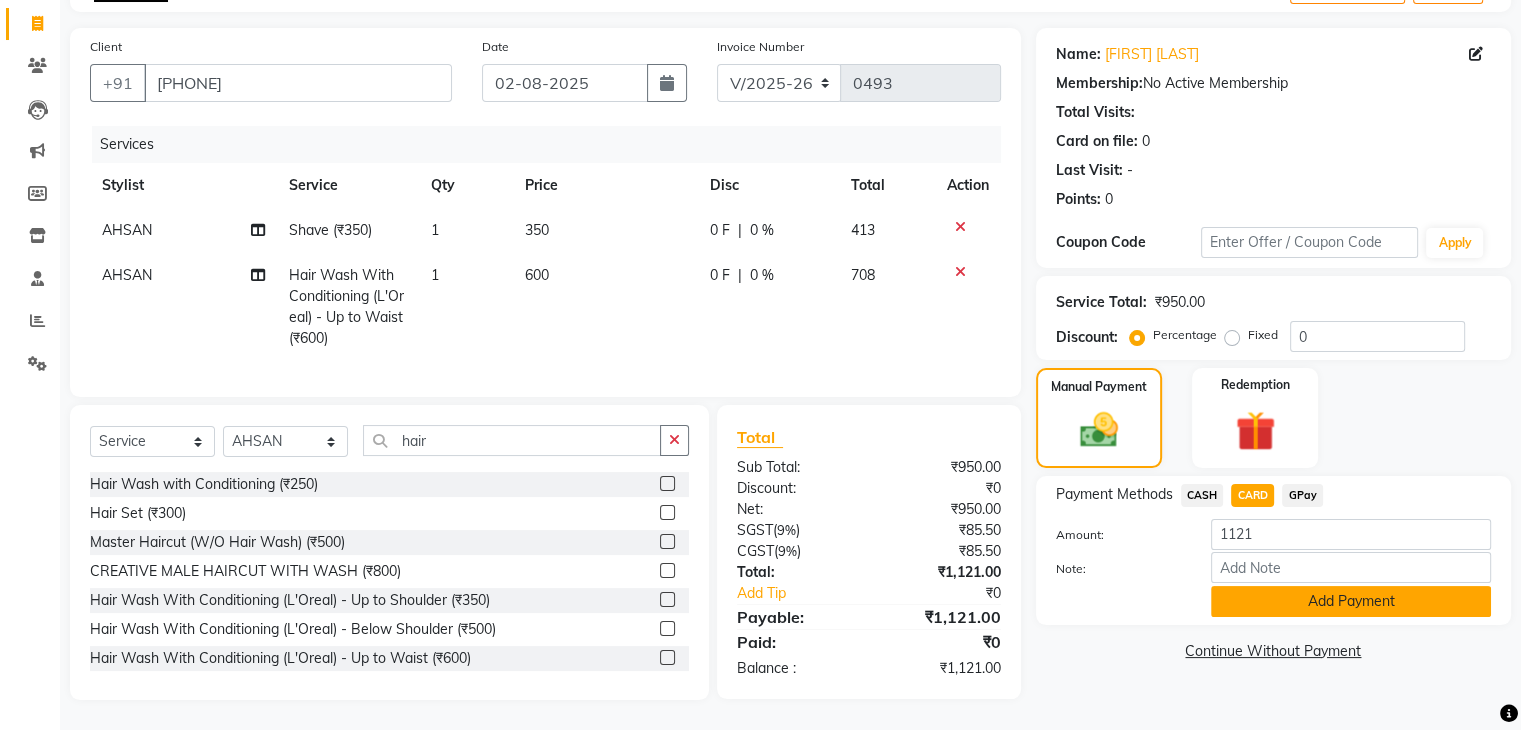 click on "Add Payment" 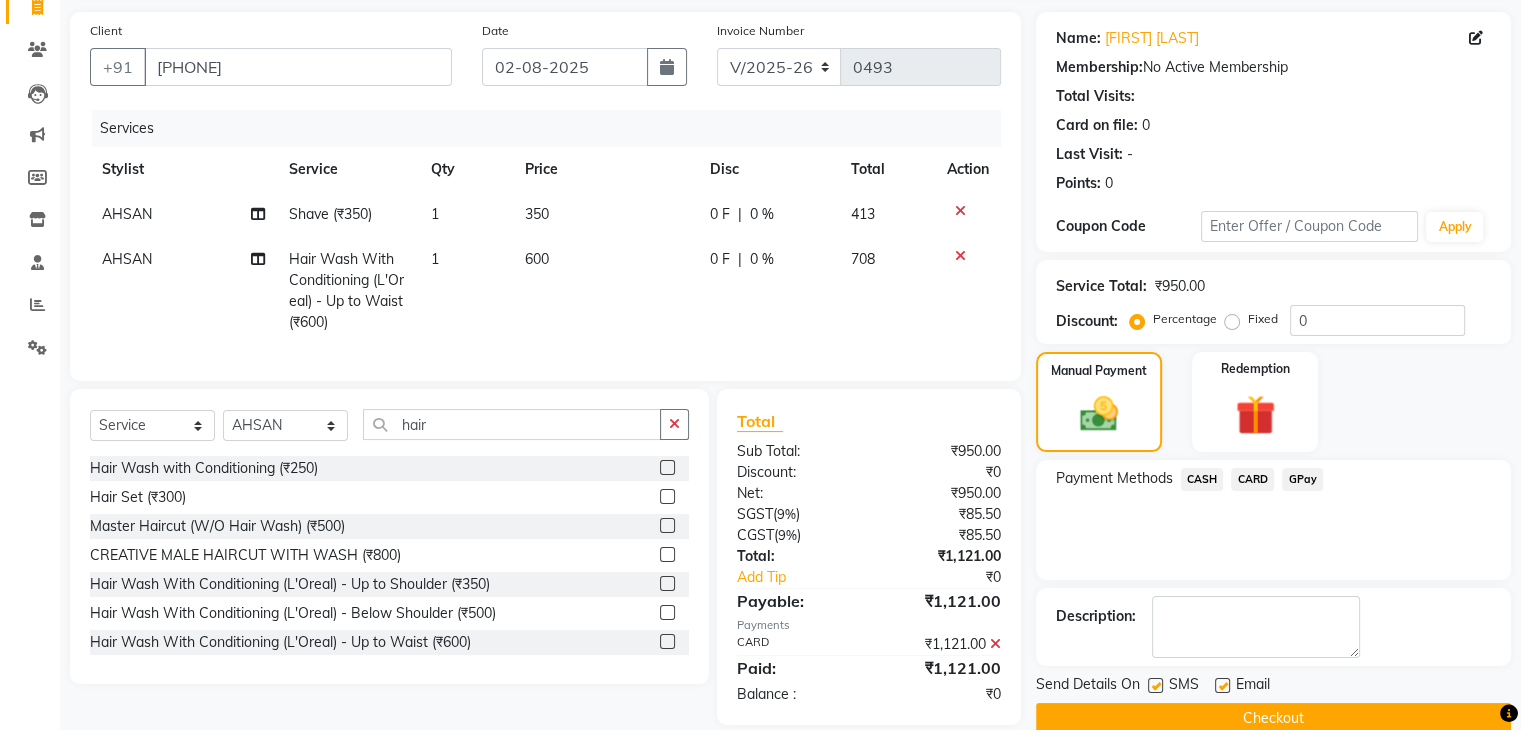 scroll, scrollTop: 179, scrollLeft: 0, axis: vertical 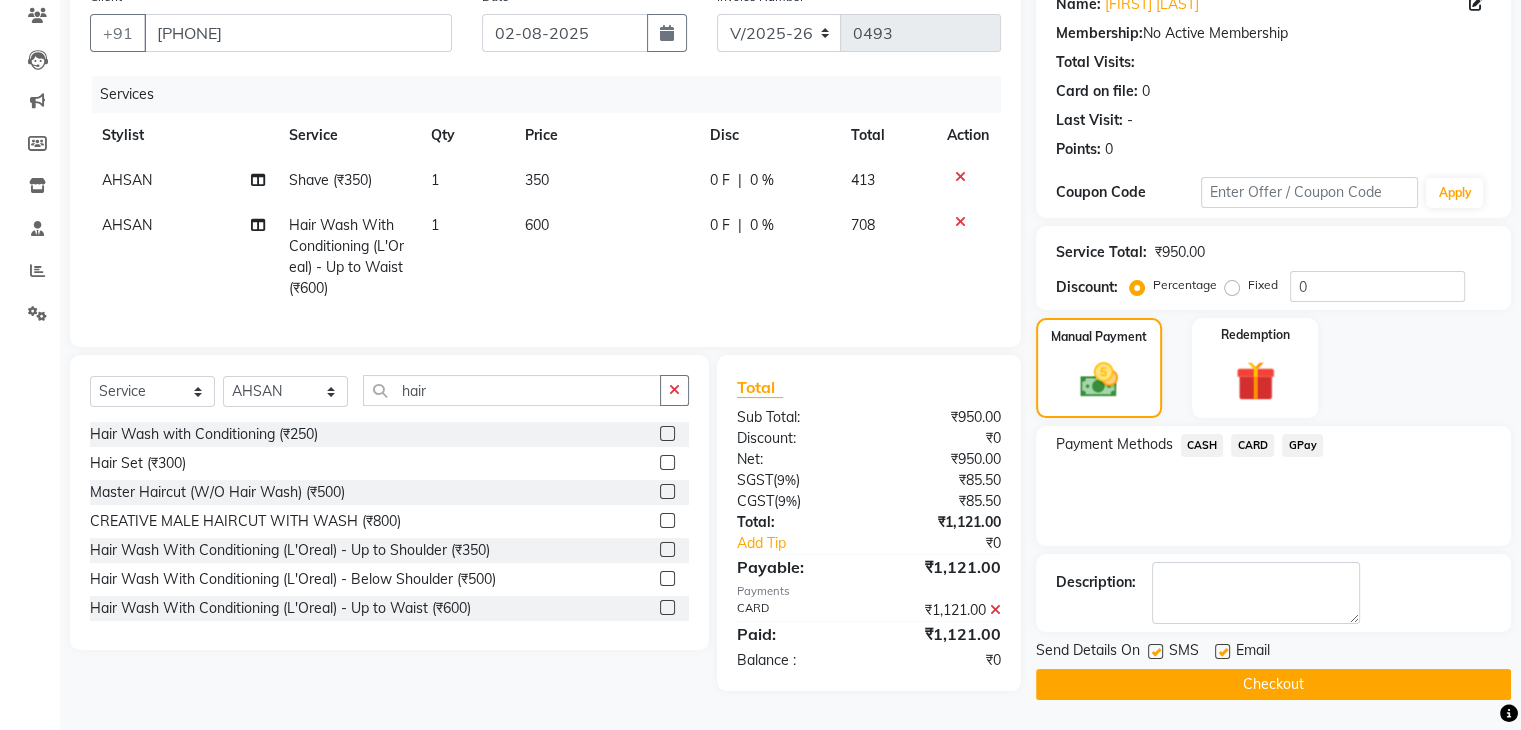 click on "Checkout" 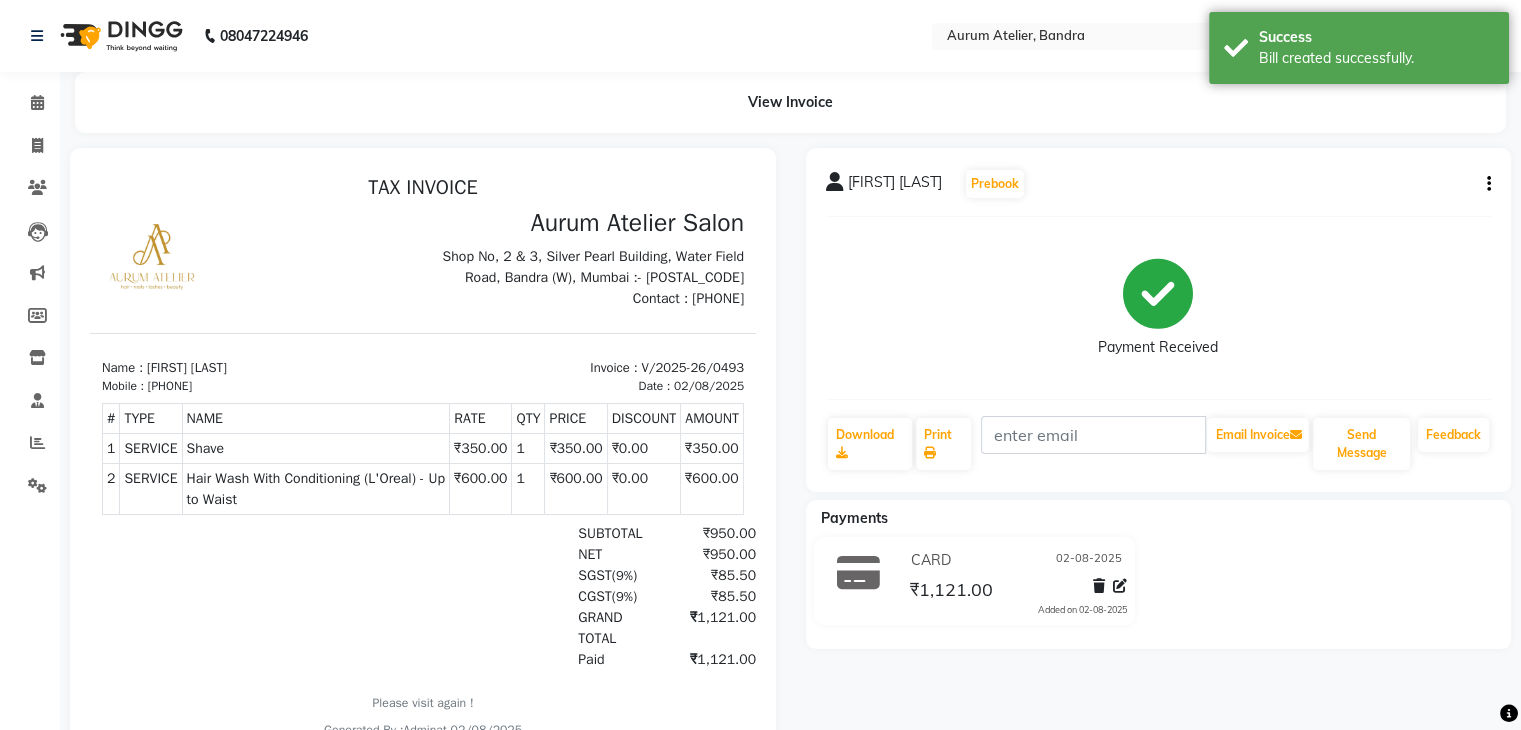 scroll, scrollTop: 0, scrollLeft: 0, axis: both 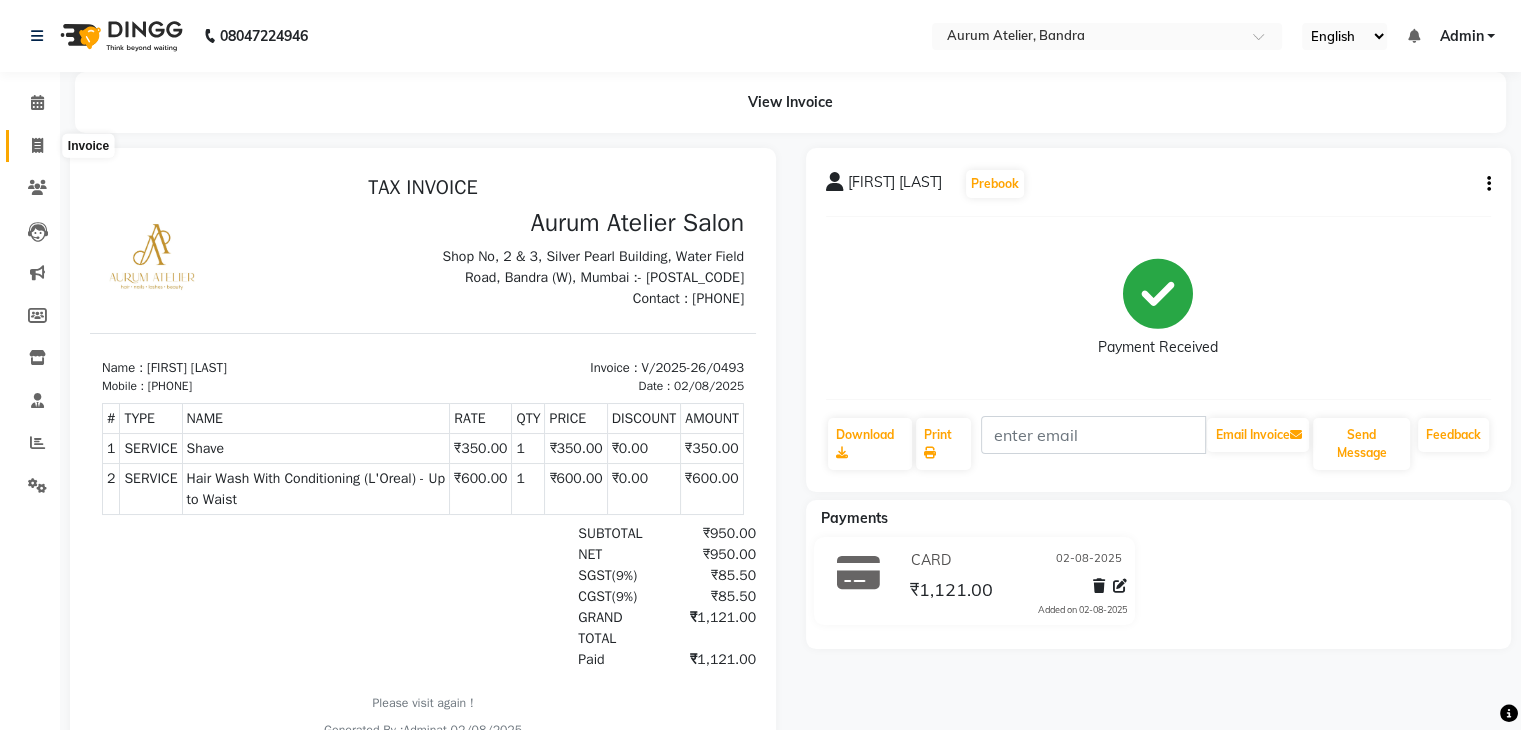 click 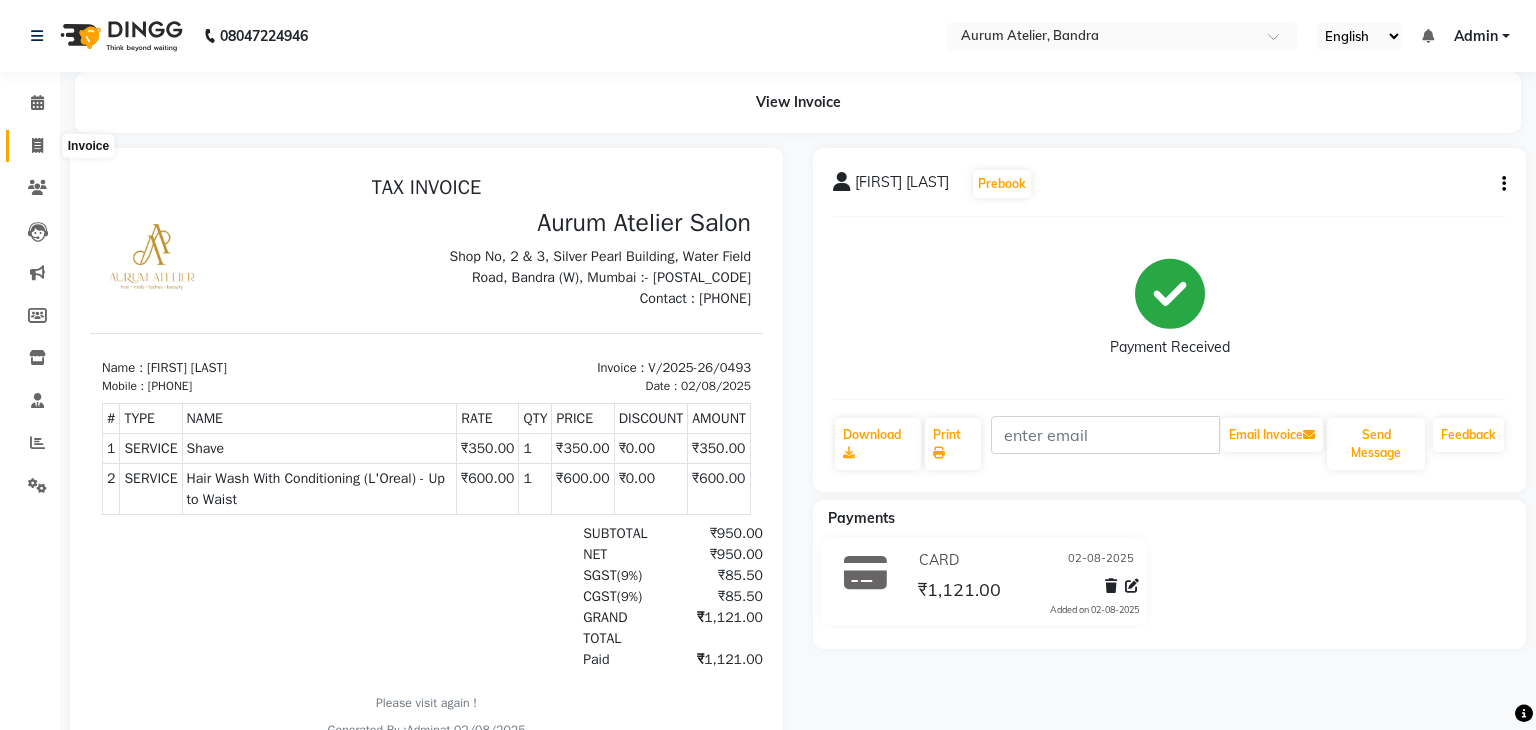 select on "7410" 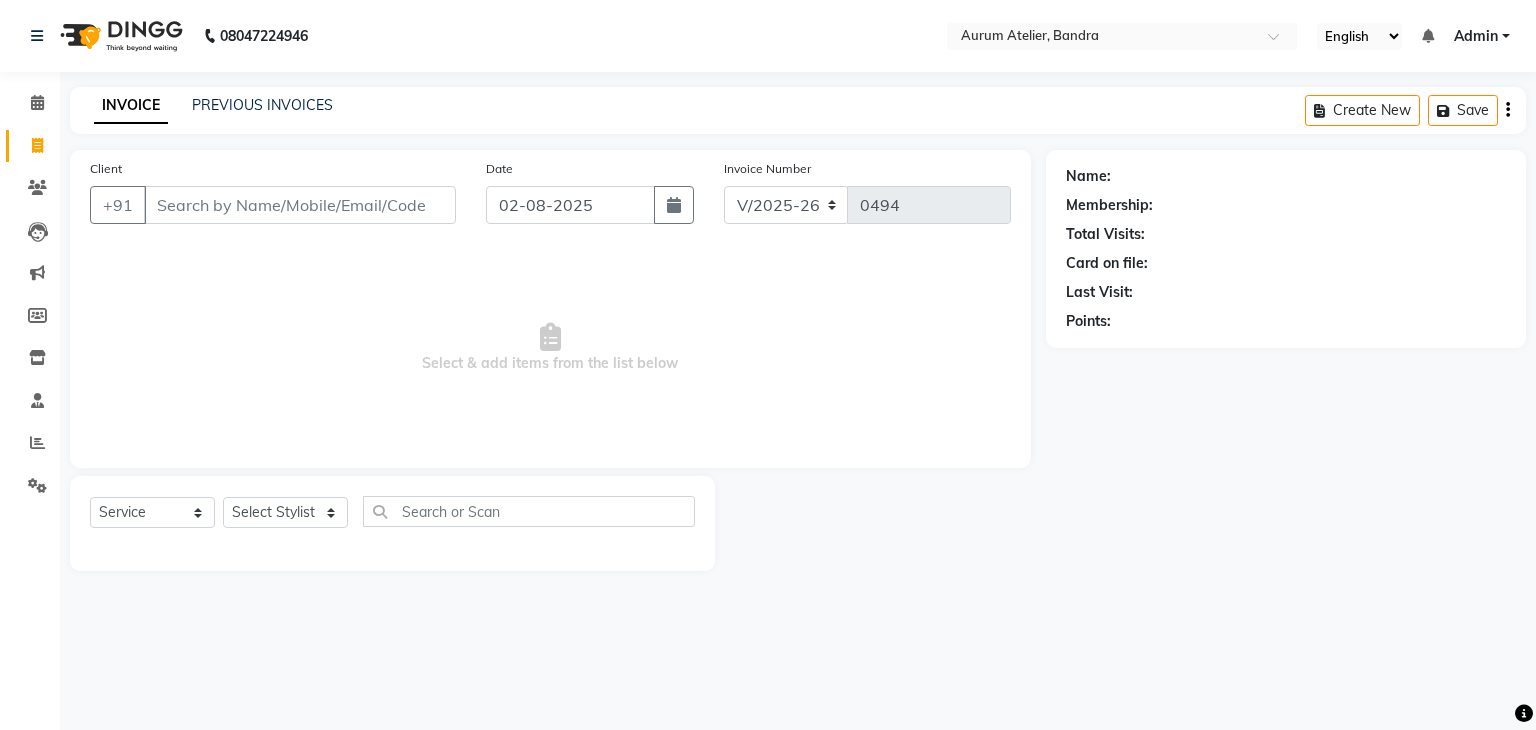 click on "Client" at bounding box center (300, 205) 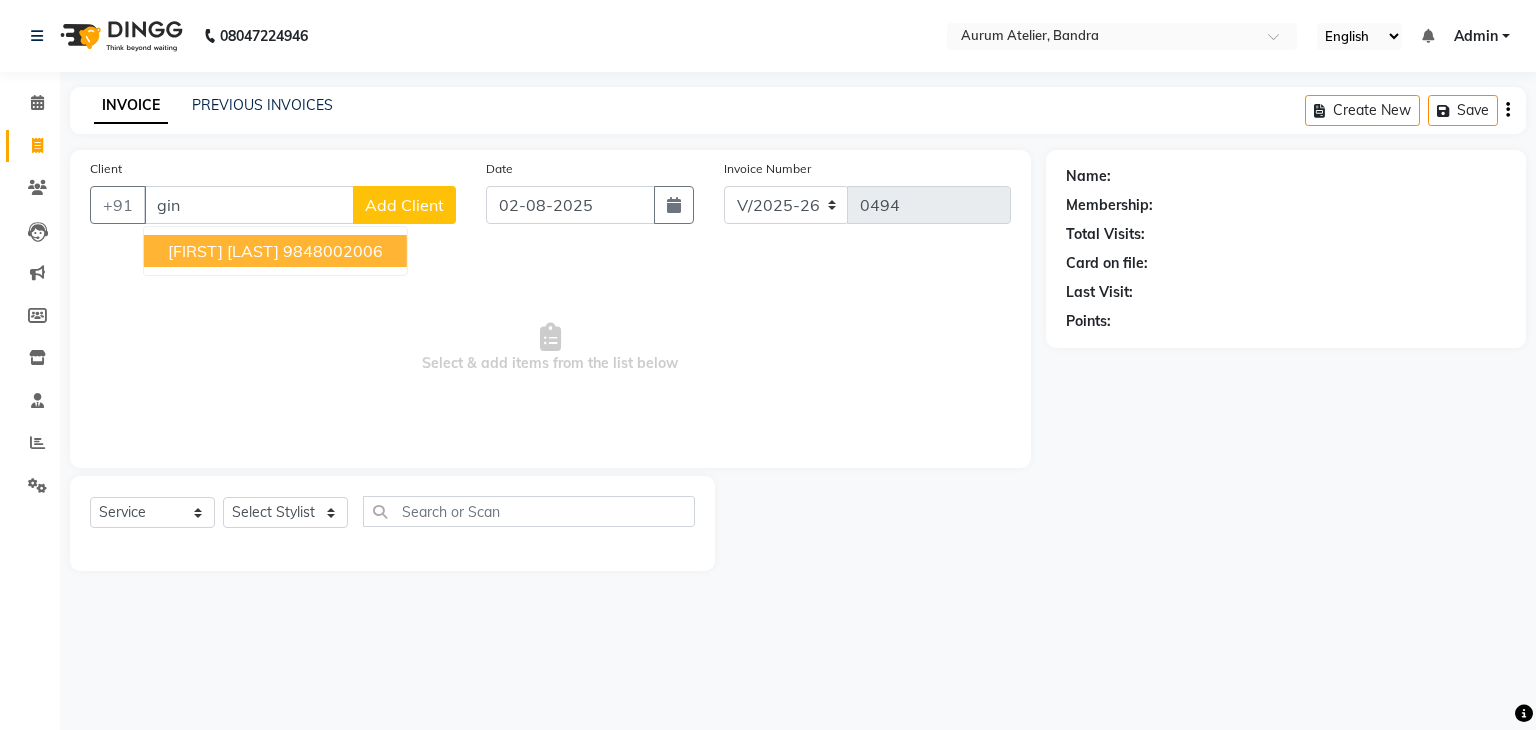 click on "9848002006" at bounding box center [333, 251] 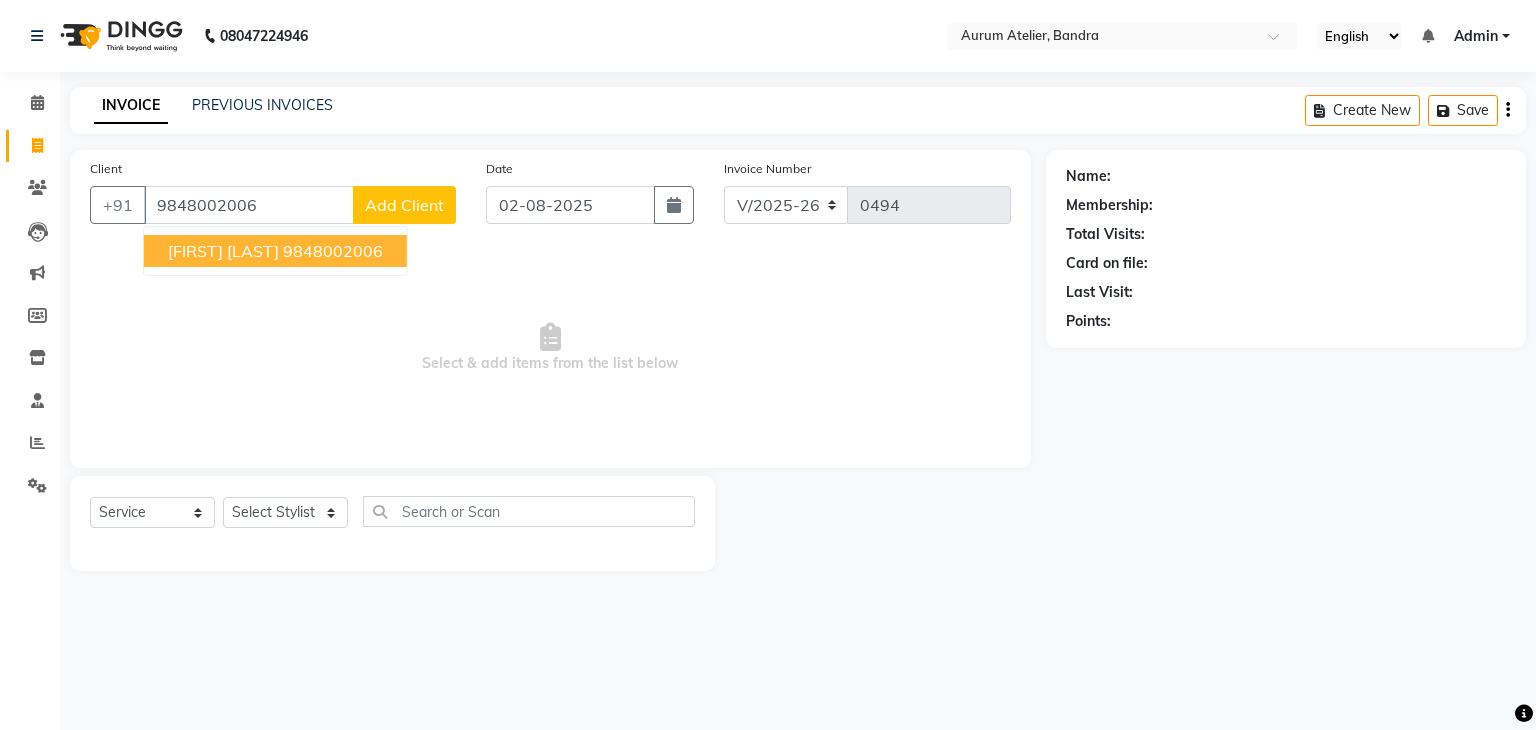 type on "9848002006" 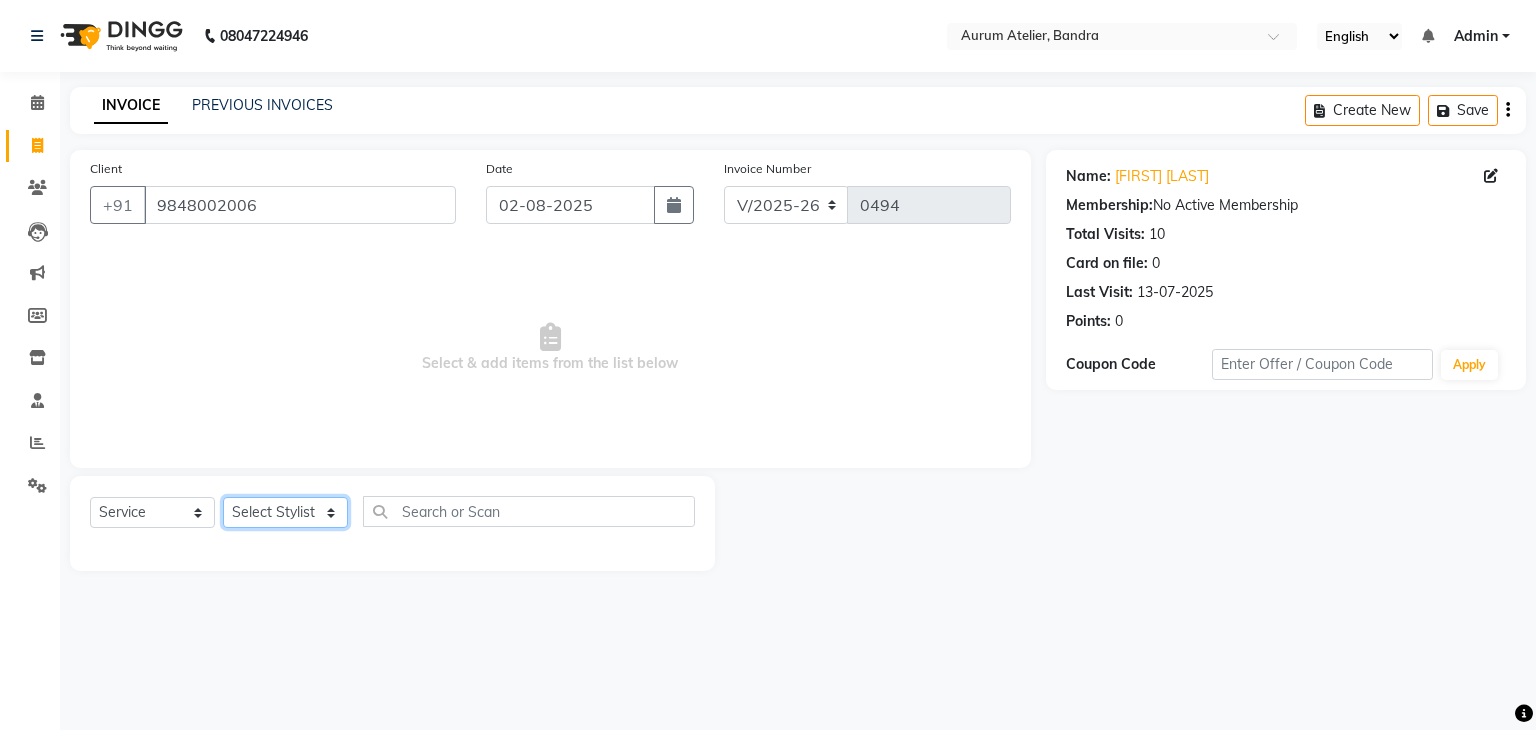 click on "Select Stylist [NAME] [NAME] [NAME] [NAME] [NAME] [NAME] [NAME] [NAME] [NAME] [NAME]" 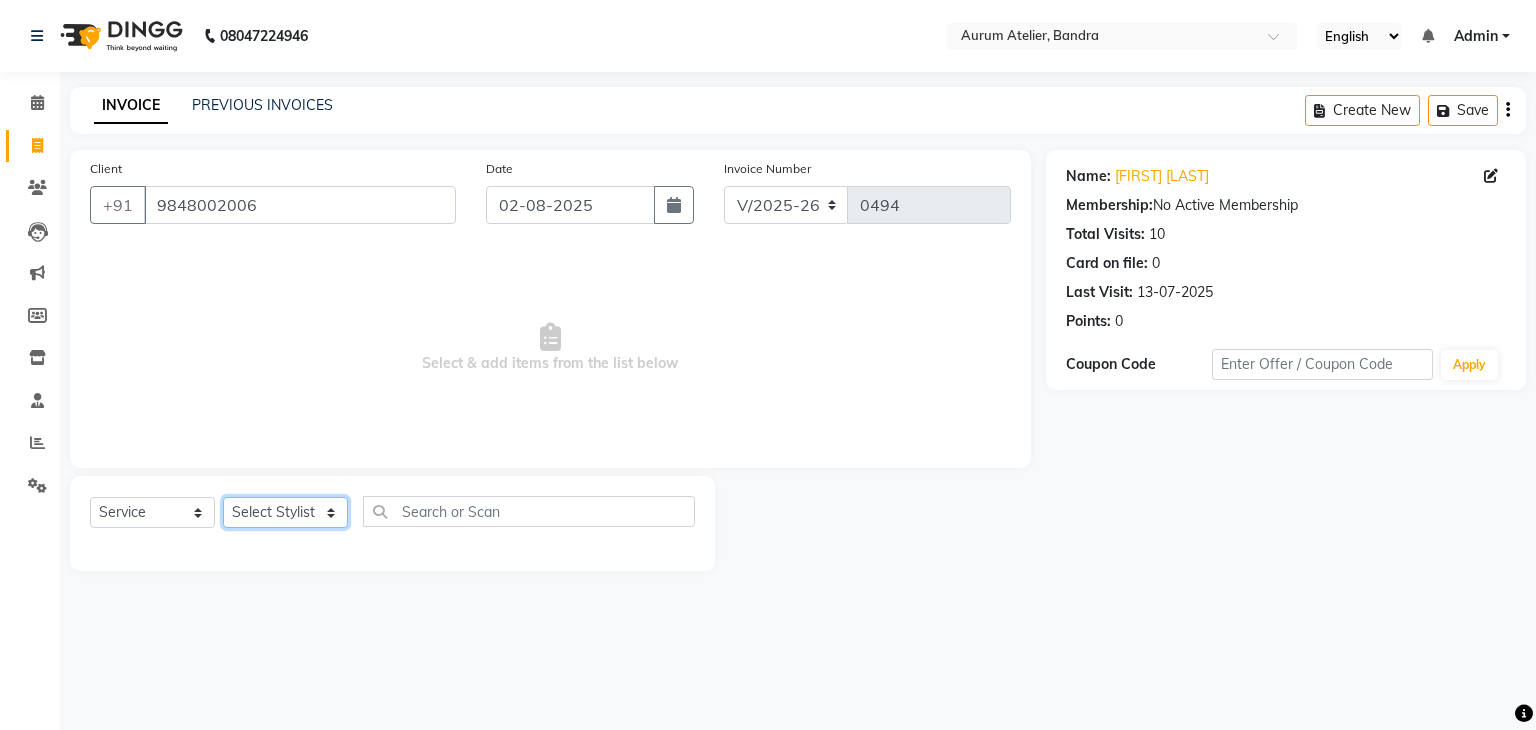 select on "66084" 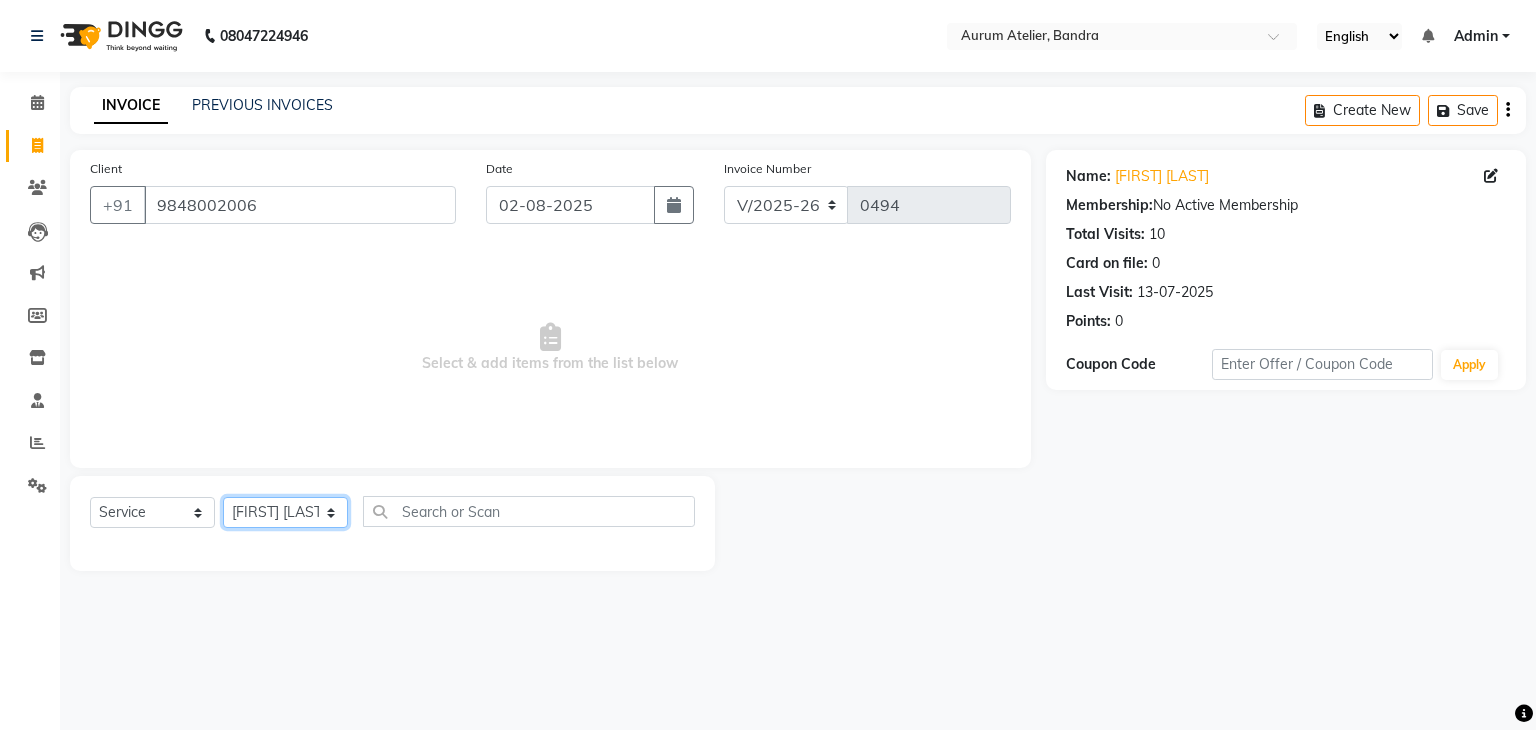 click on "Select Stylist [NAME] [NAME] [NAME] [NAME] [NAME] [NAME] [NAME] [NAME] [NAME] [NAME]" 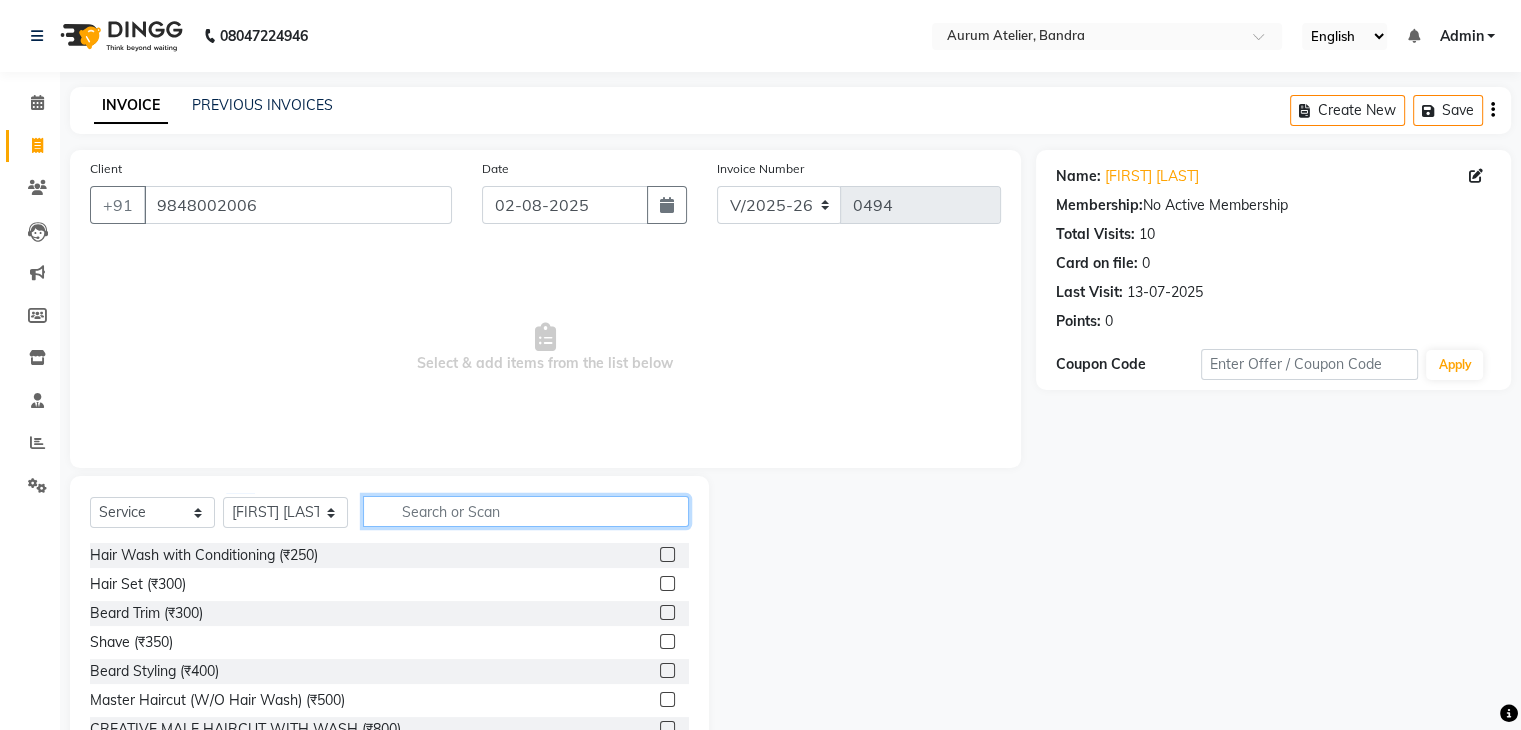 click 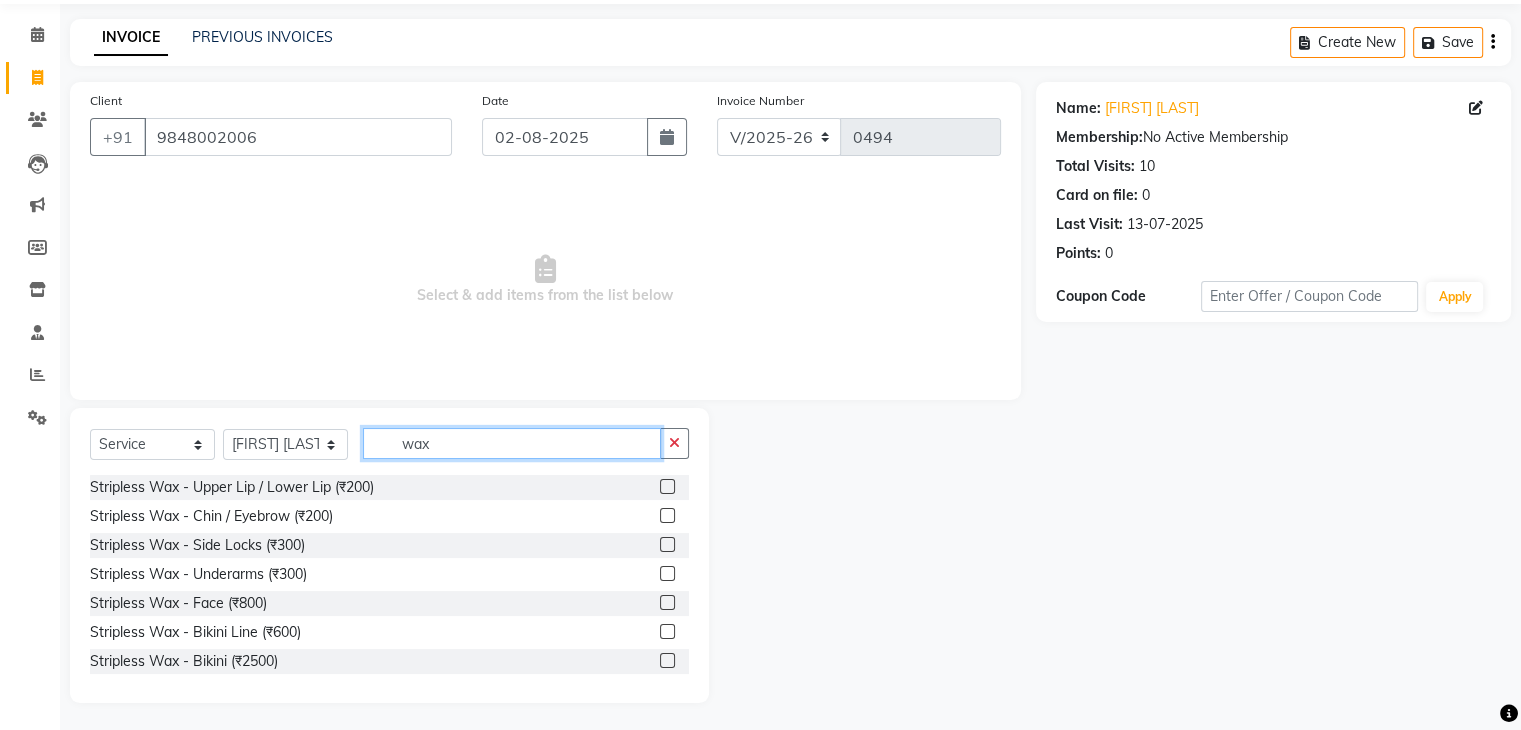 scroll, scrollTop: 72, scrollLeft: 0, axis: vertical 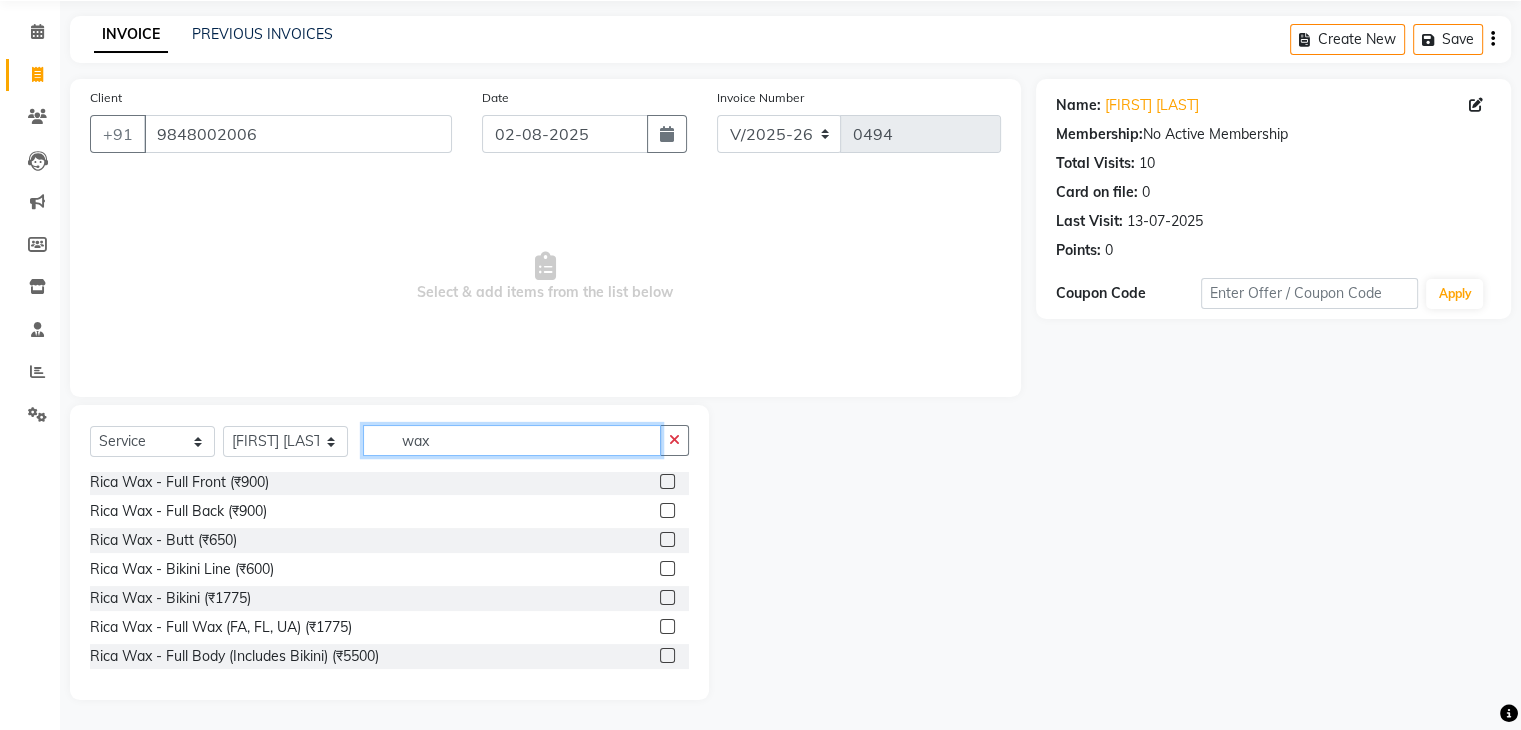 type on "wax" 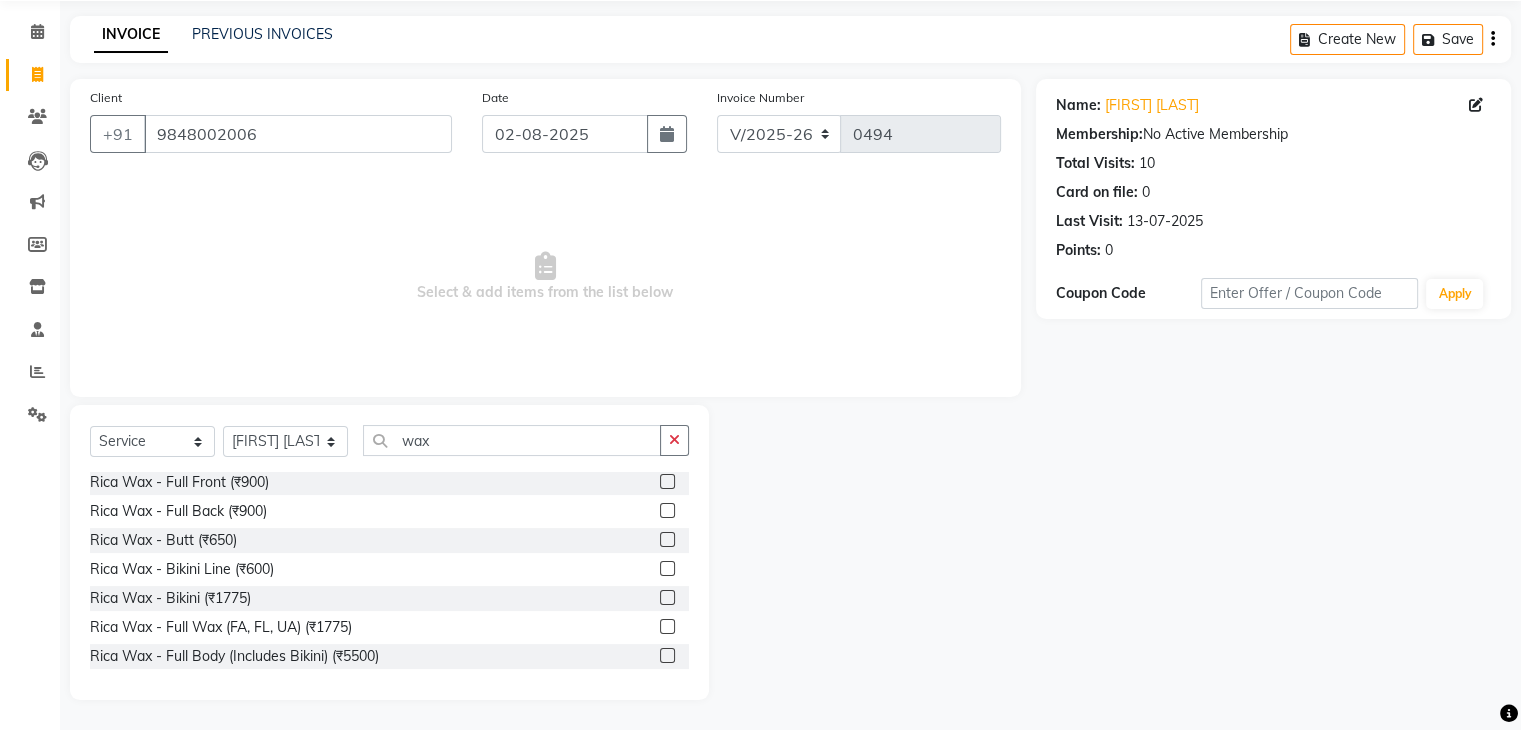 click 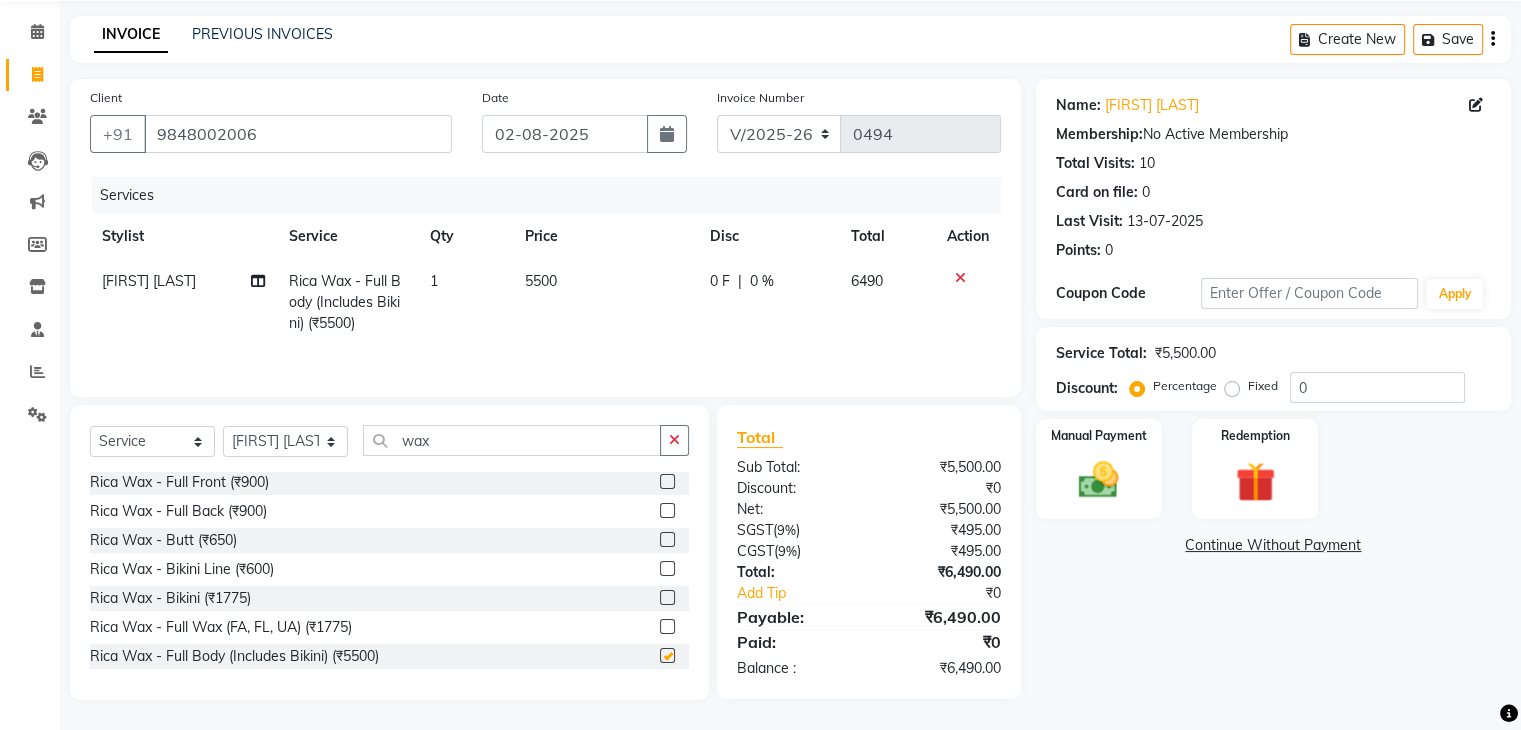 checkbox on "false" 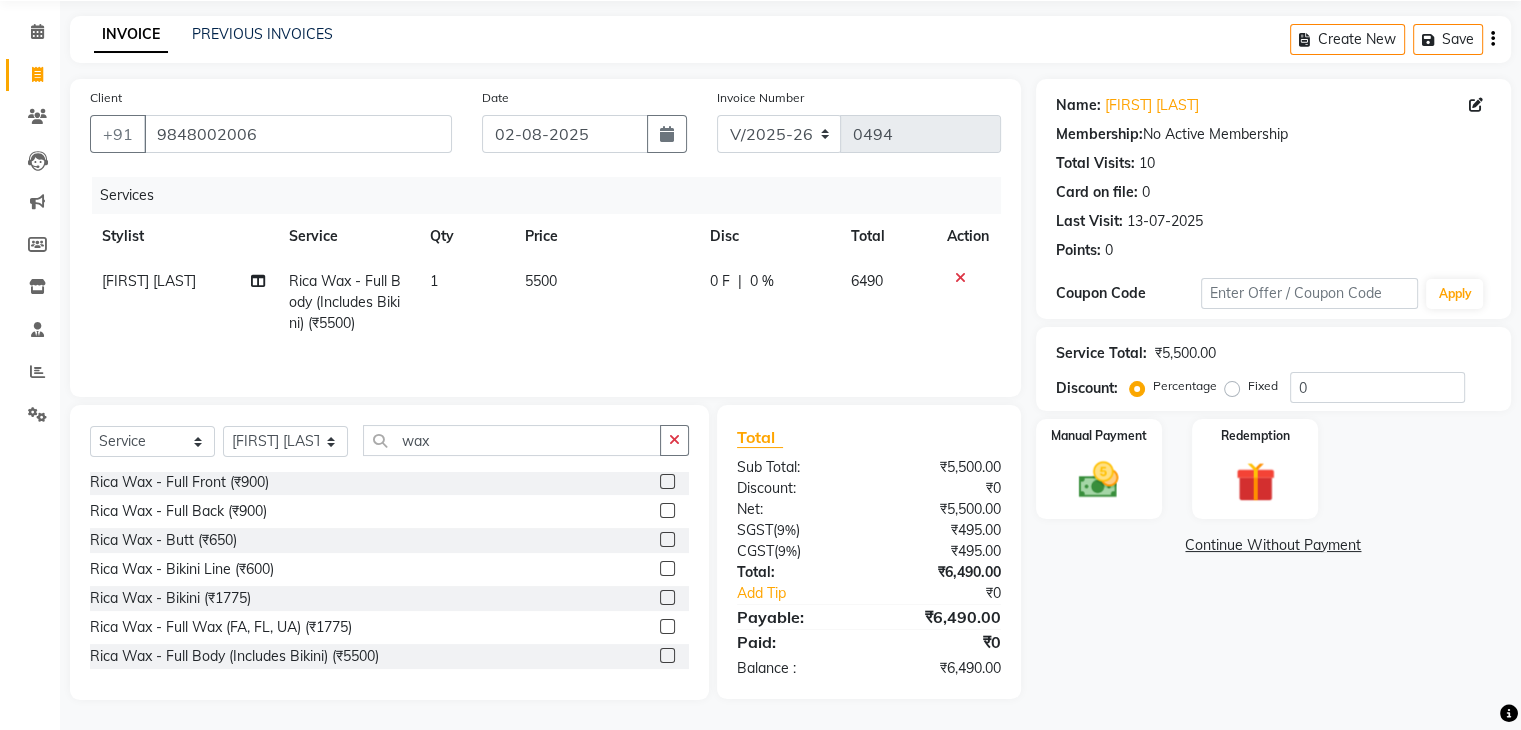 click on "5500" 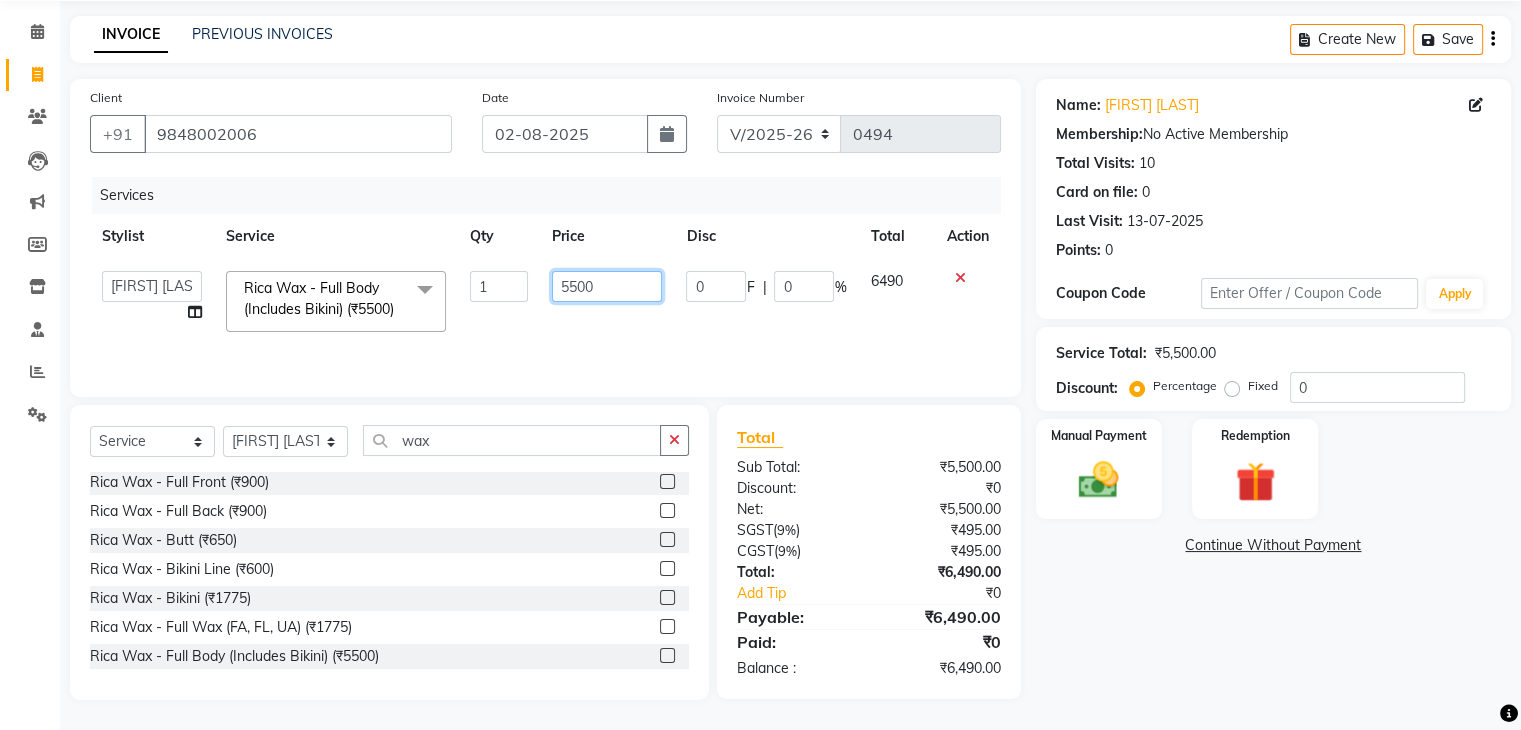 click on "5500" 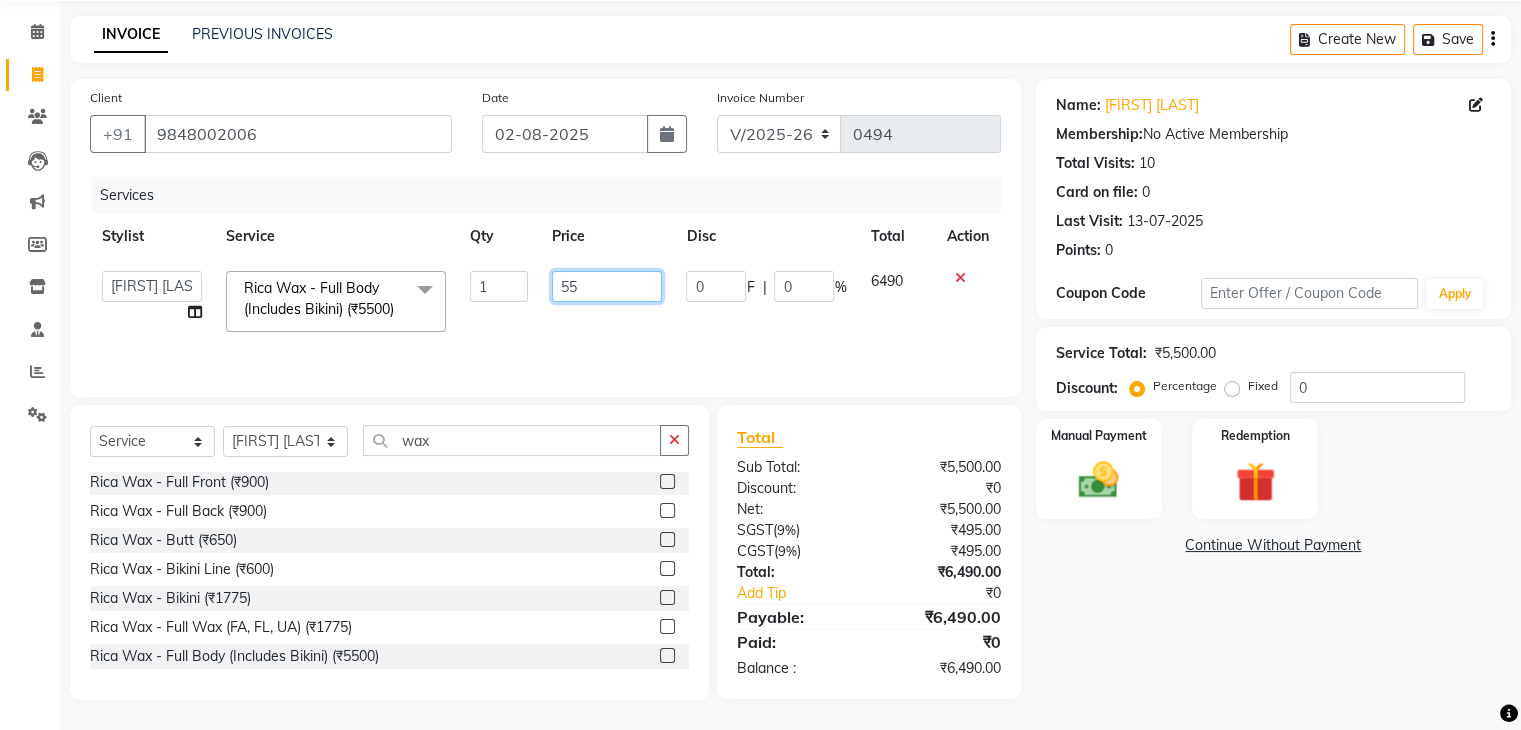 type on "5" 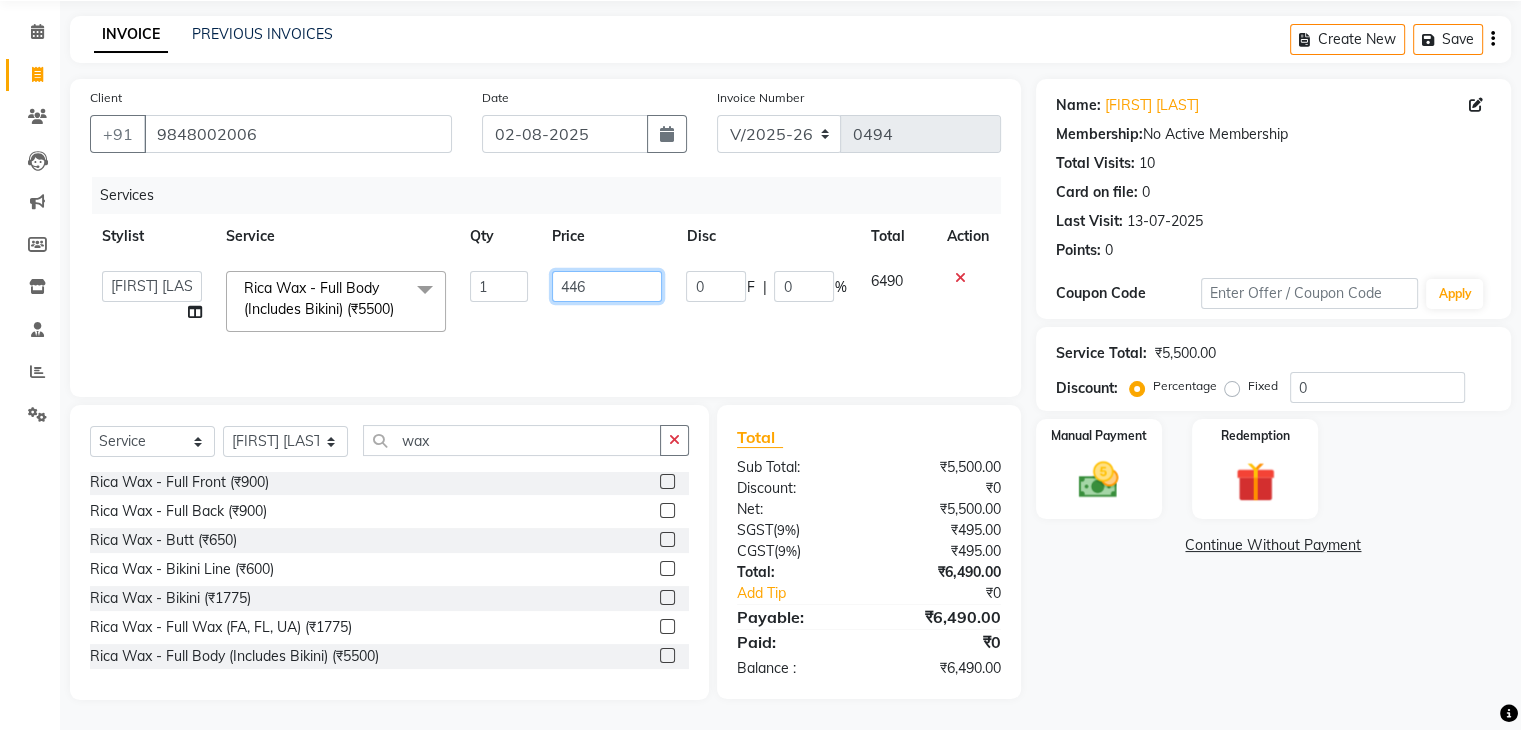 type on "4460" 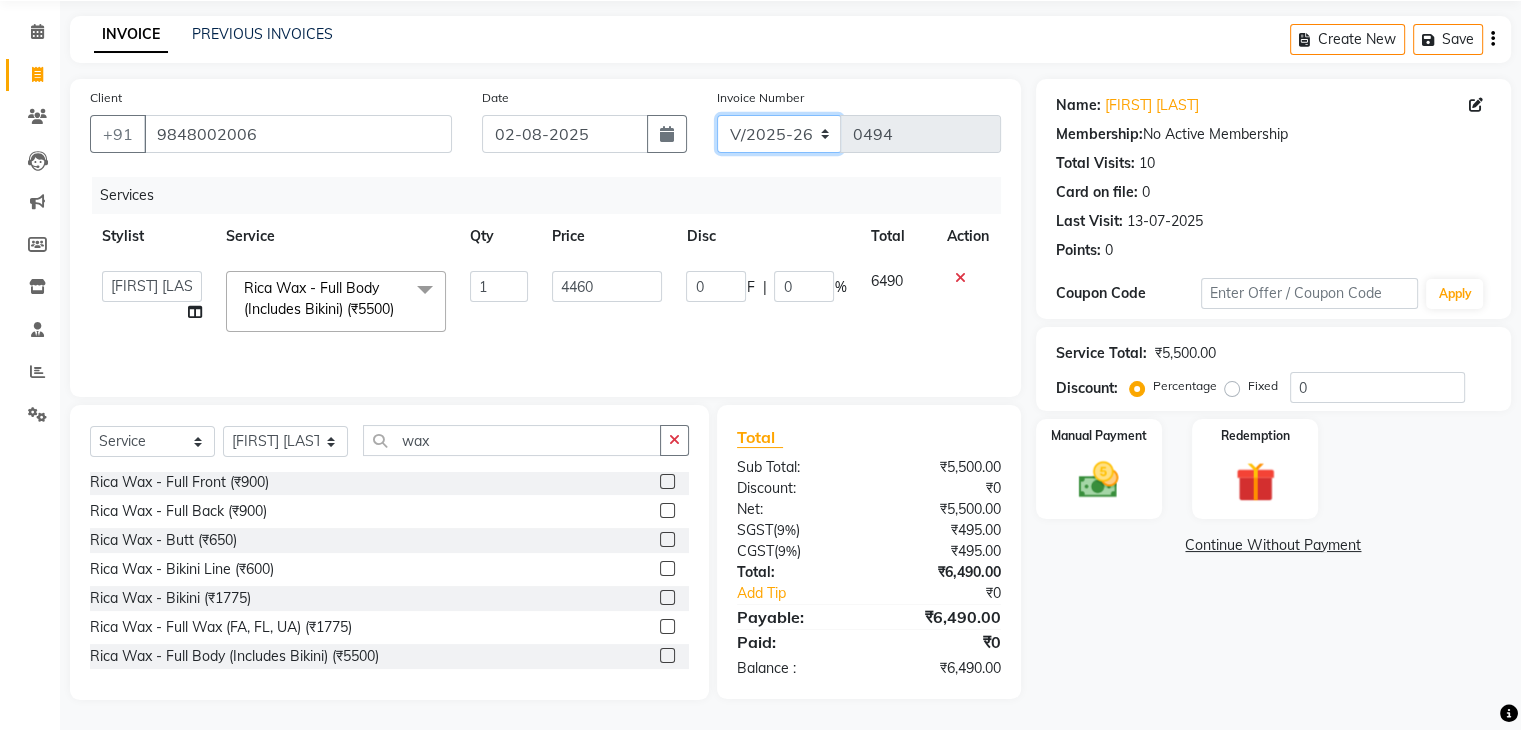 click on "C/2025-26 V/2025 V/2025-26" 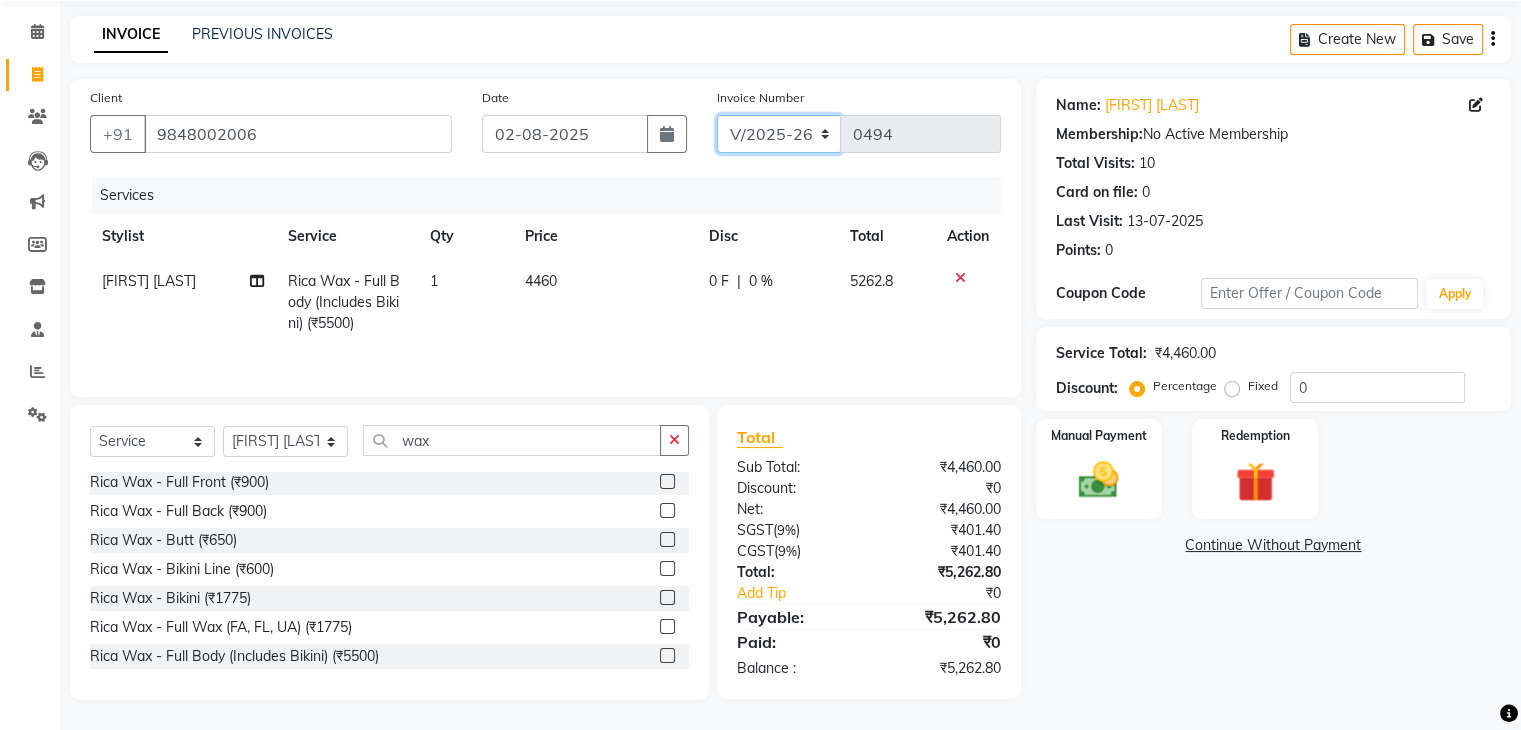 select on "7590" 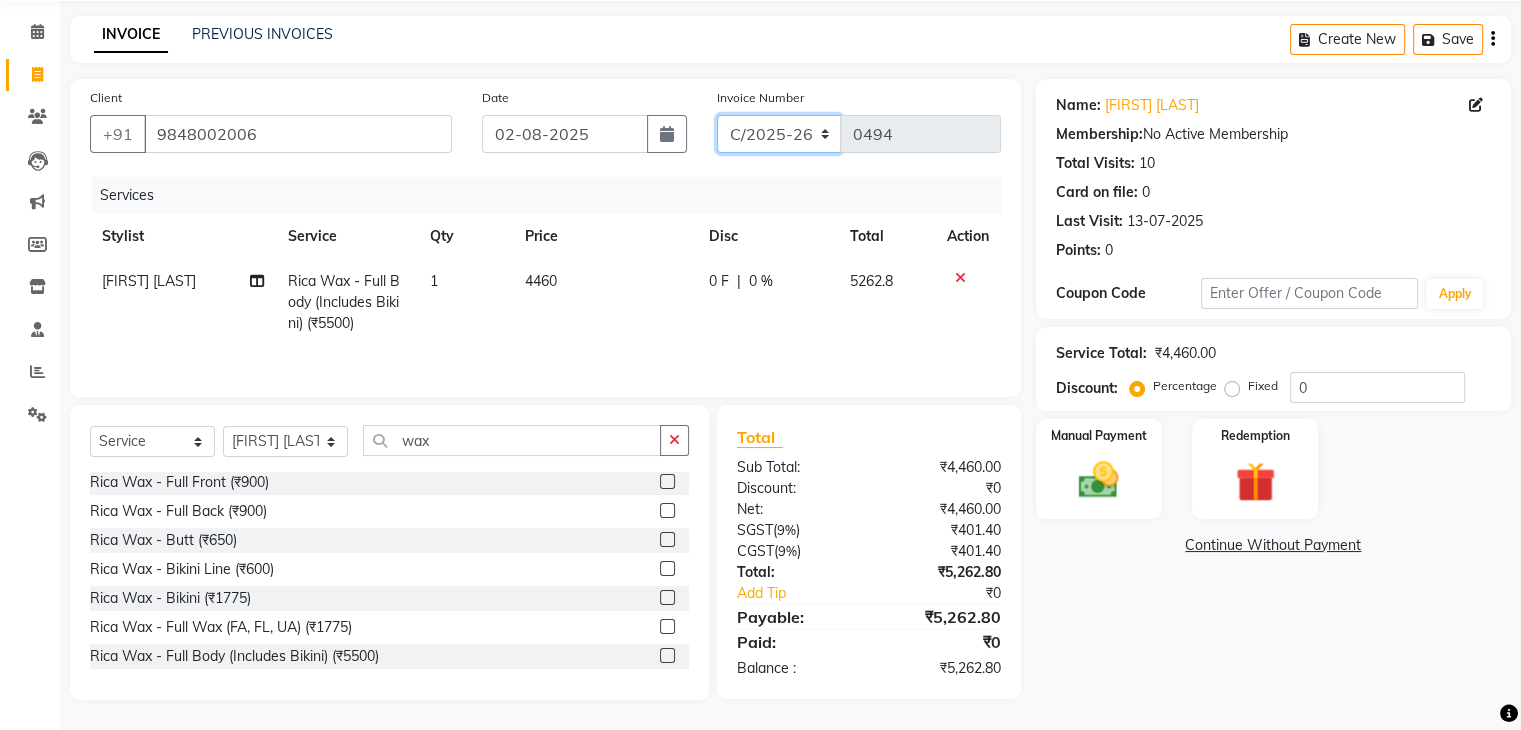 click on "C/2025-26 V/2025 V/2025-26" 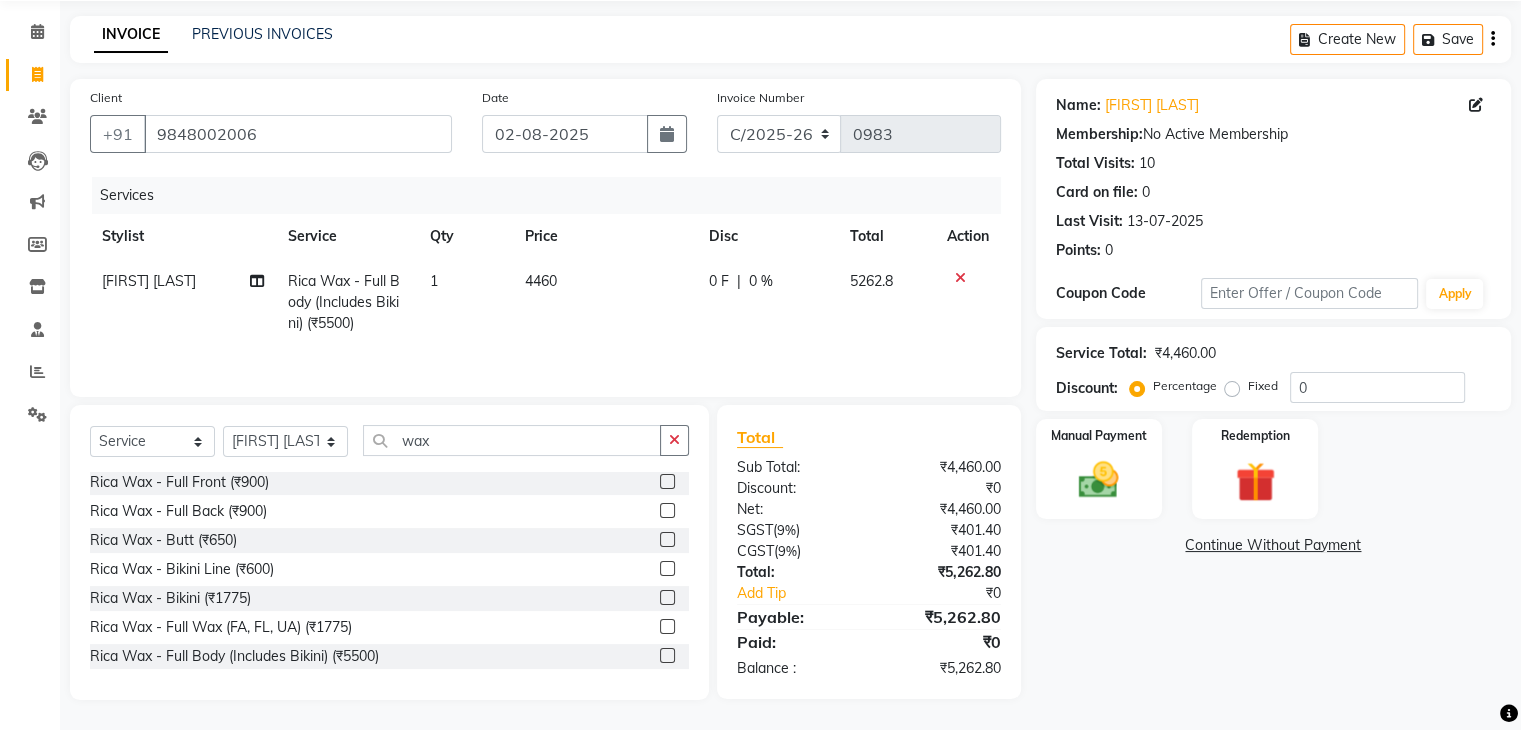 click 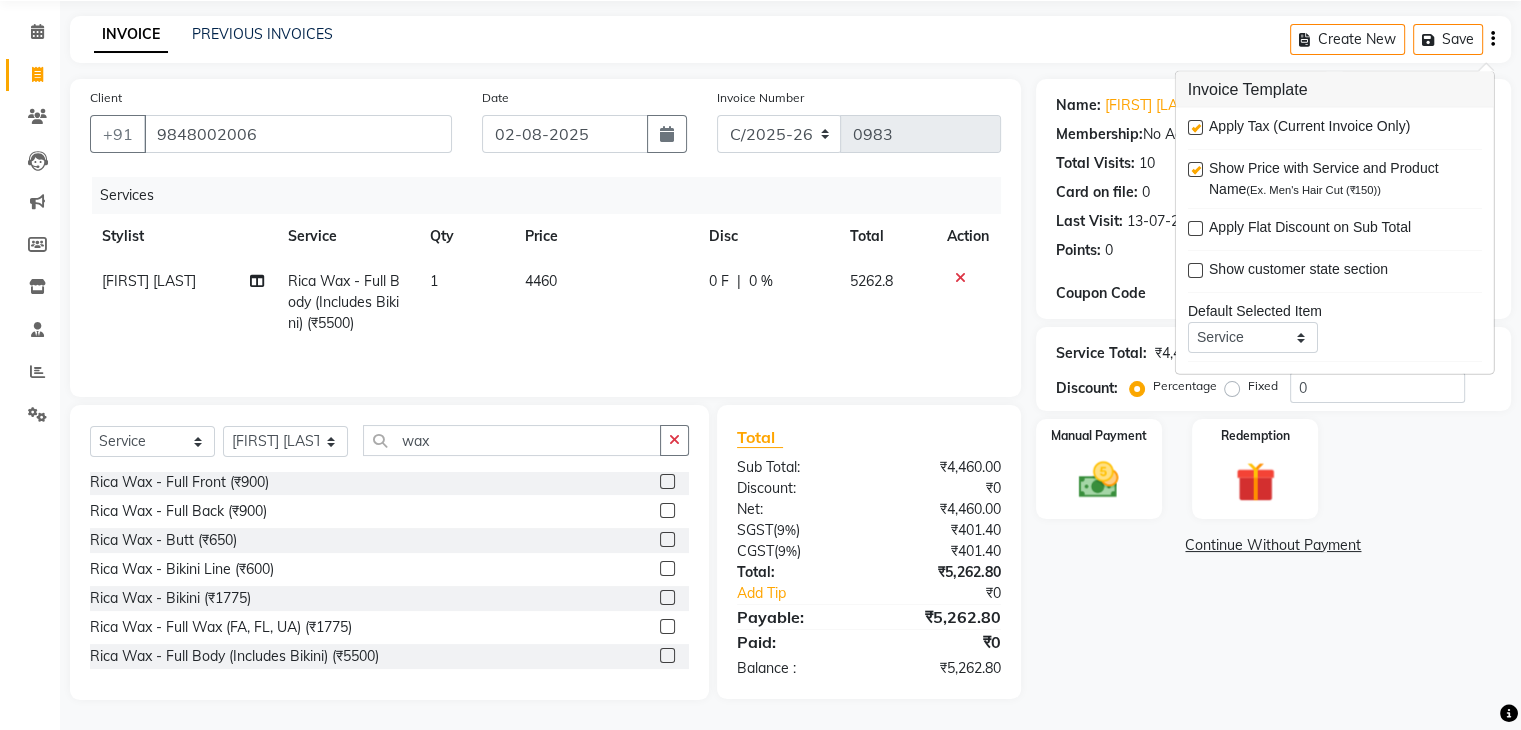 click at bounding box center [1195, 127] 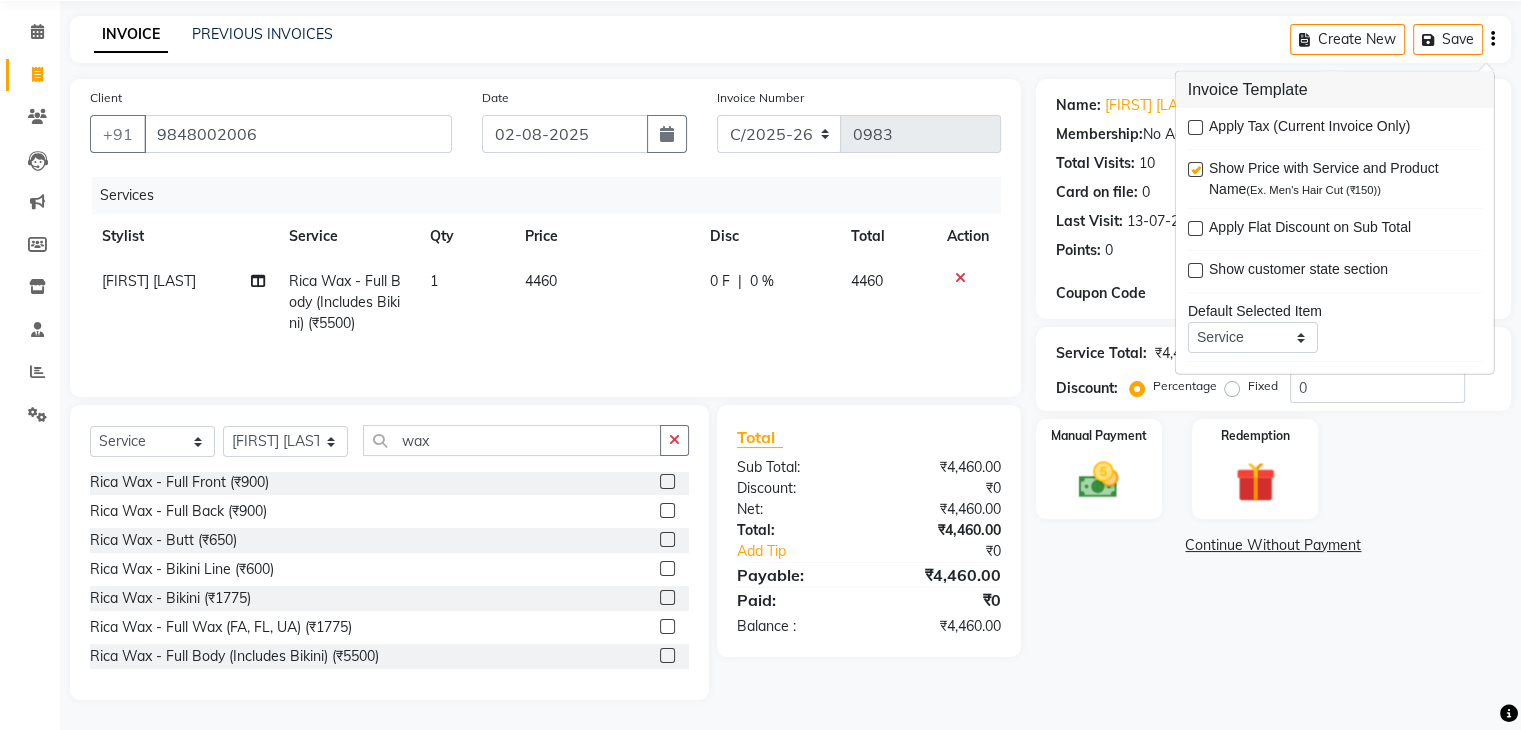 click on "4460" 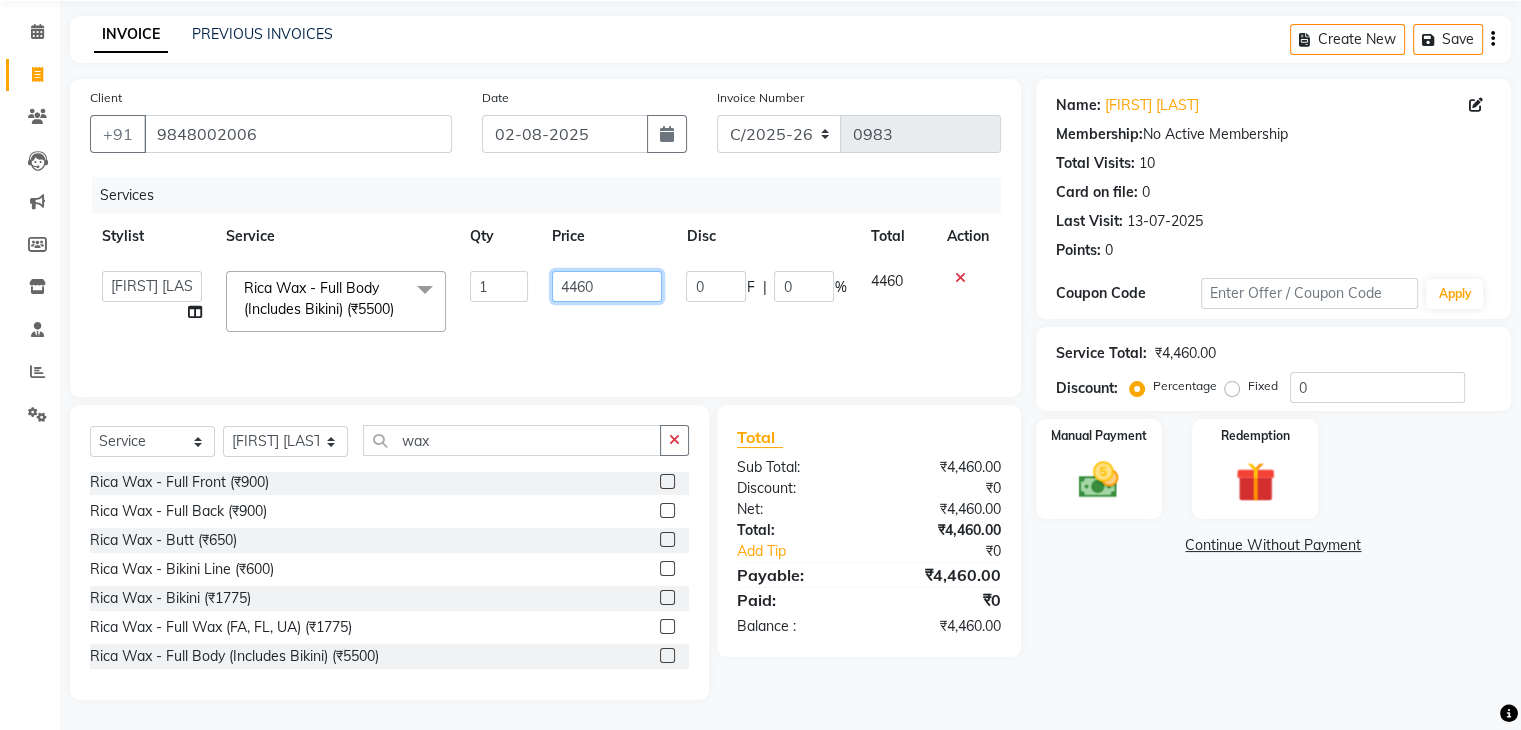 click on "4460" 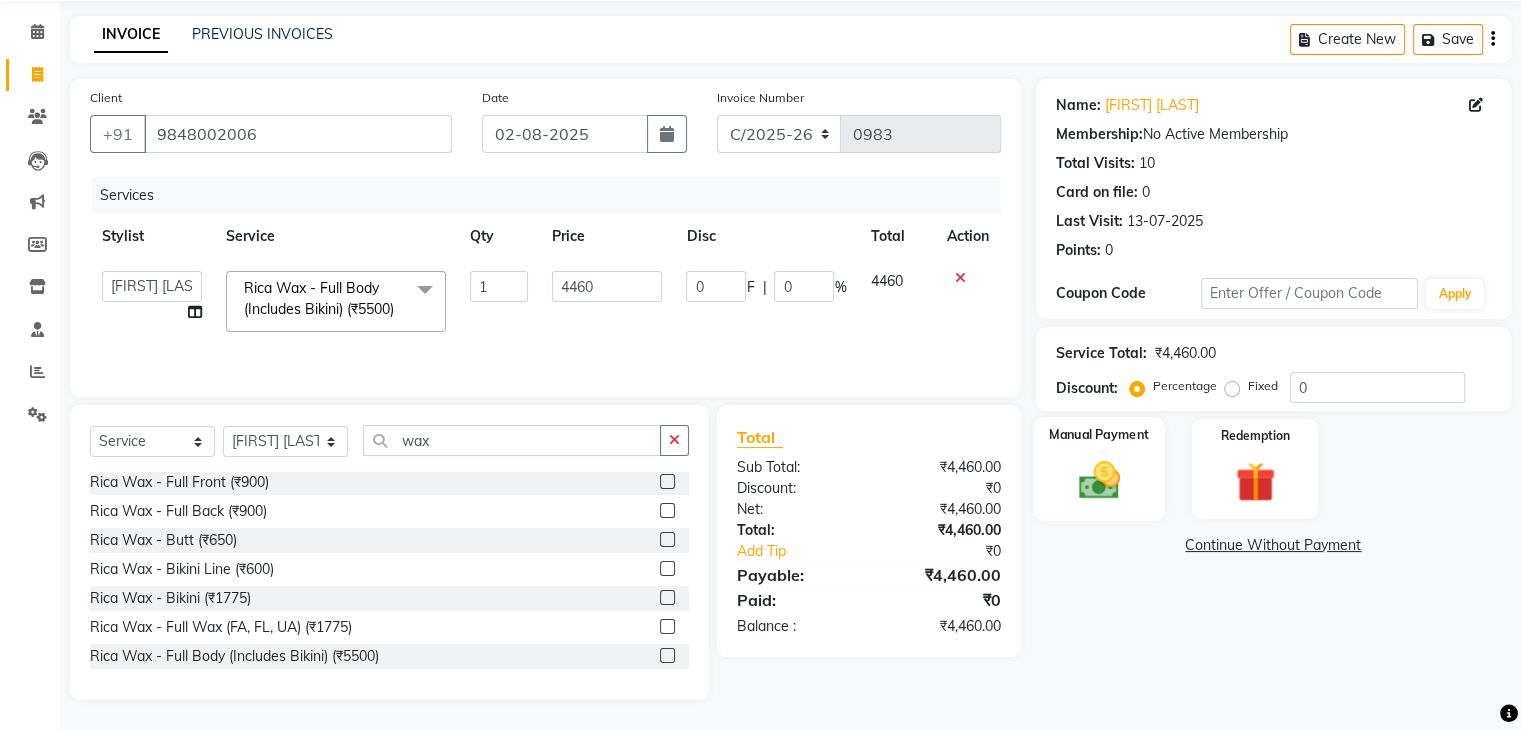 click 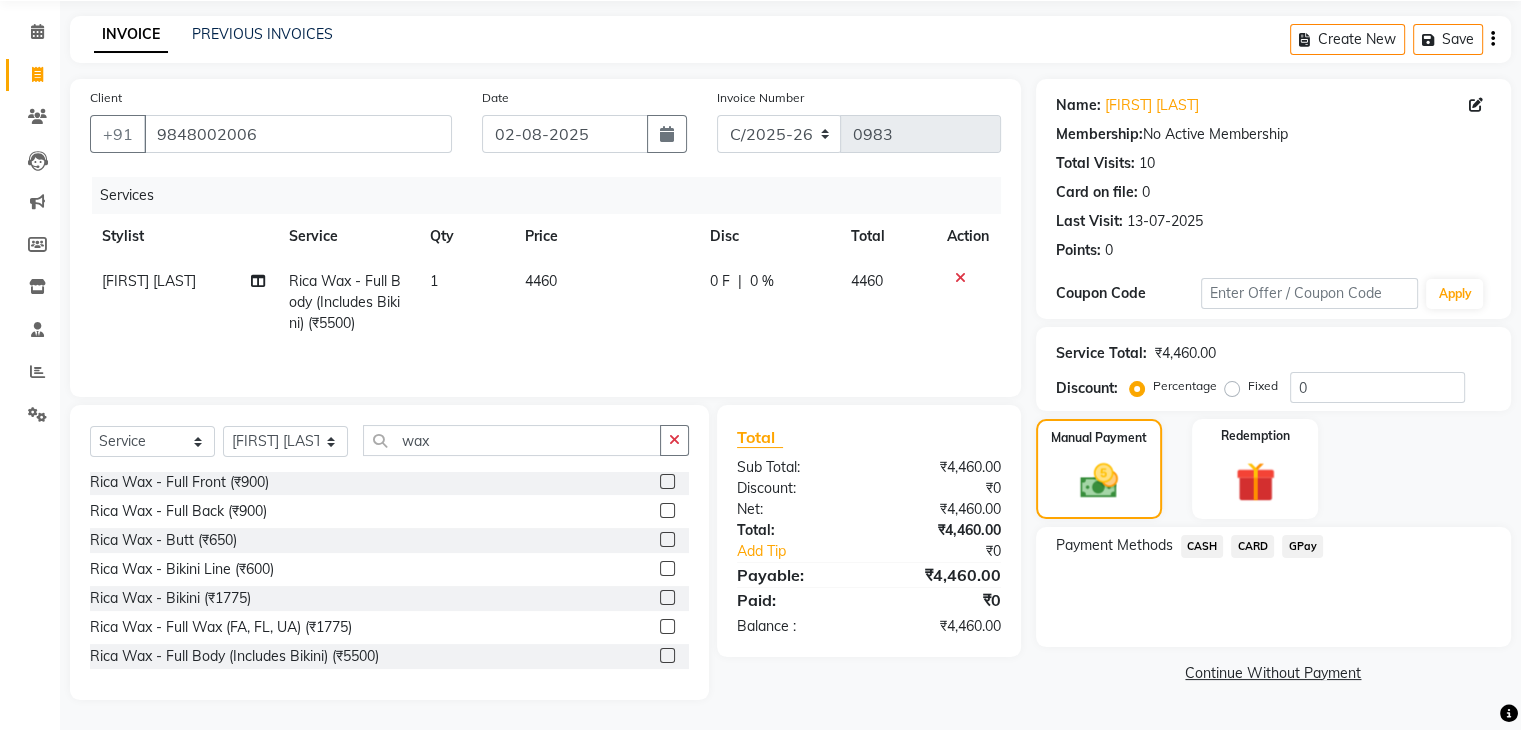 click on "CASH" 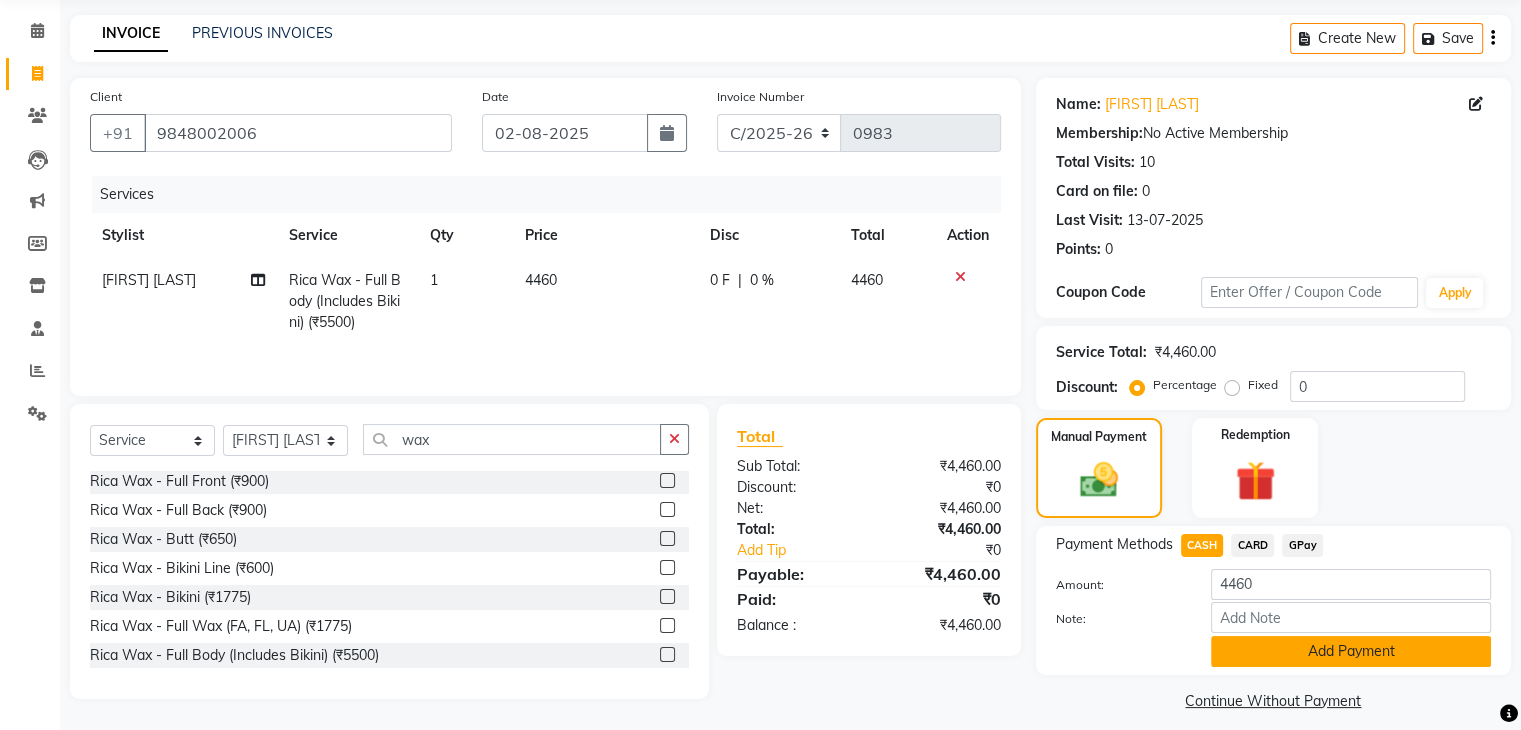 click on "Add Payment" 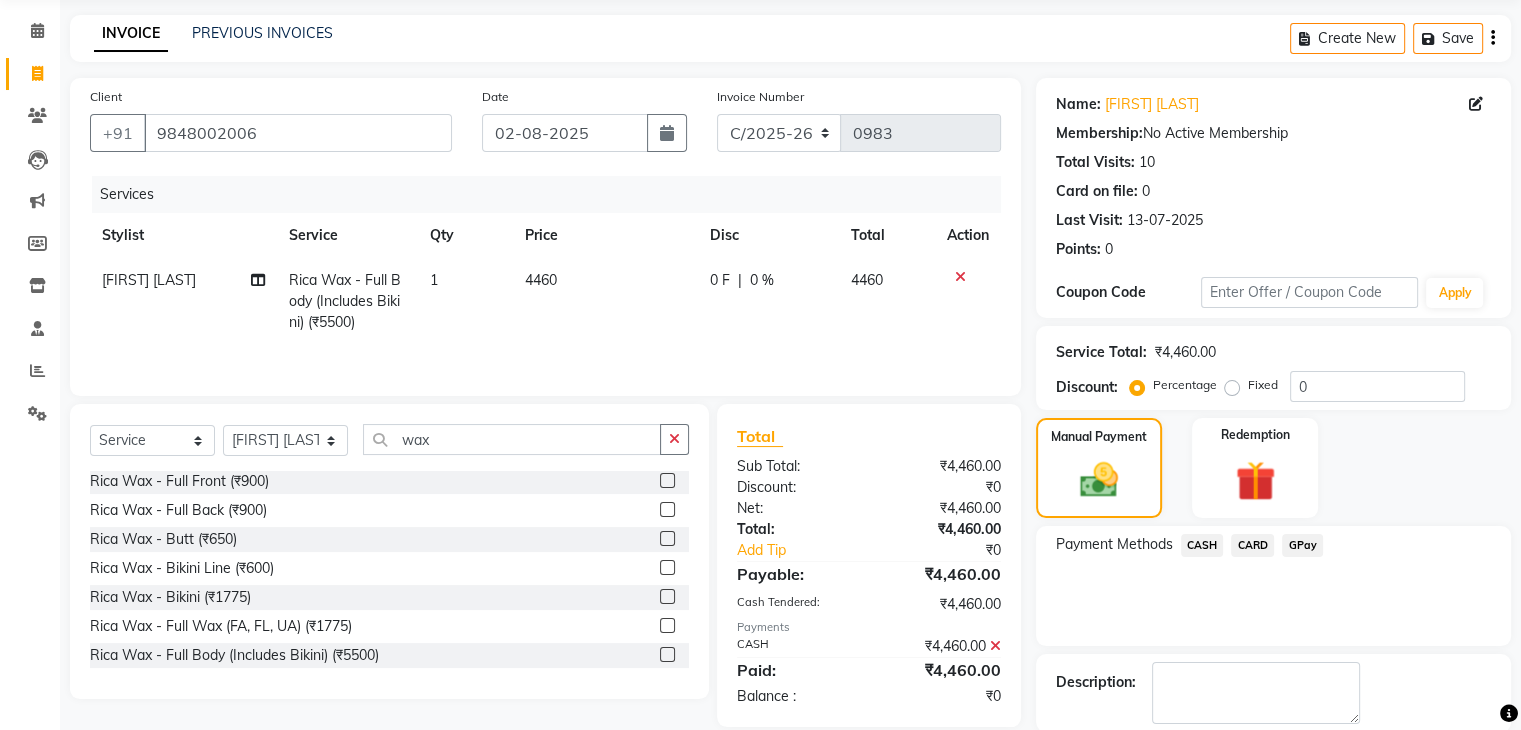scroll, scrollTop: 171, scrollLeft: 0, axis: vertical 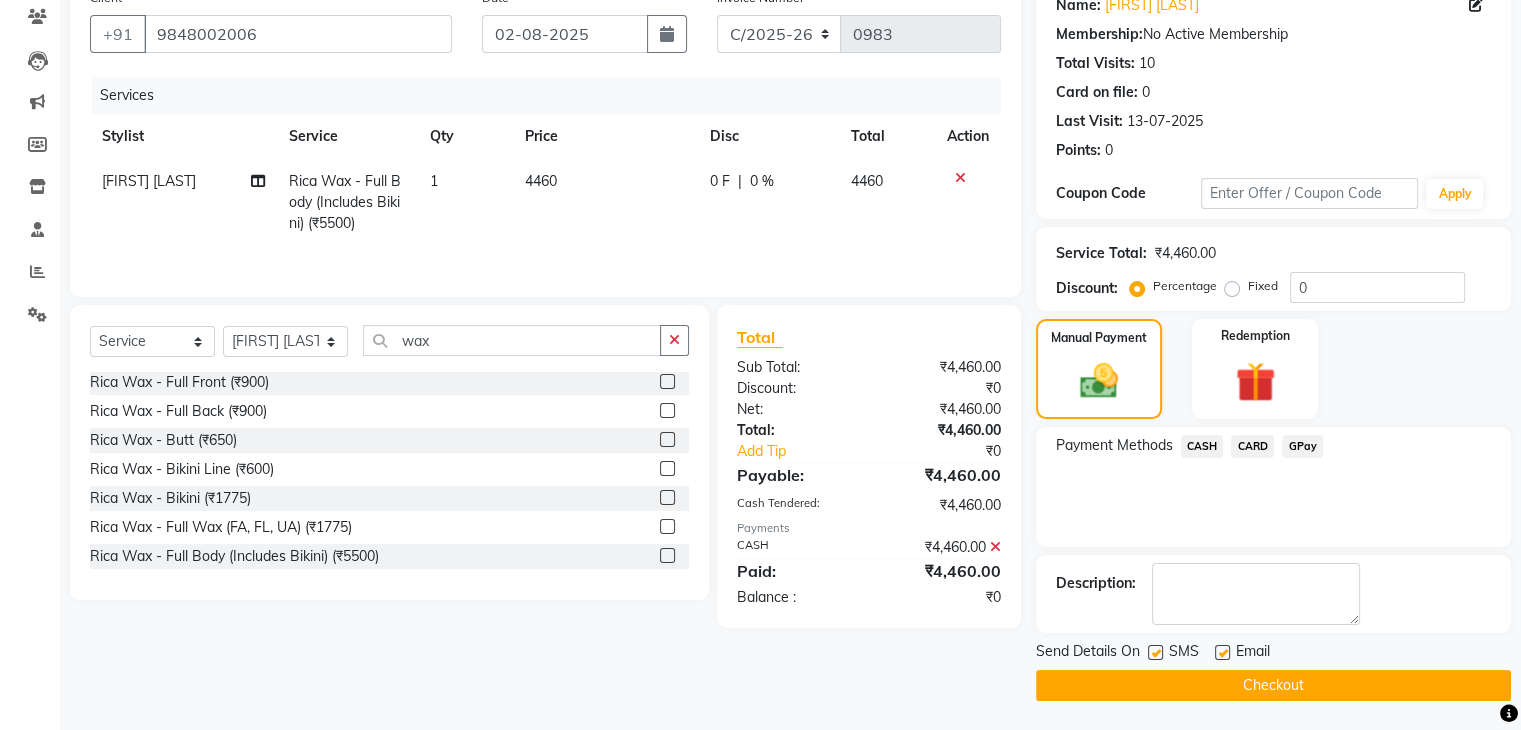 click on "Checkout" 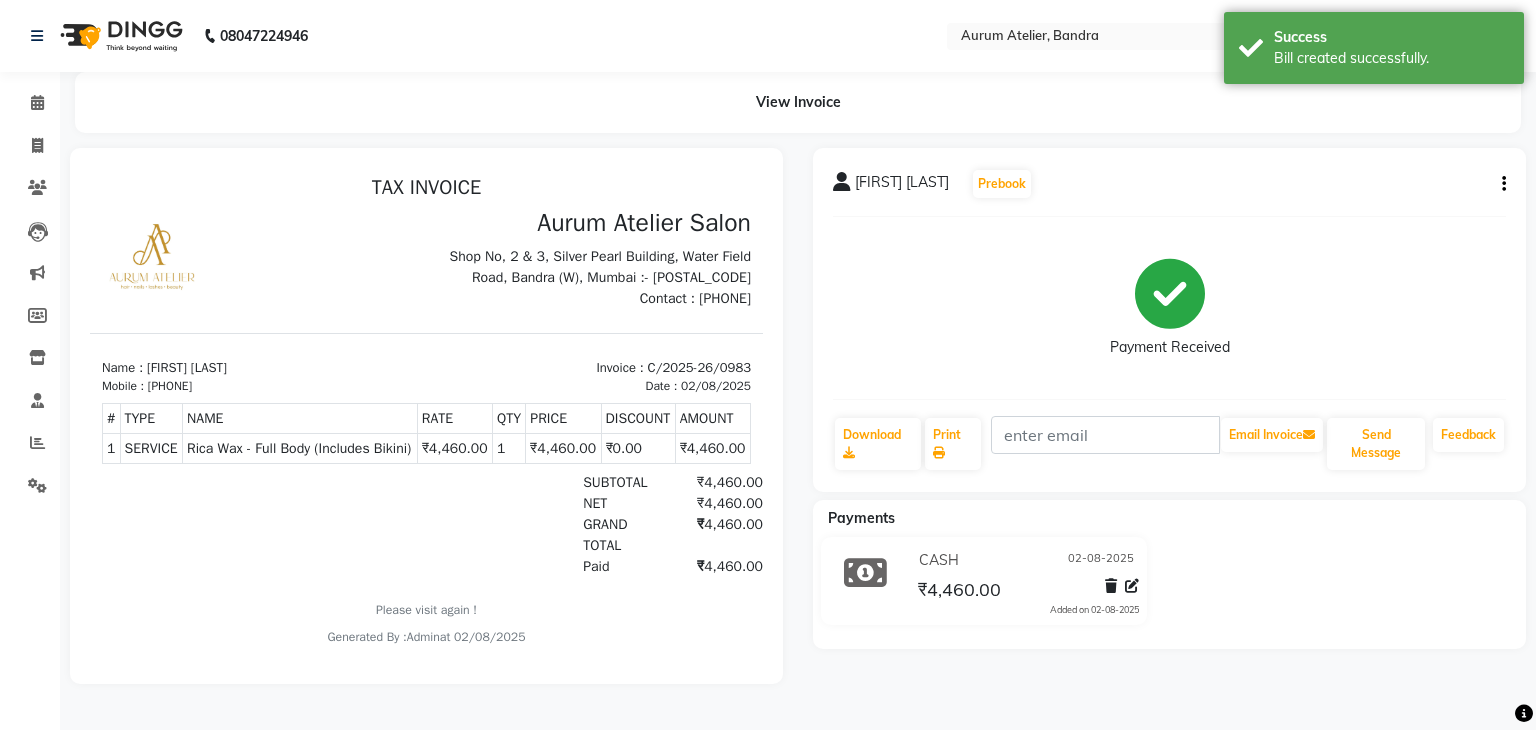 scroll, scrollTop: 0, scrollLeft: 0, axis: both 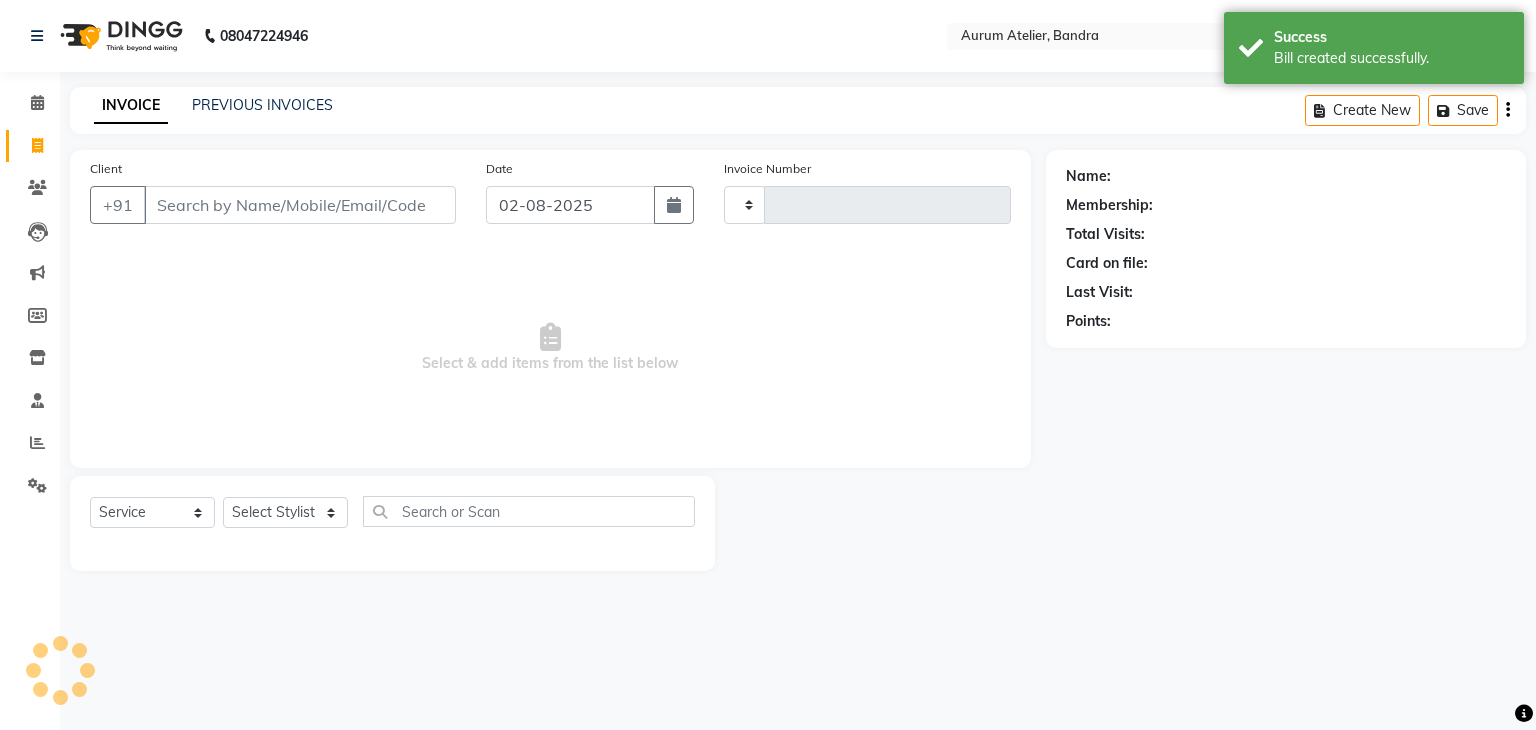 type on "0494" 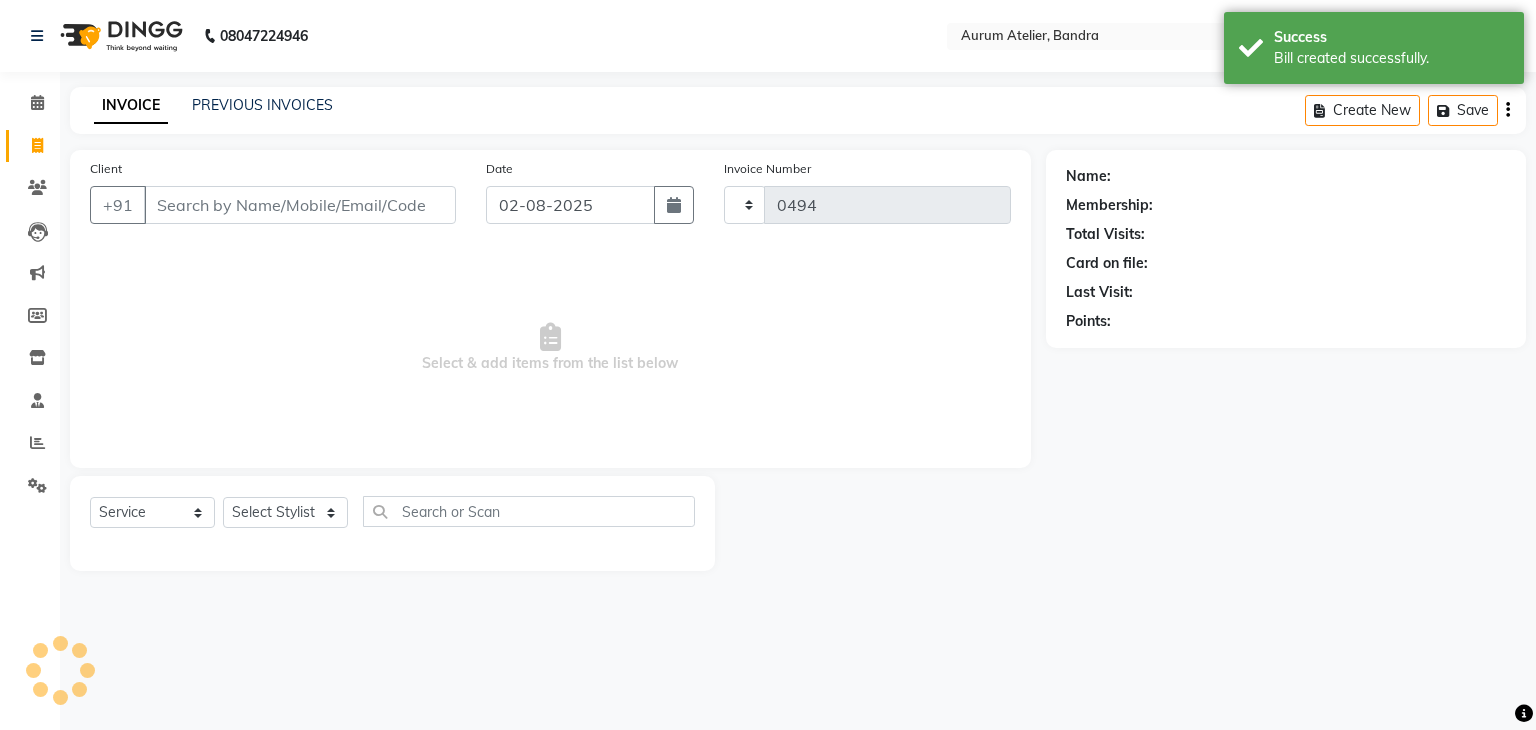 select on "7410" 